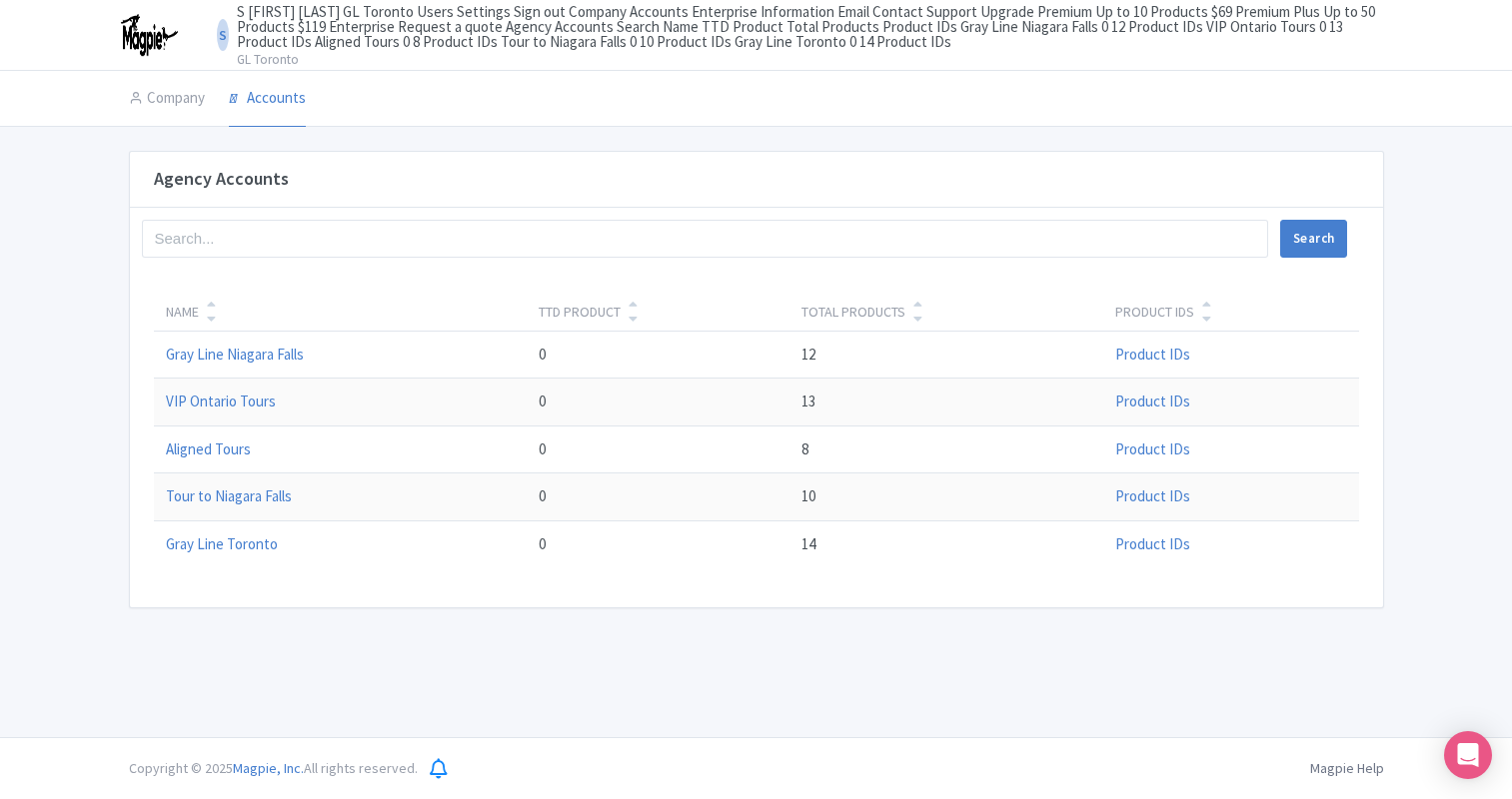 scroll, scrollTop: 0, scrollLeft: 0, axis: both 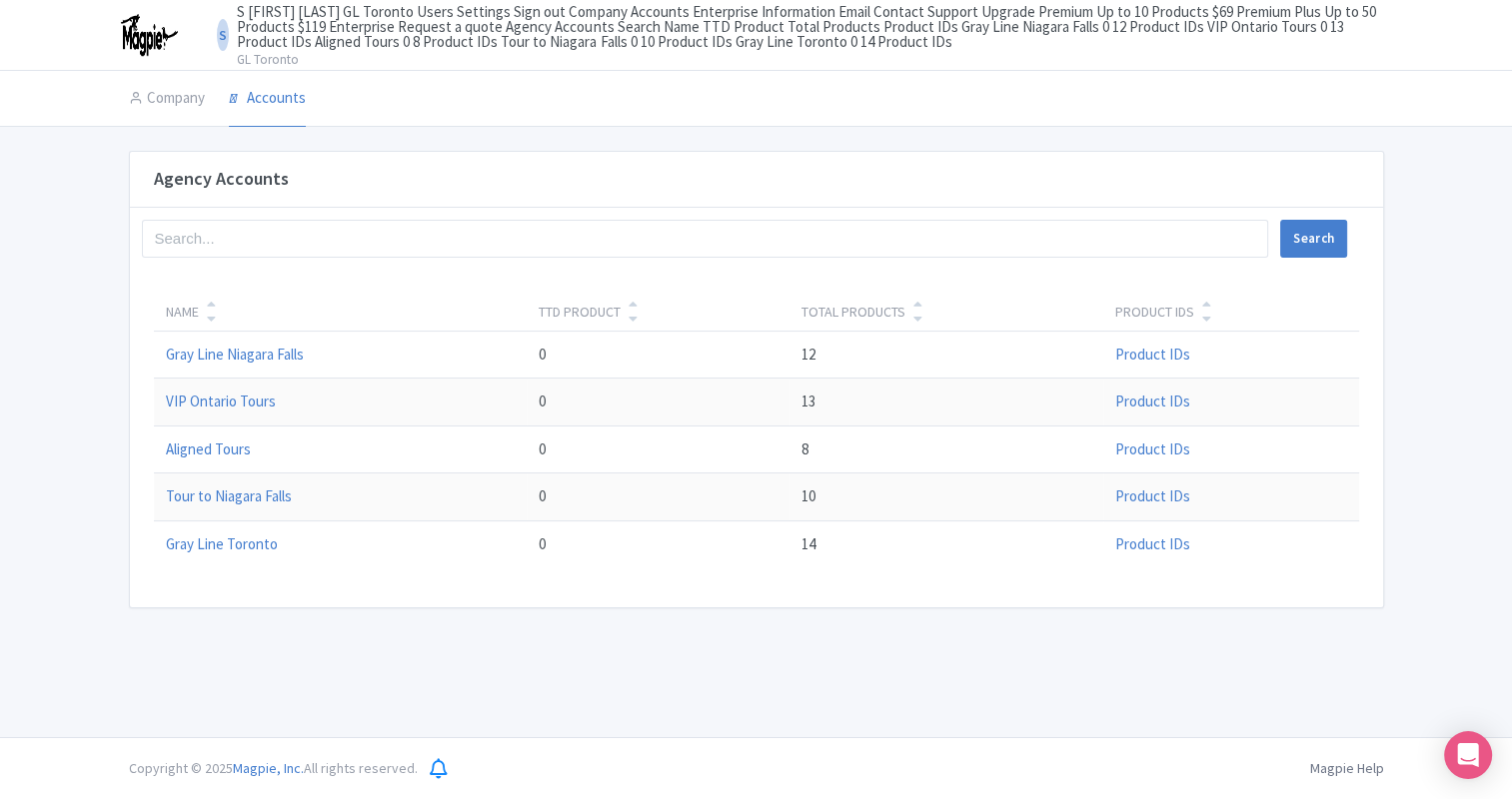 click on "S
[FIRST] [LAST]
GL Toronto
Users
Settings
Sign out
Company
Accounts
Enterprise Information
Email
Contact Support
Upgrade
Premium
Up to 10 Products
$69
Premium Plus
Up to 50 Products
$119
Enterprise
Request a quote
Agency Accounts
Search
Name
TTD Product
Total Products
Product IDs
Gray Line Niagara Falls
0
12
Product IDs
VIP Ontario Tours
0
13
Product IDs
Aligned Tours
0
8
Product IDs
Tour to Niagara Falls
0
10
Product IDs
Gray Line Toronto
0
14
Product IDs" at bounding box center [756, 369] 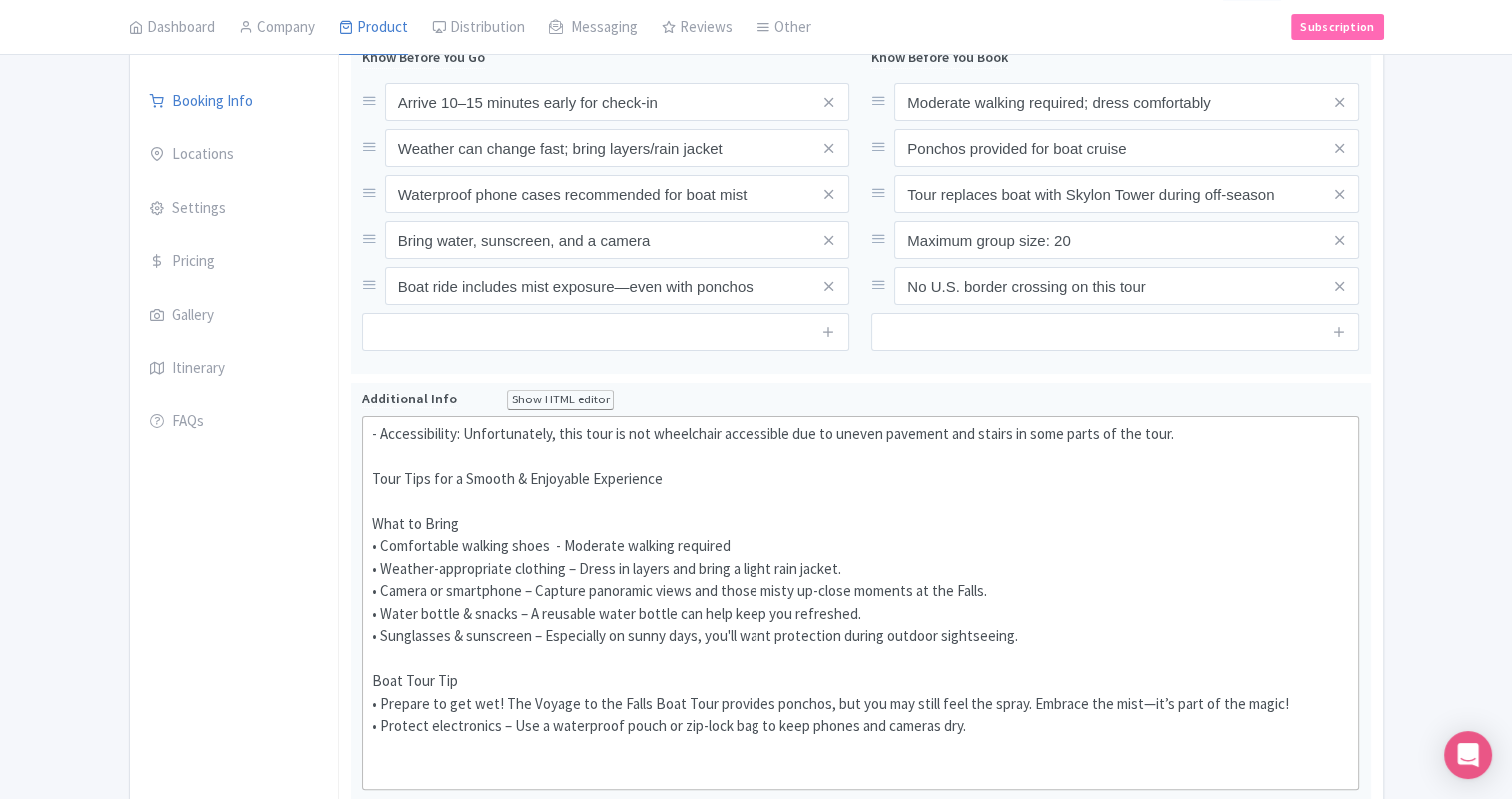 scroll, scrollTop: 286, scrollLeft: 0, axis: vertical 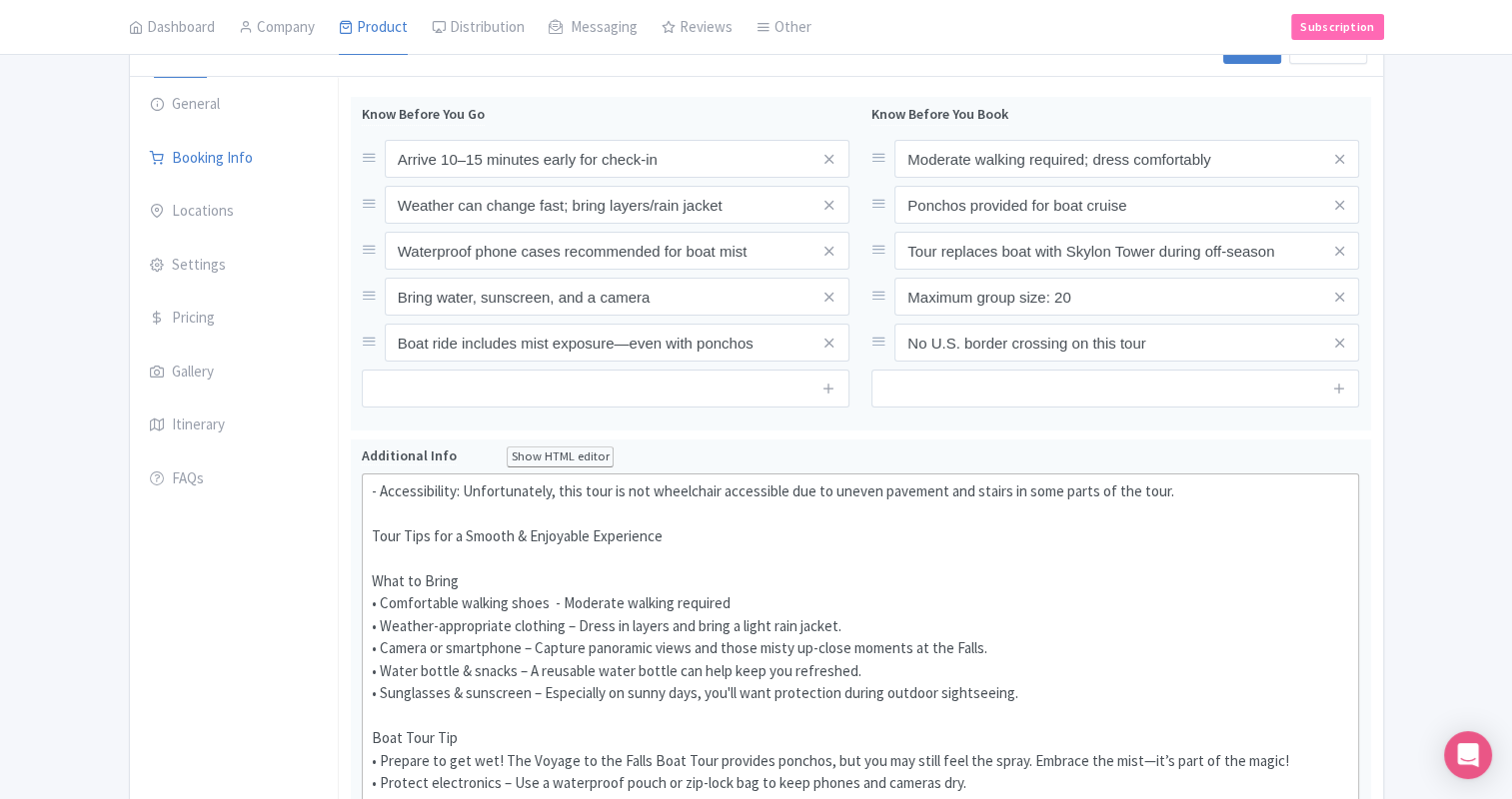 click on "← Back to Products
Cruise & Scenic Walk: Discover Niagara’s Power
ID# SUNWKO
Content
Distribution
Google  Things to do
Optimization
Audio
Active
Inactive
Building
Archived
Save
Actions
View on Magpie
Customer View
Industry Partner View
Download
Excel
Word
All Images ZIP
Share Products
Delete Product
Create new version
Confirm Copy Operation
Yes, Copy
Cancel
You are currently editing a version of this product: Primary Product
General
Booking Info
Locations
Settings
Pricing
Gallery
Itinerary
FAQs
Cruise & Scenic Walk: Discover Niagara’s Power
Name   *
Cruise & Scenic Walk: Discover Niagara’s Power" at bounding box center (756, 939) 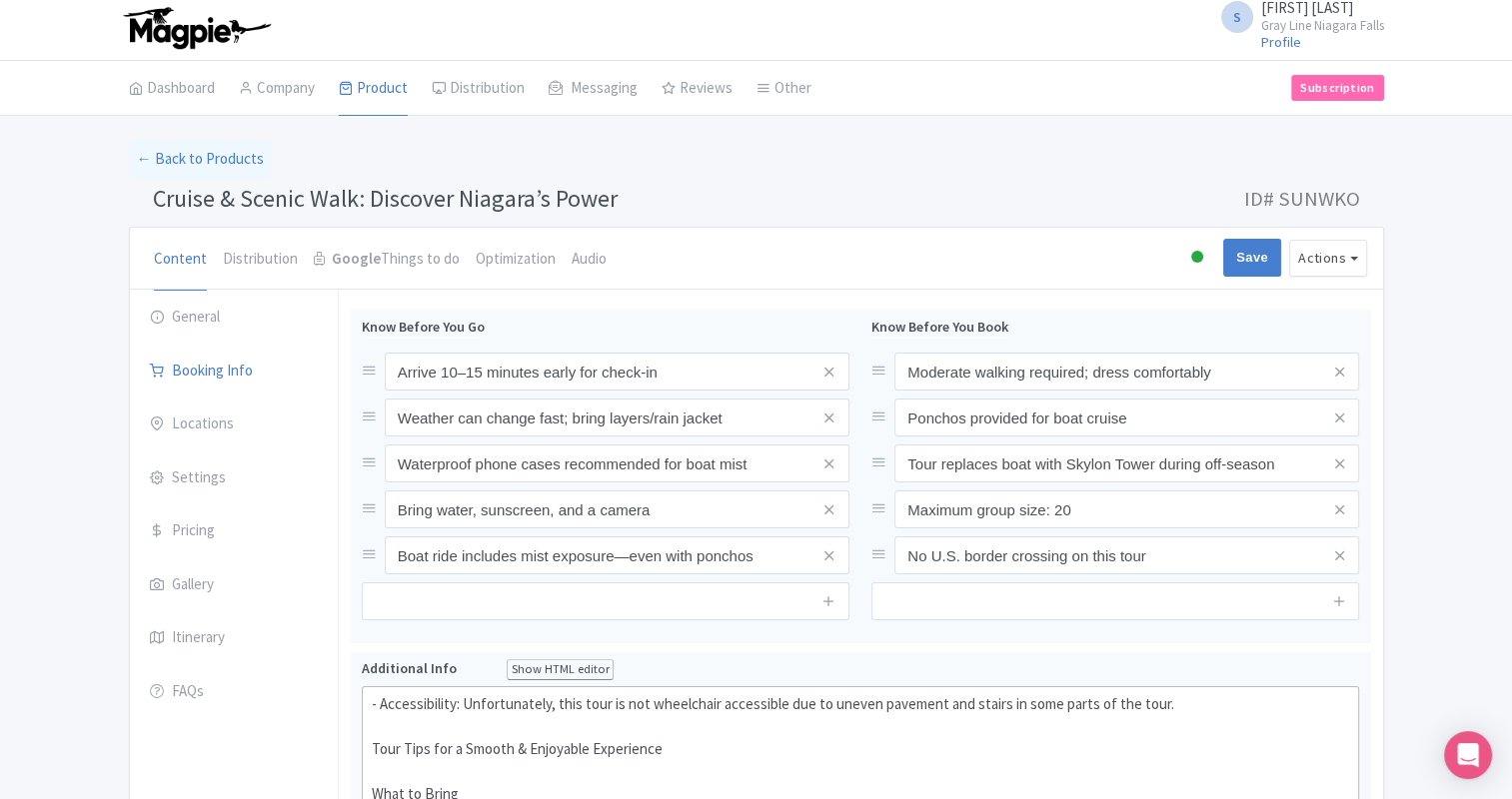 scroll, scrollTop: 0, scrollLeft: 0, axis: both 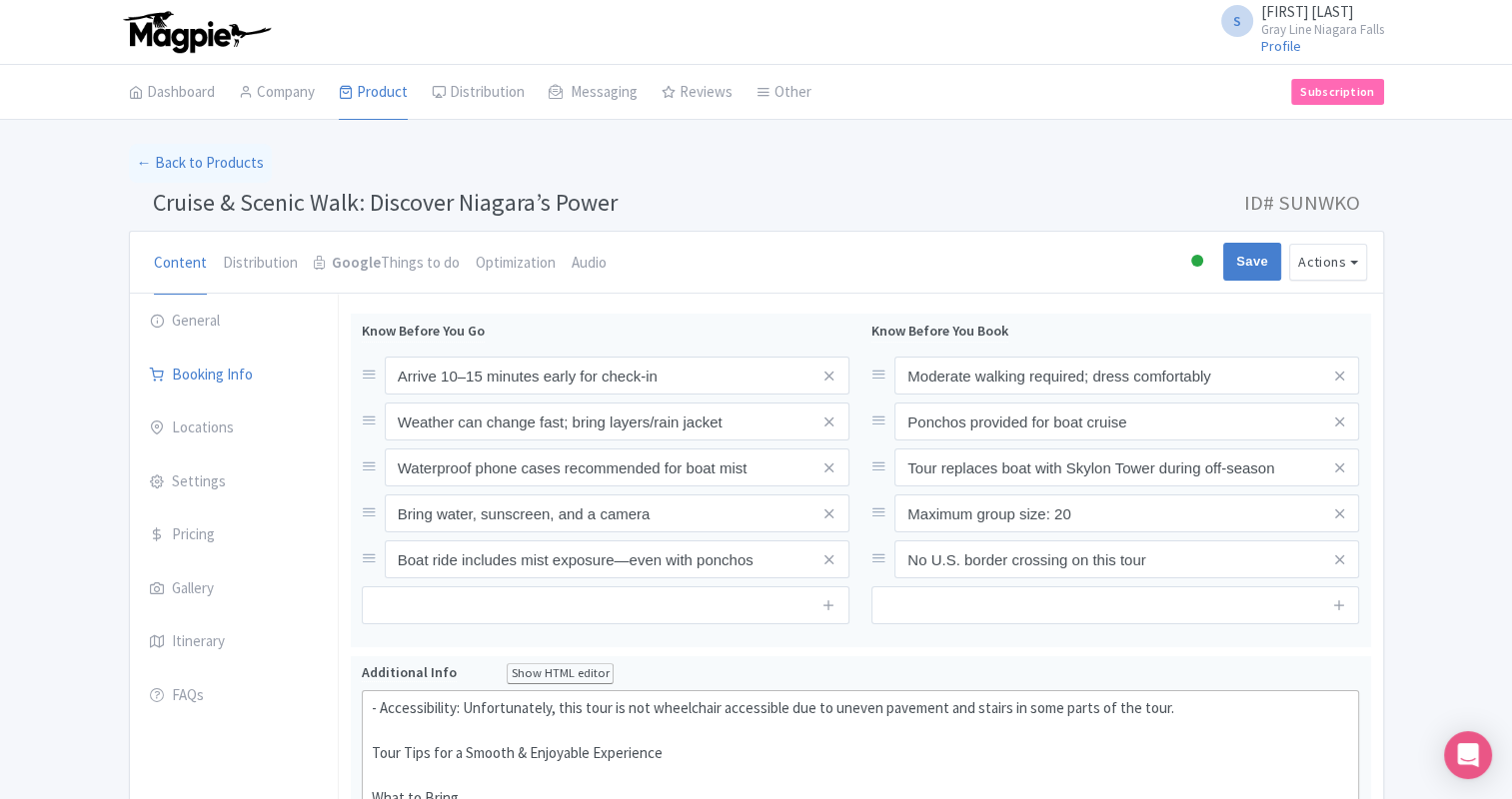 click on "Cruise & Scenic Walk: Discover [LOCATION]’s Power
ID# [ID]" at bounding box center [756, 207] 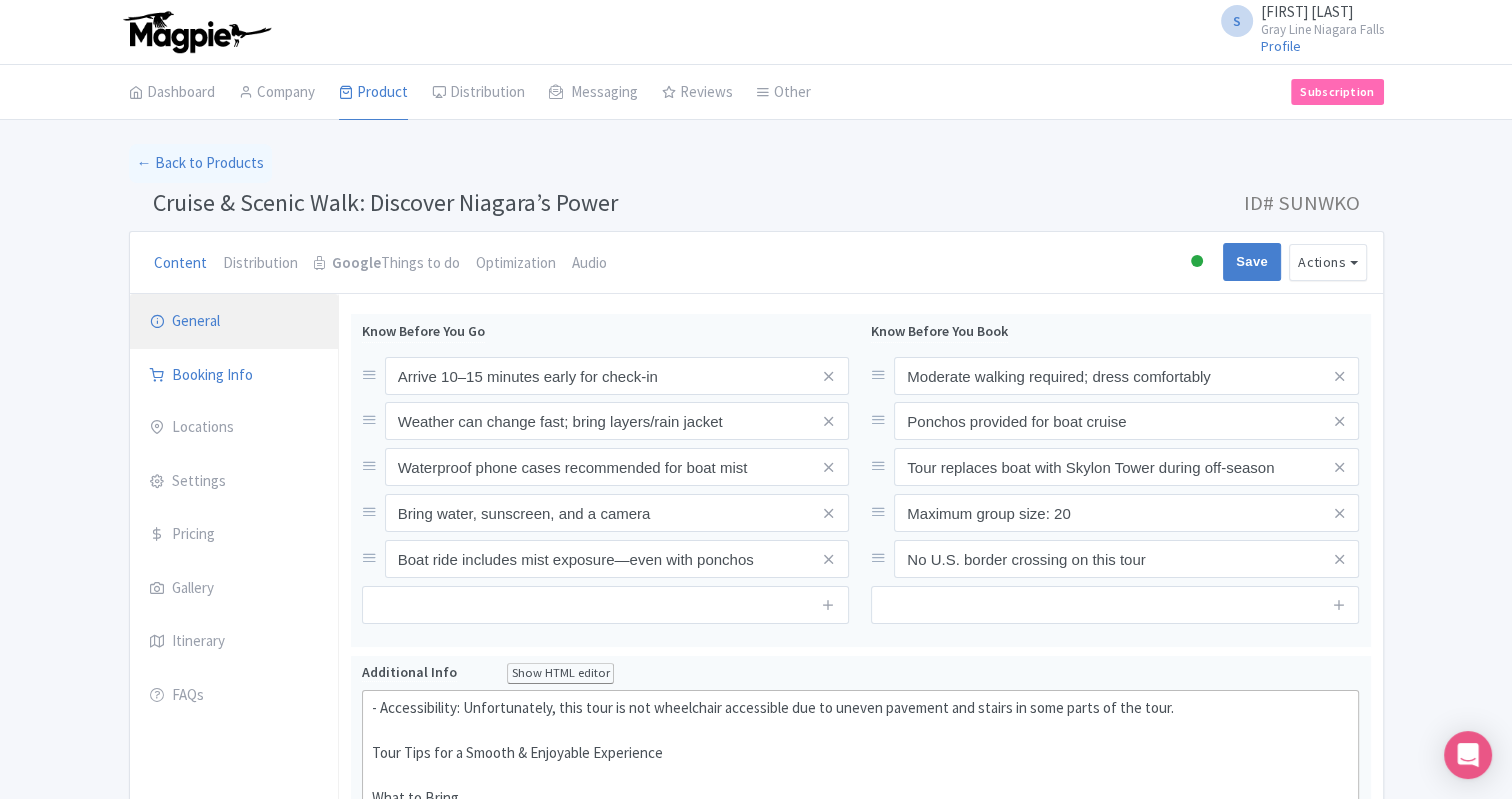 click on "General" at bounding box center [234, 322] 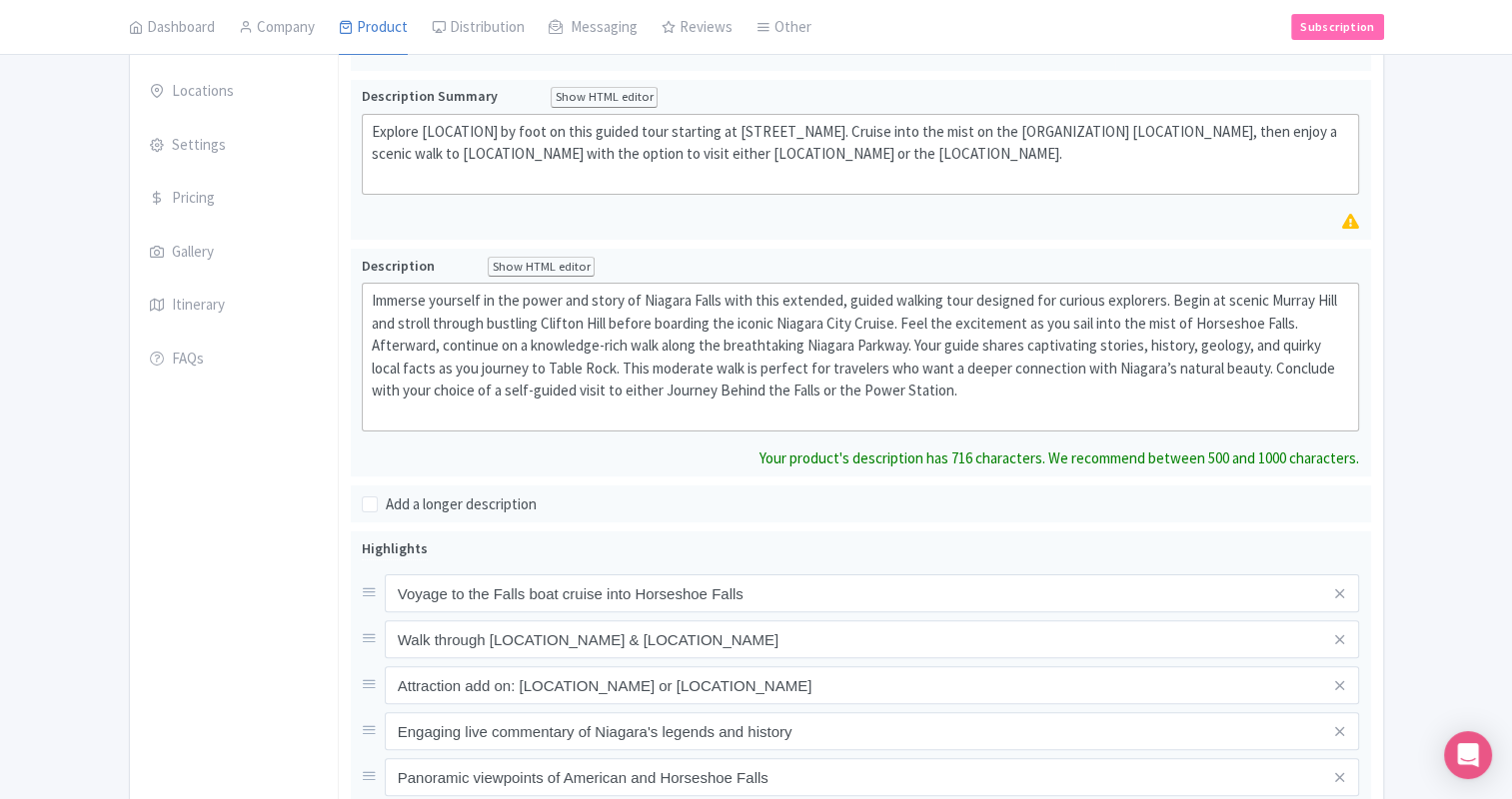 scroll, scrollTop: 250, scrollLeft: 0, axis: vertical 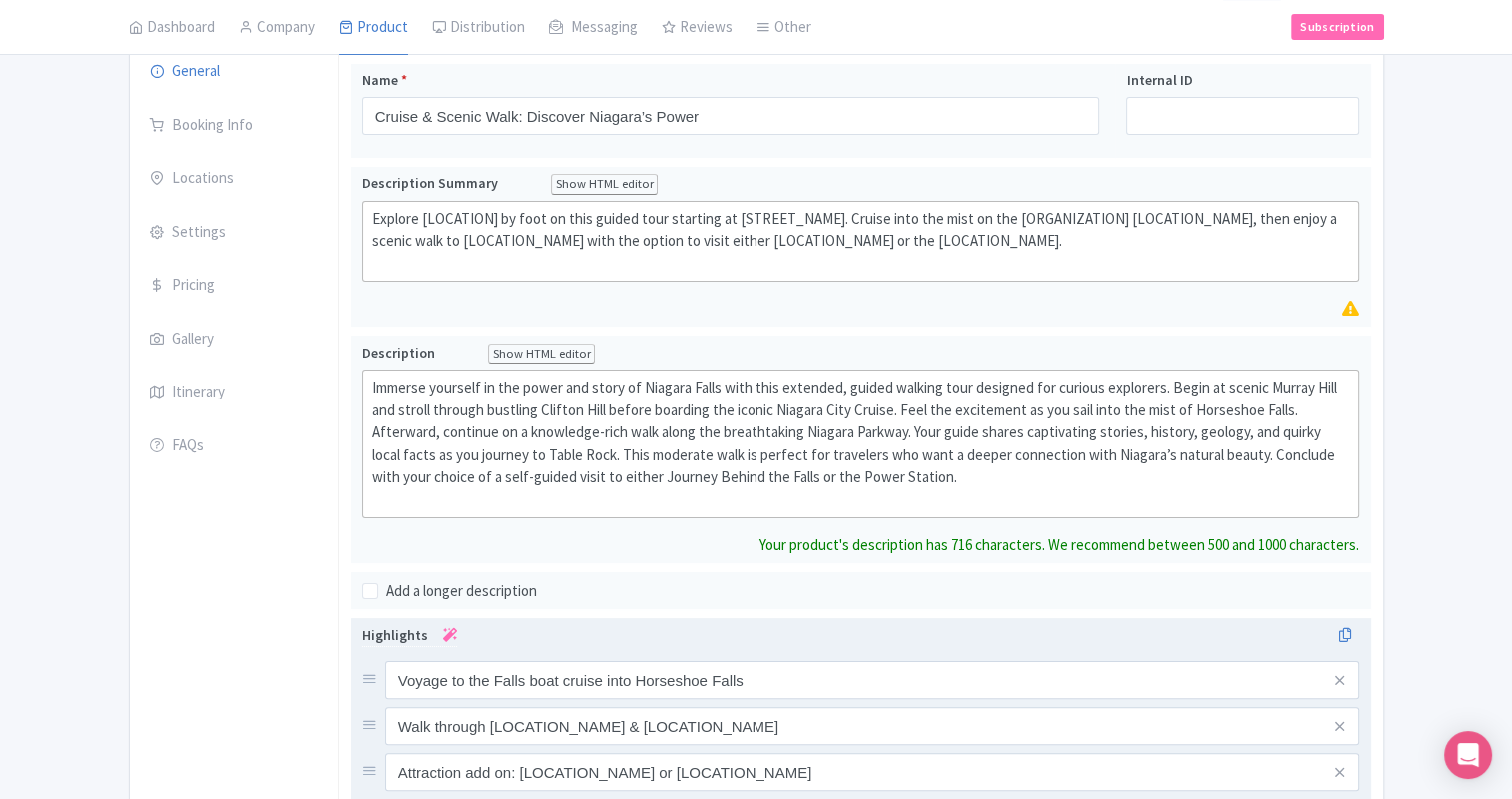 type on "<div>Immerse yourself in the power and story of [LOCATION] with this extended, guided walking tour designed for curious explorers. Begin at scenic [STREET_NAME] and stroll through bustling [LOCATION_NAME] before boarding the iconic [ORGANIZATION] [LOCATION_NAME]. Feel the excitement as you sail into the mist of [LOCATION_NAME]. Afterward, continue on a knowledge-rich walk along the breathtaking [LOCATION_NAME]. Your guide shares captivating stories, history, geology, and quirky local facts as you journey to [LOCATION_NAME]. This moderate walk is perfect for travelers who want a deeper connection with [LOCATION]’s natural beauty. Conclude with your choice of a self-guided visit to either [LOCATION_NAME] or the [LOCATION_NAME].<br><br></div>" 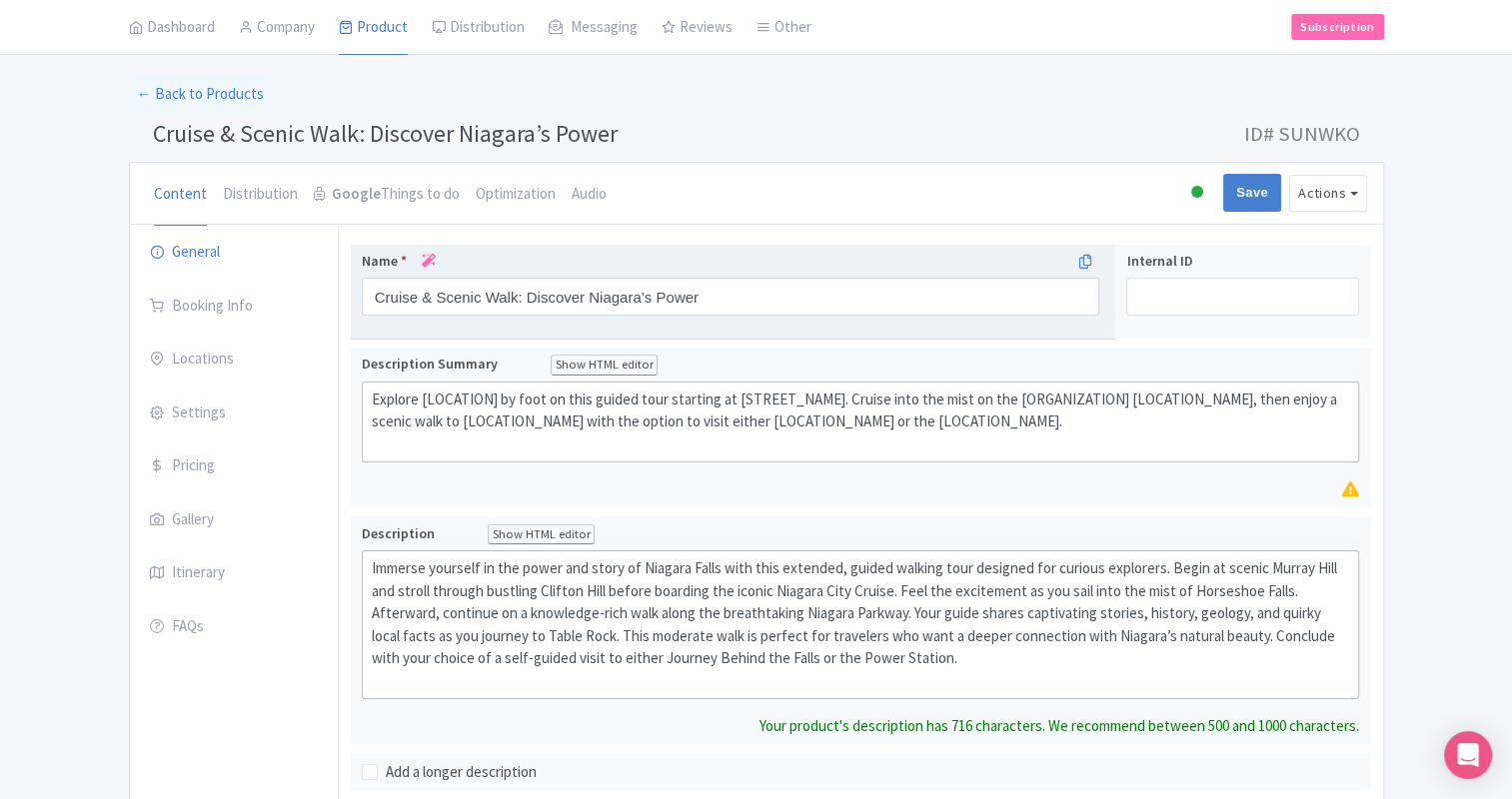 scroll, scrollTop: 76, scrollLeft: 0, axis: vertical 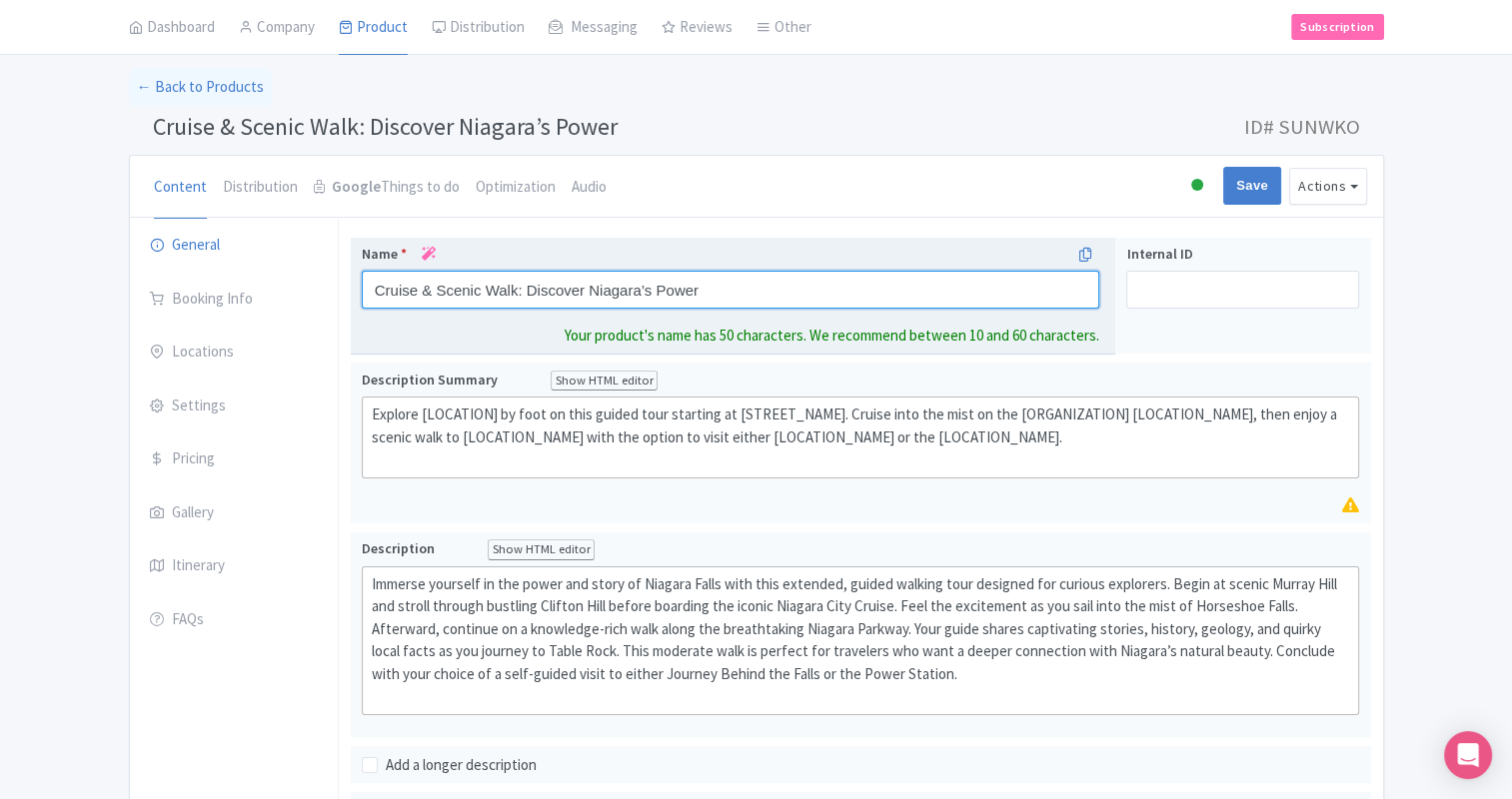 click on "Cruise & Scenic Walk: Discover Niagara’s Power" at bounding box center (731, 290) 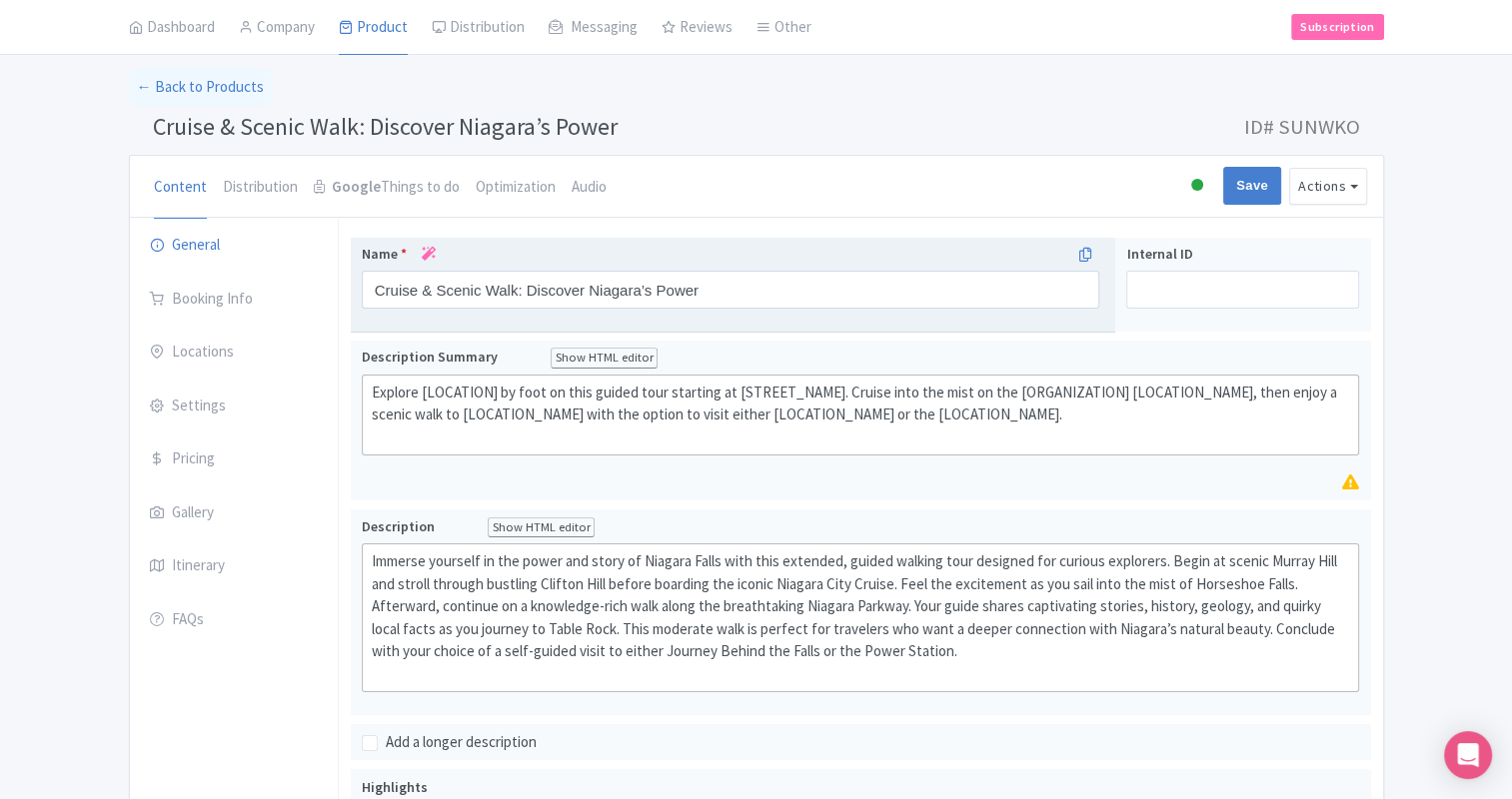 click on "Name   *
Cruise & Scenic Walk: Discover [LOCATION]’s Power
Your product's name has 46 characters. We recommend between 10 and 60 characters." at bounding box center (734, 285) 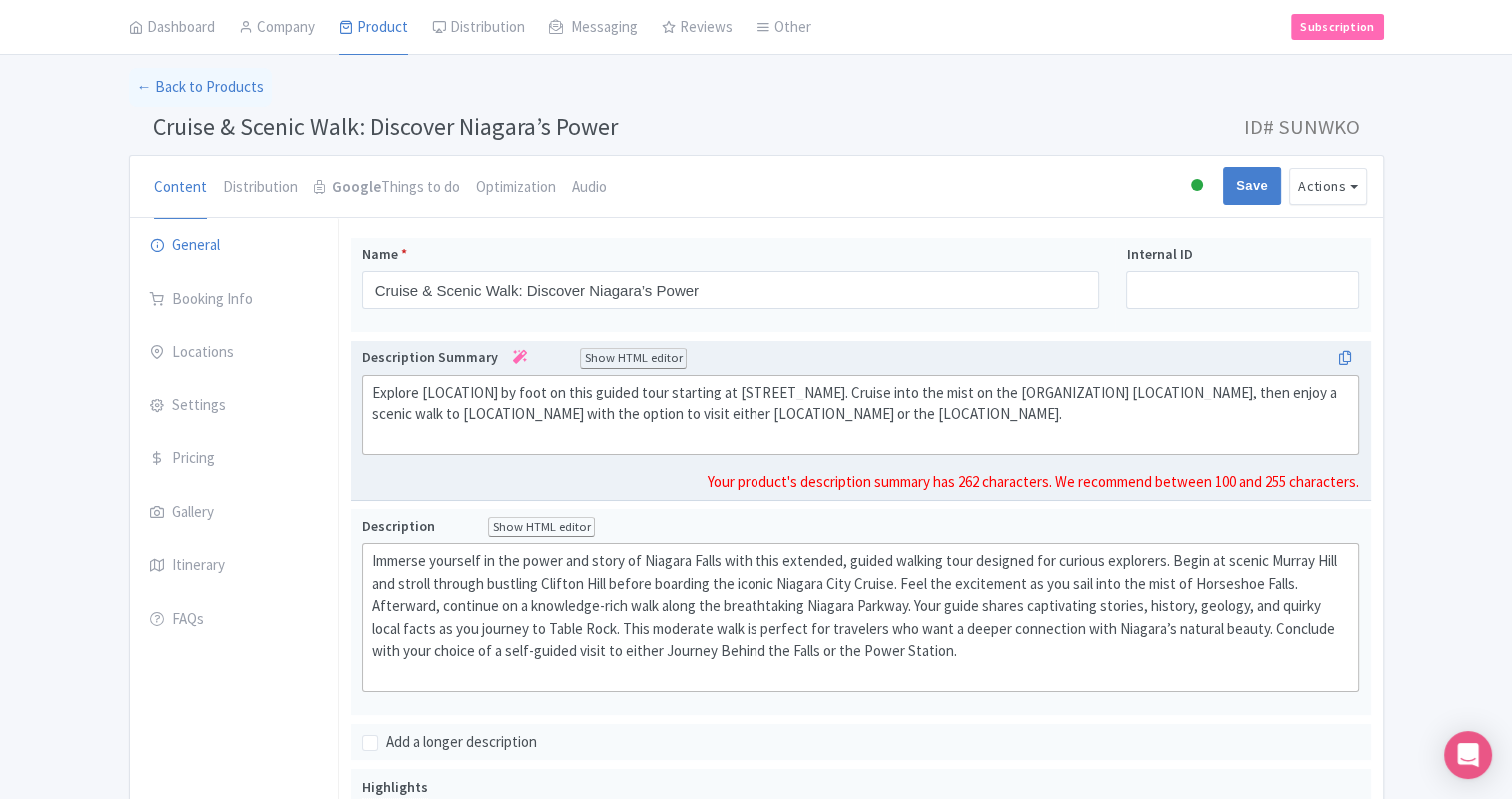 click on "Explore [LOCATION] by foot on this guided tour starting at [STREET_NAME]. Cruise into the mist on the [ORGANIZATION] [LOCATION_NAME], then enjoy a scenic walk to [LOCATION_NAME] with the option to visit either [LOCATION_NAME] or the [LOCATION_NAME]." 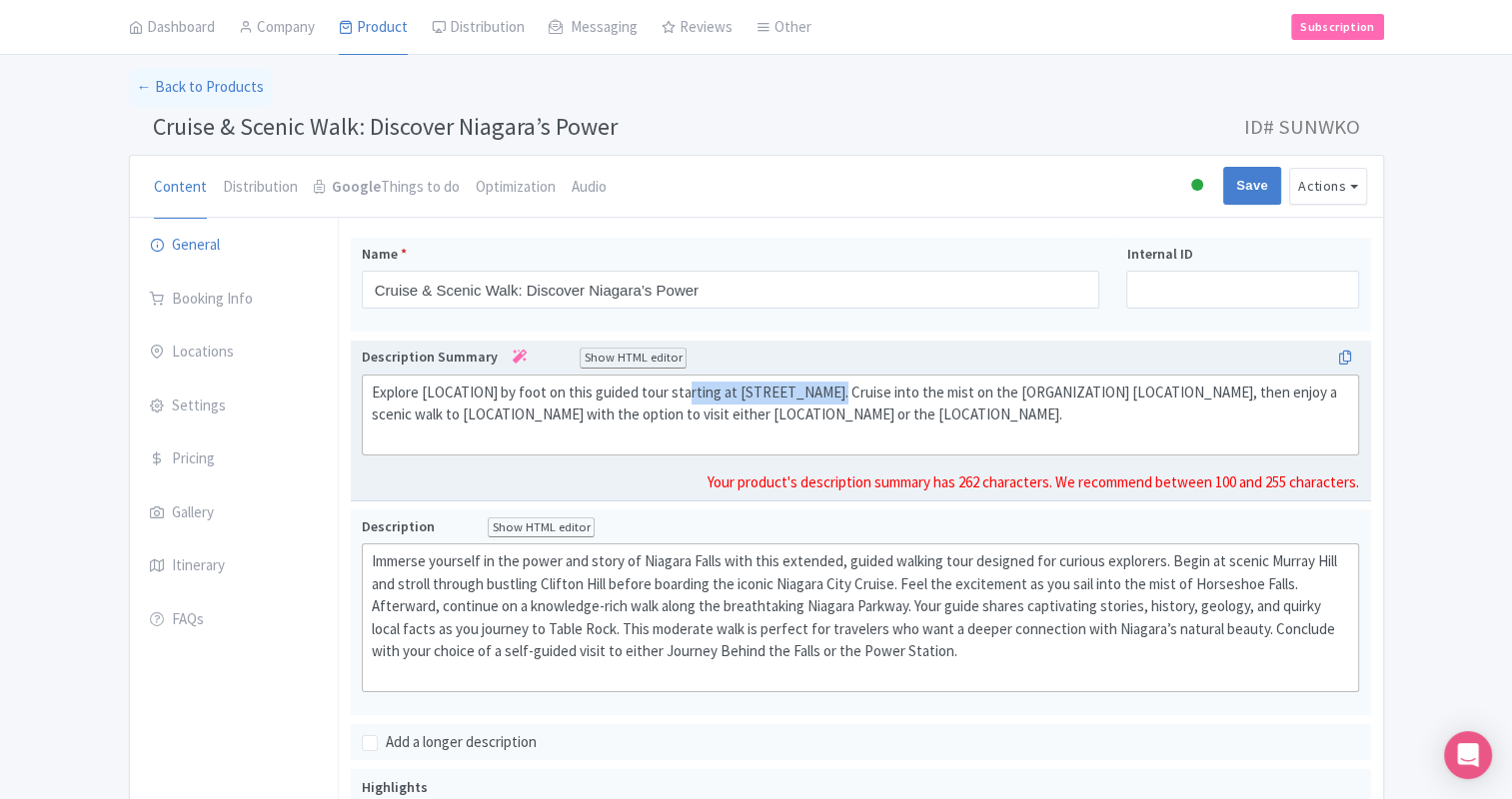 drag, startPoint x: 673, startPoint y: 397, endPoint x: 803, endPoint y: 392, distance: 130.09612 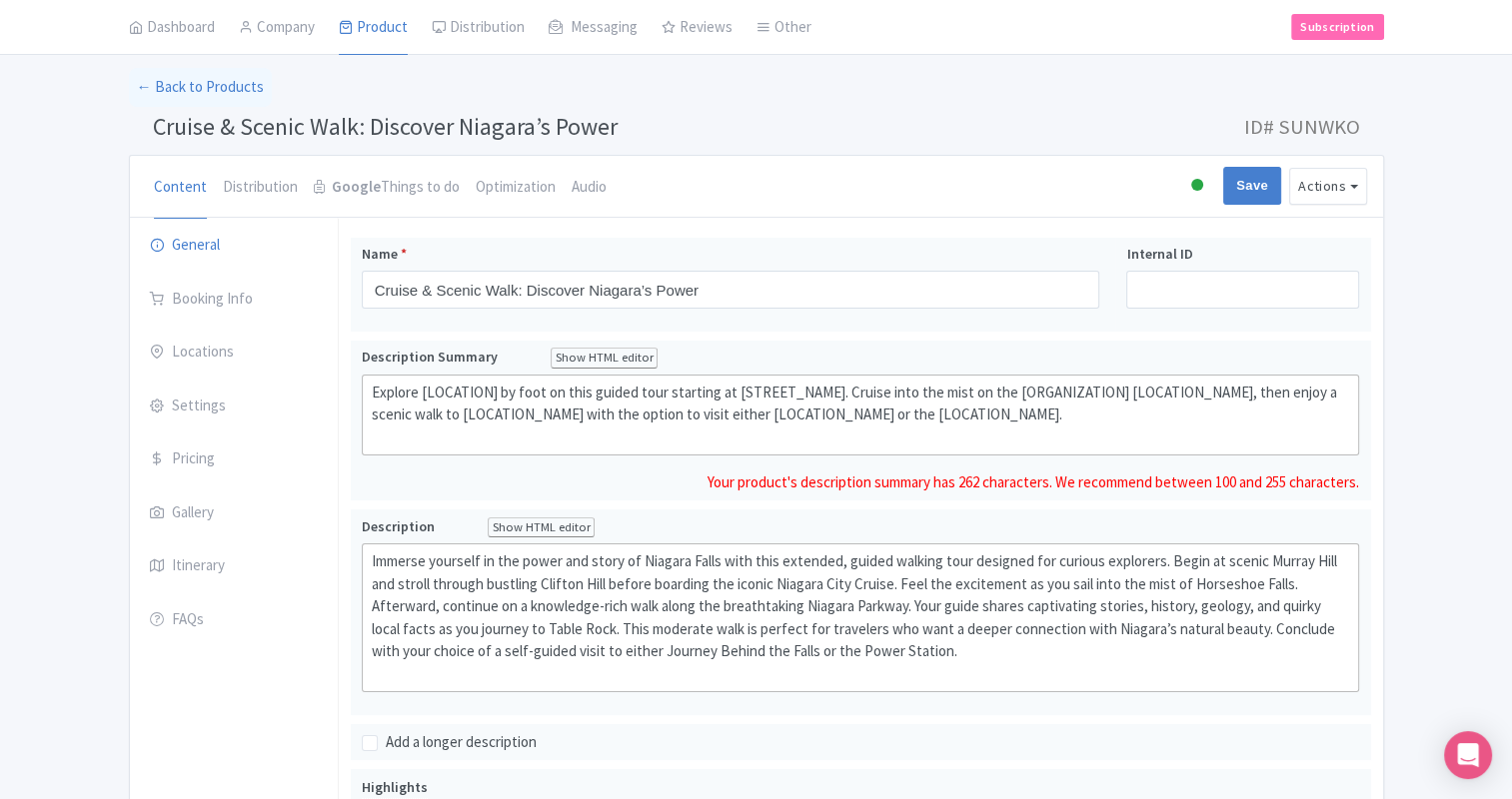 click on "← Back to Products
Cruise & Scenic Walk: Discover Niagara’s Power
ID# SUNWKO
Content
Distribution
Google  Things to do
Optimization
Audio
Active
Inactive
Building
Archived
Save
Actions
View on Magpie
Customer View
Industry Partner View
Download
Excel
Word
All Images ZIP
Share Products
Delete Product
Create new version
Confirm Copy Operation
Yes, Copy
Cancel
You are currently editing a version of this product: Primary Product
General
Booking Info
Locations
Settings
Pricing
Gallery
Itinerary
FAQs
Cruise & Scenic Walk: Discover Niagara’s Power
Name   *
Cruise & Scenic Walk: Discover Niagara’s Power" at bounding box center (756, 768) 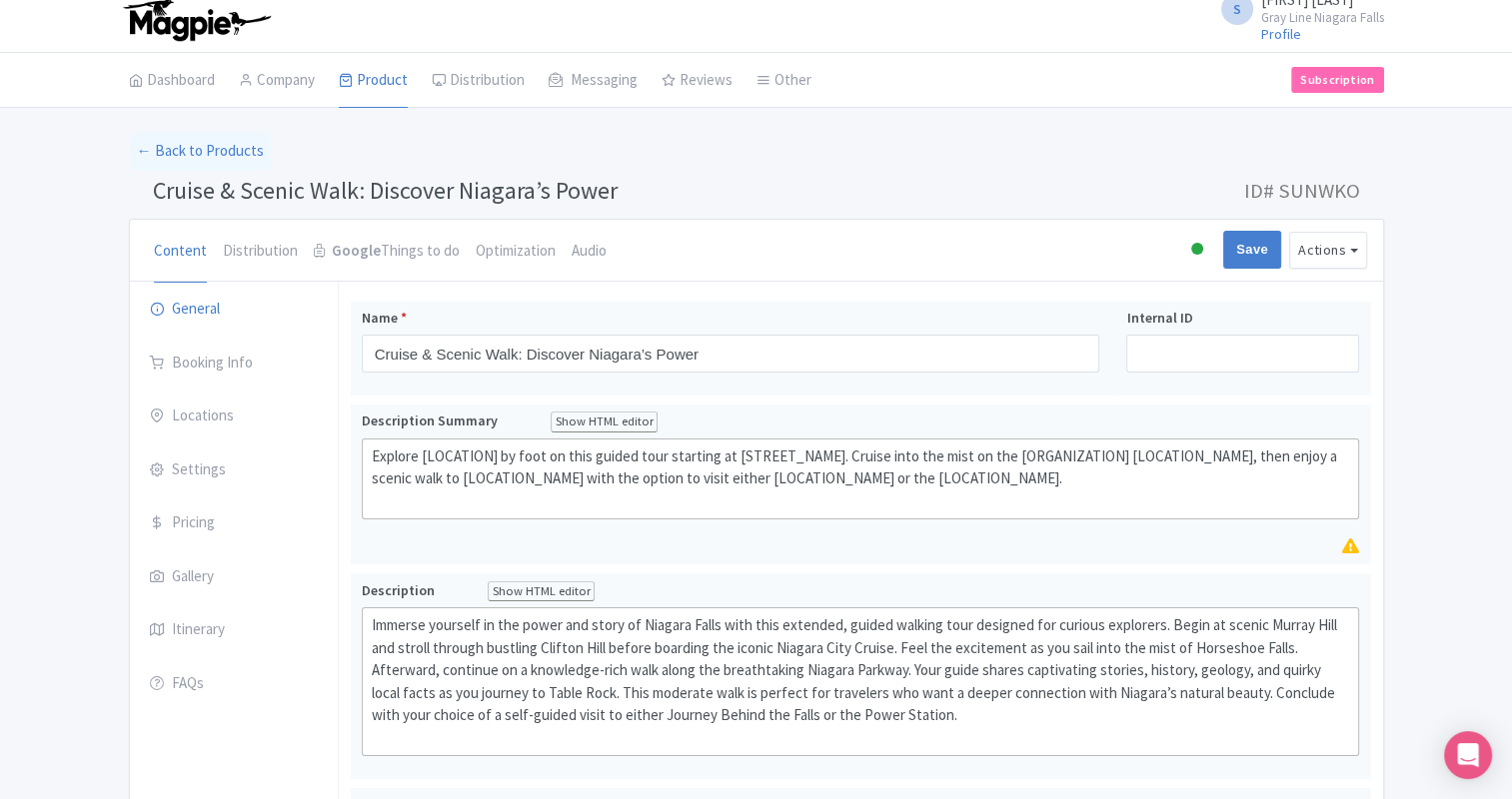 scroll, scrollTop: 0, scrollLeft: 0, axis: both 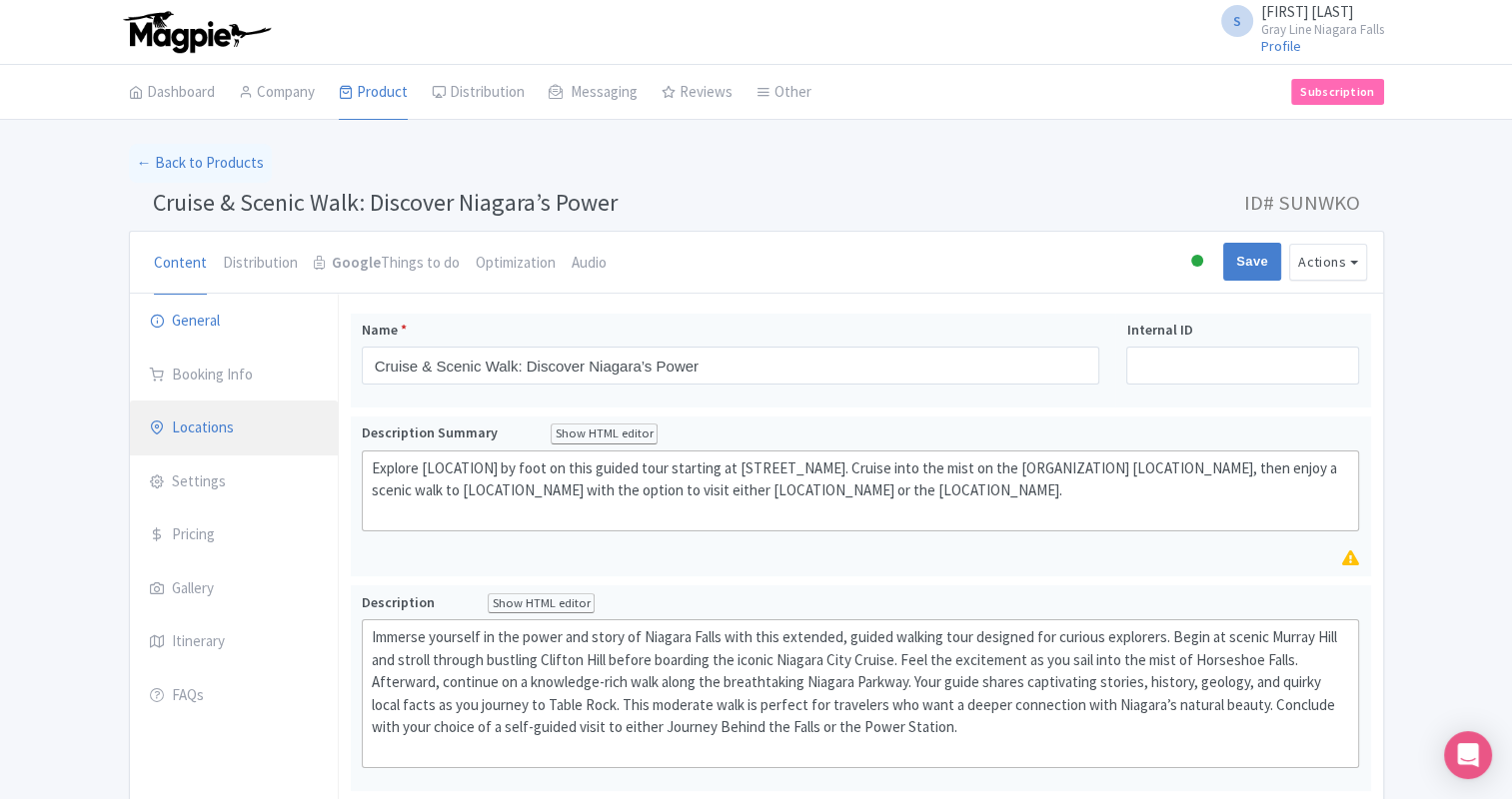 click on "Locations" at bounding box center (234, 428) 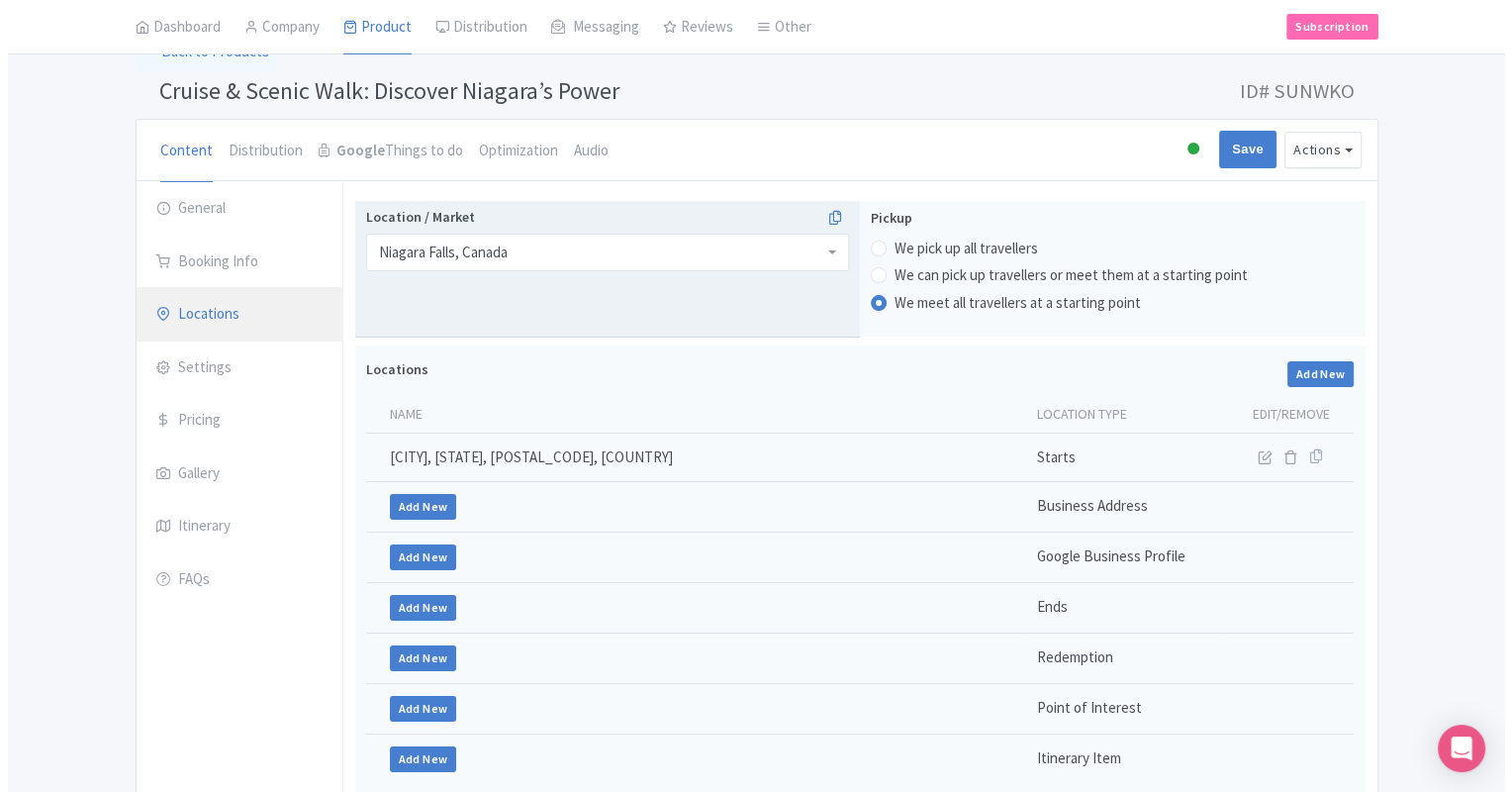 scroll, scrollTop: 157, scrollLeft: 0, axis: vertical 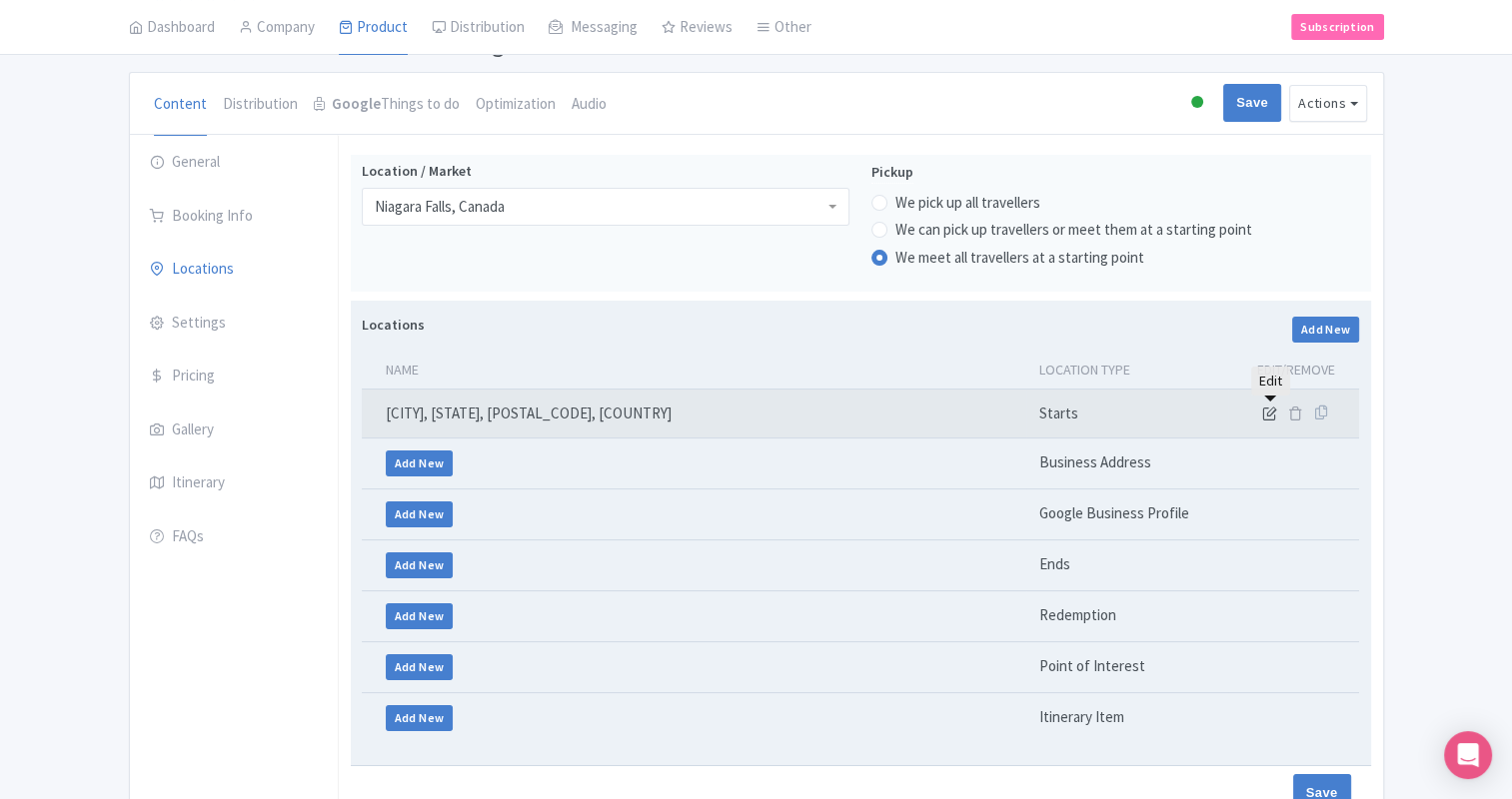 click at bounding box center [1269, 412] 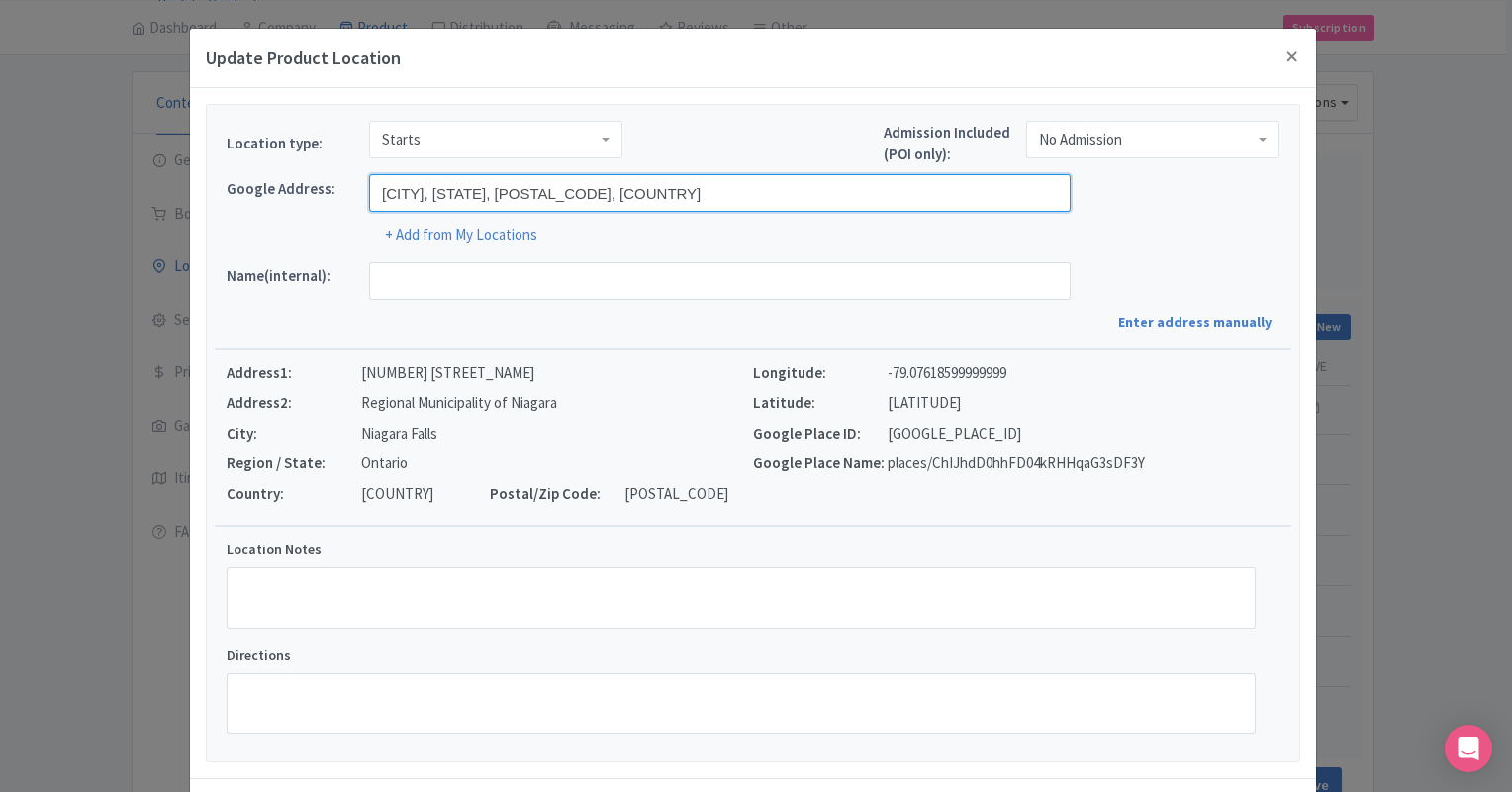 drag, startPoint x: 380, startPoint y: 188, endPoint x: 979, endPoint y: 205, distance: 599.2412 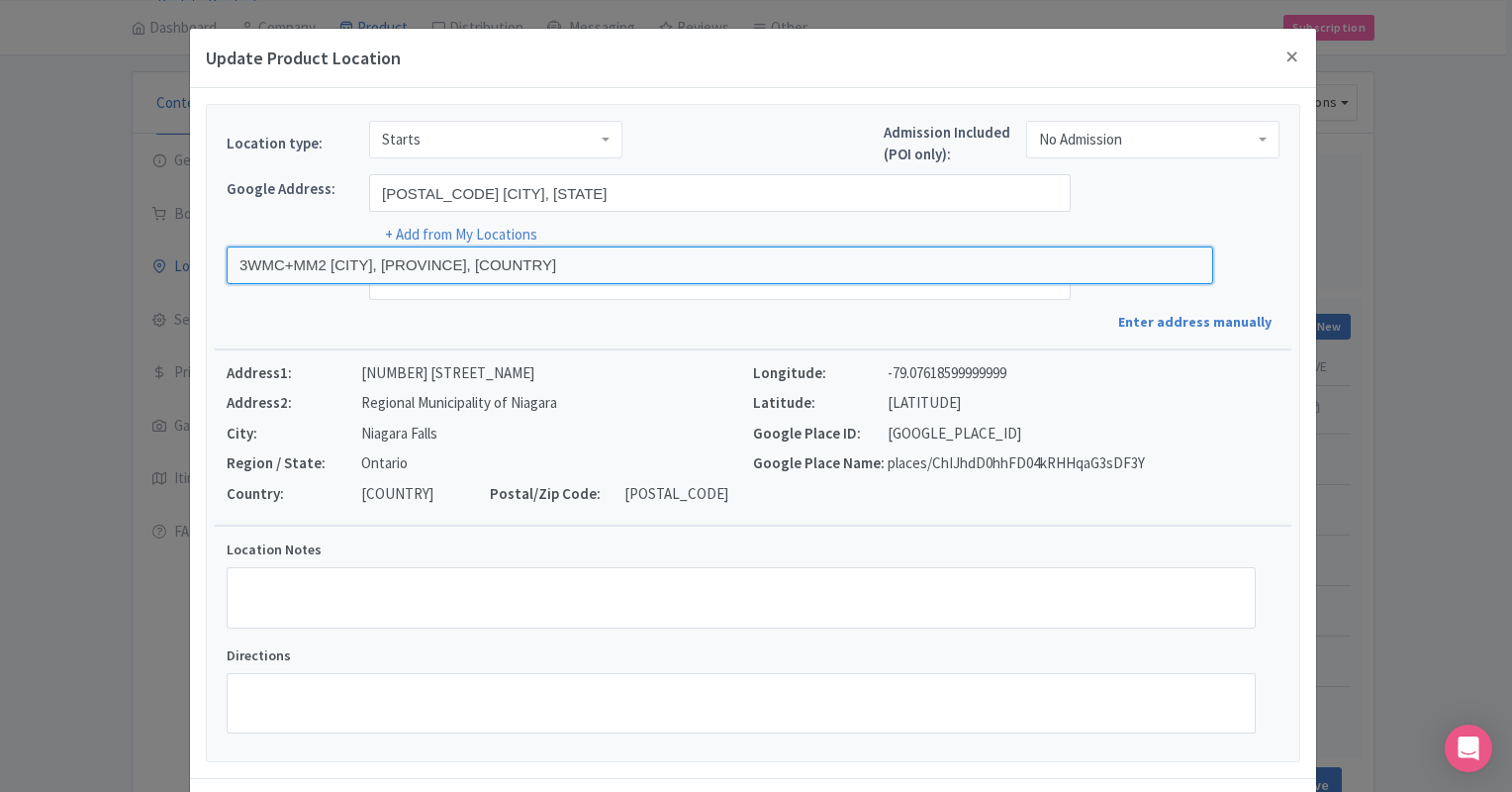 click at bounding box center (719, 265) 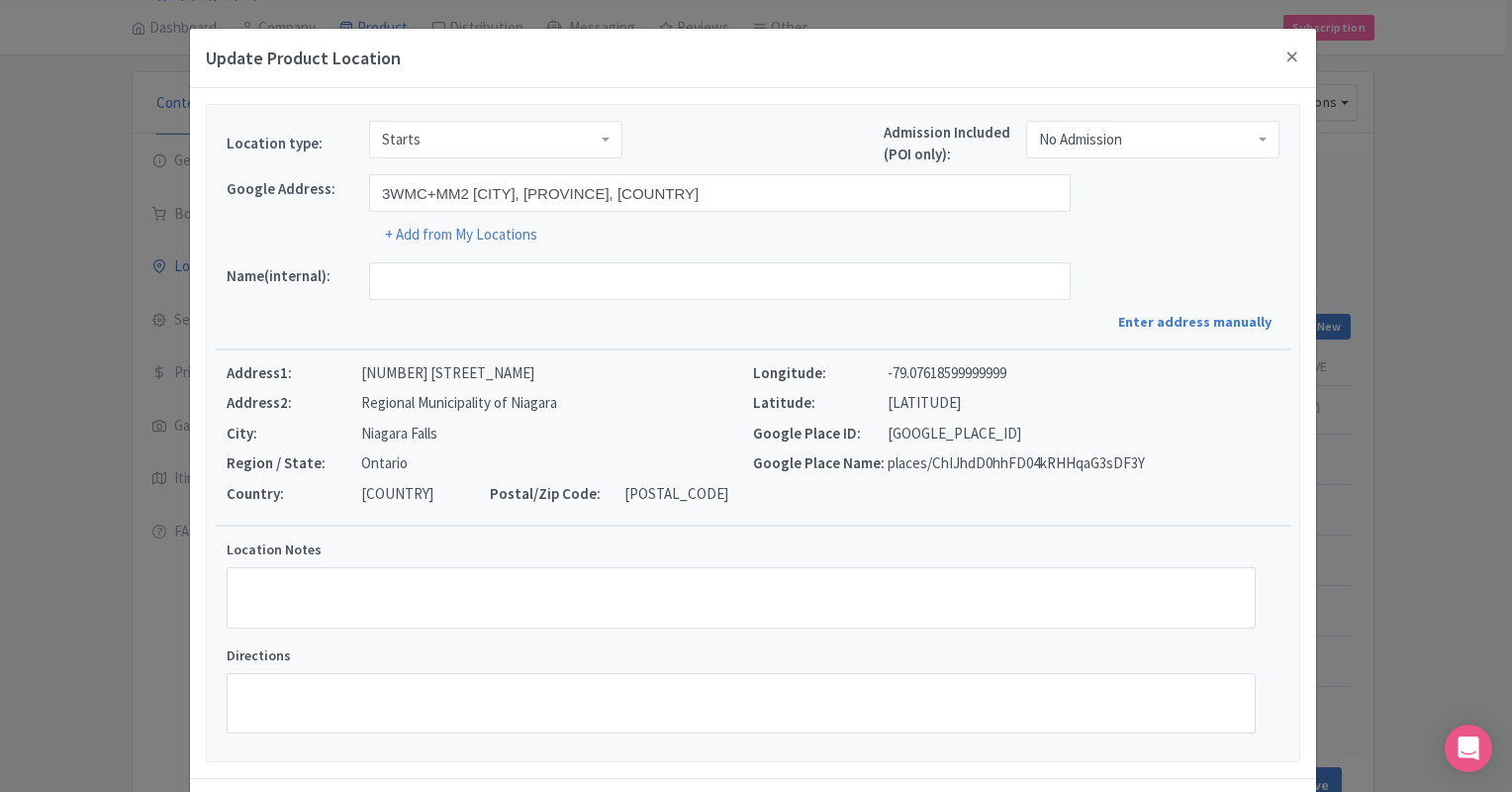 type on "[POSTAL_CODE], [POSTAL_CODE], [CITY], [STATE], [COUNTRY]" 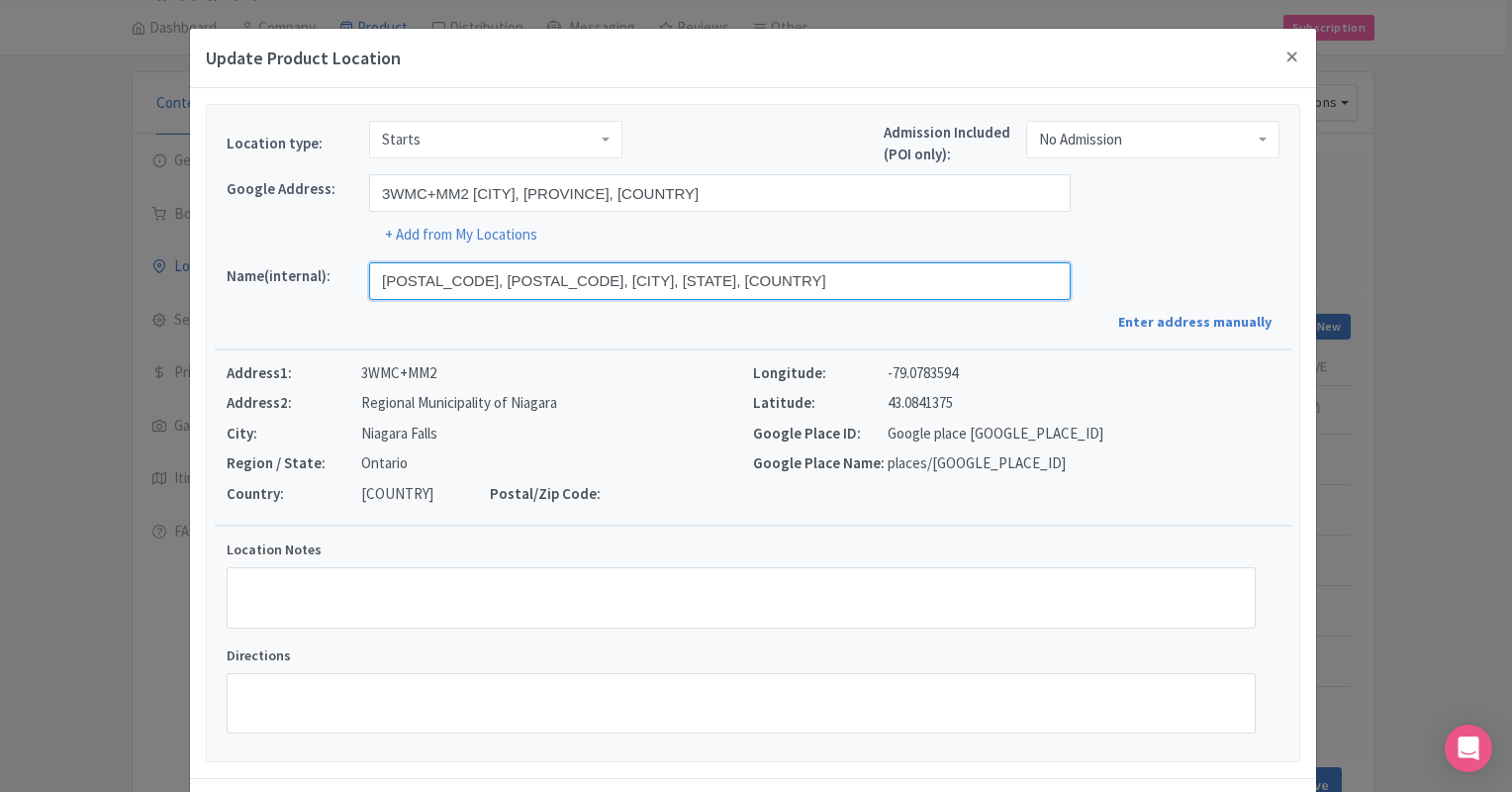 click on "[POSTAL_CODE], [POSTAL_CODE], [CITY], [STATE], [COUNTRY]" at bounding box center [719, 281] 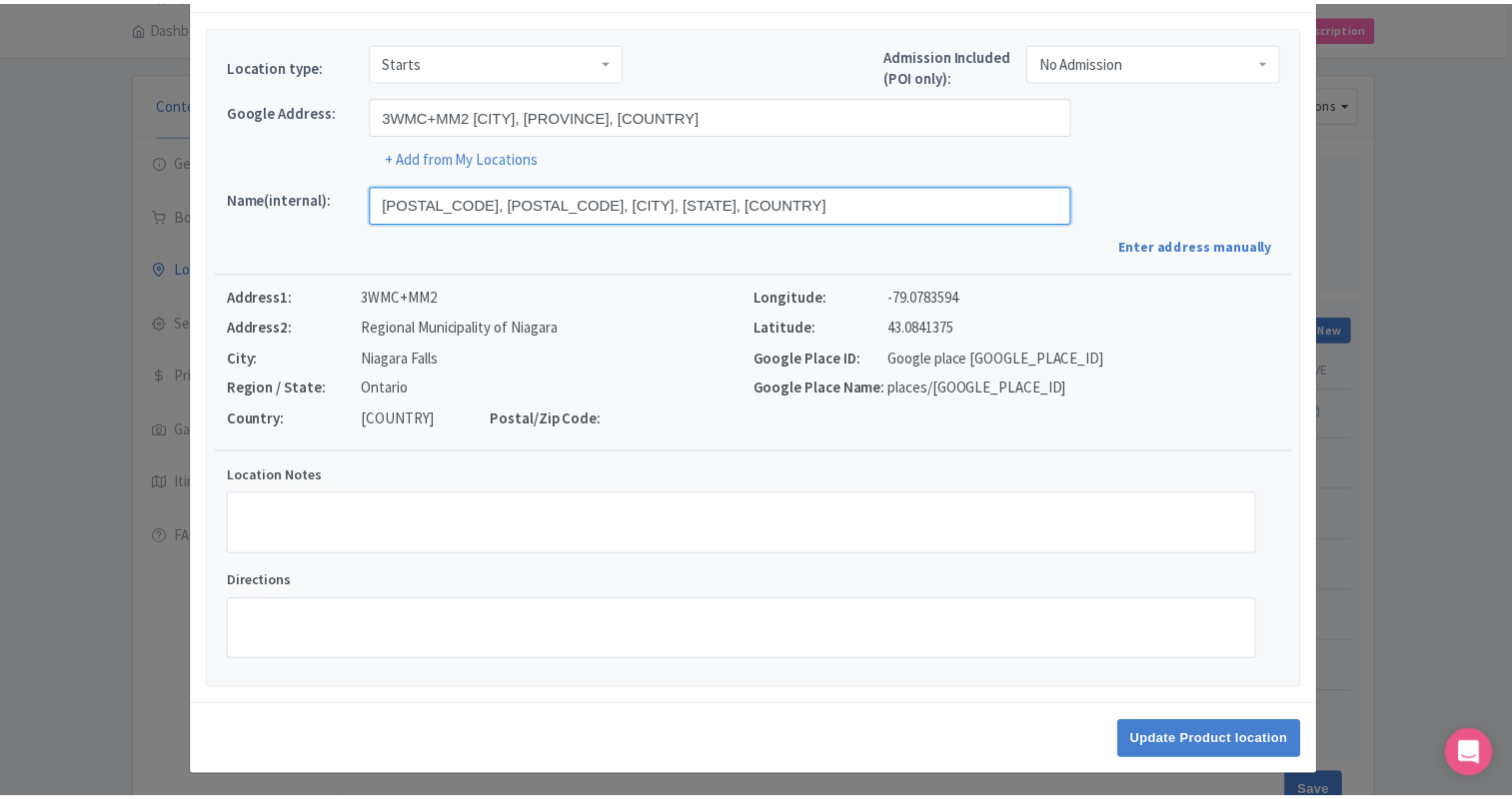 scroll, scrollTop: 82, scrollLeft: 0, axis: vertical 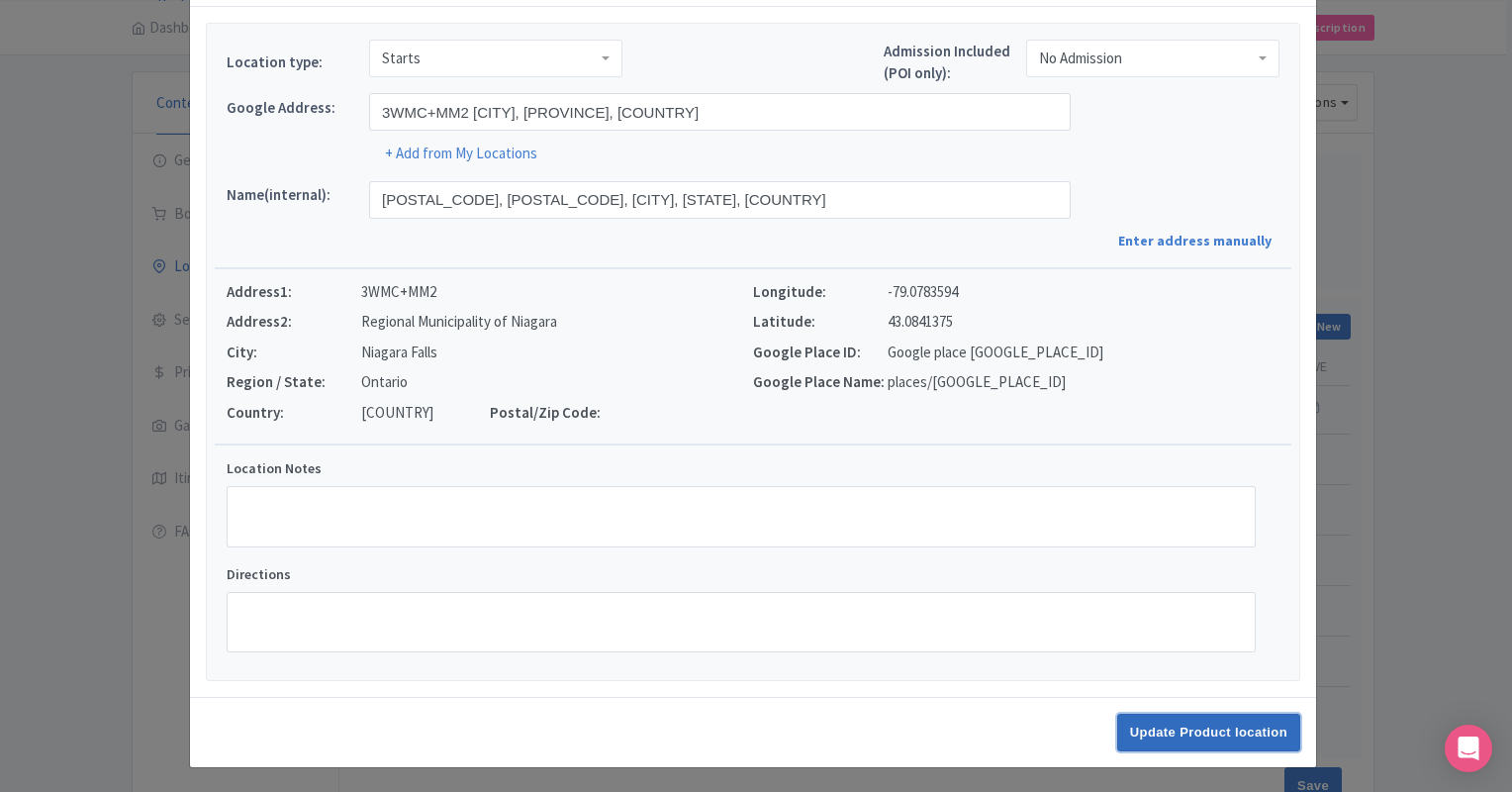 click on "Update Product location" at bounding box center (1208, 733) 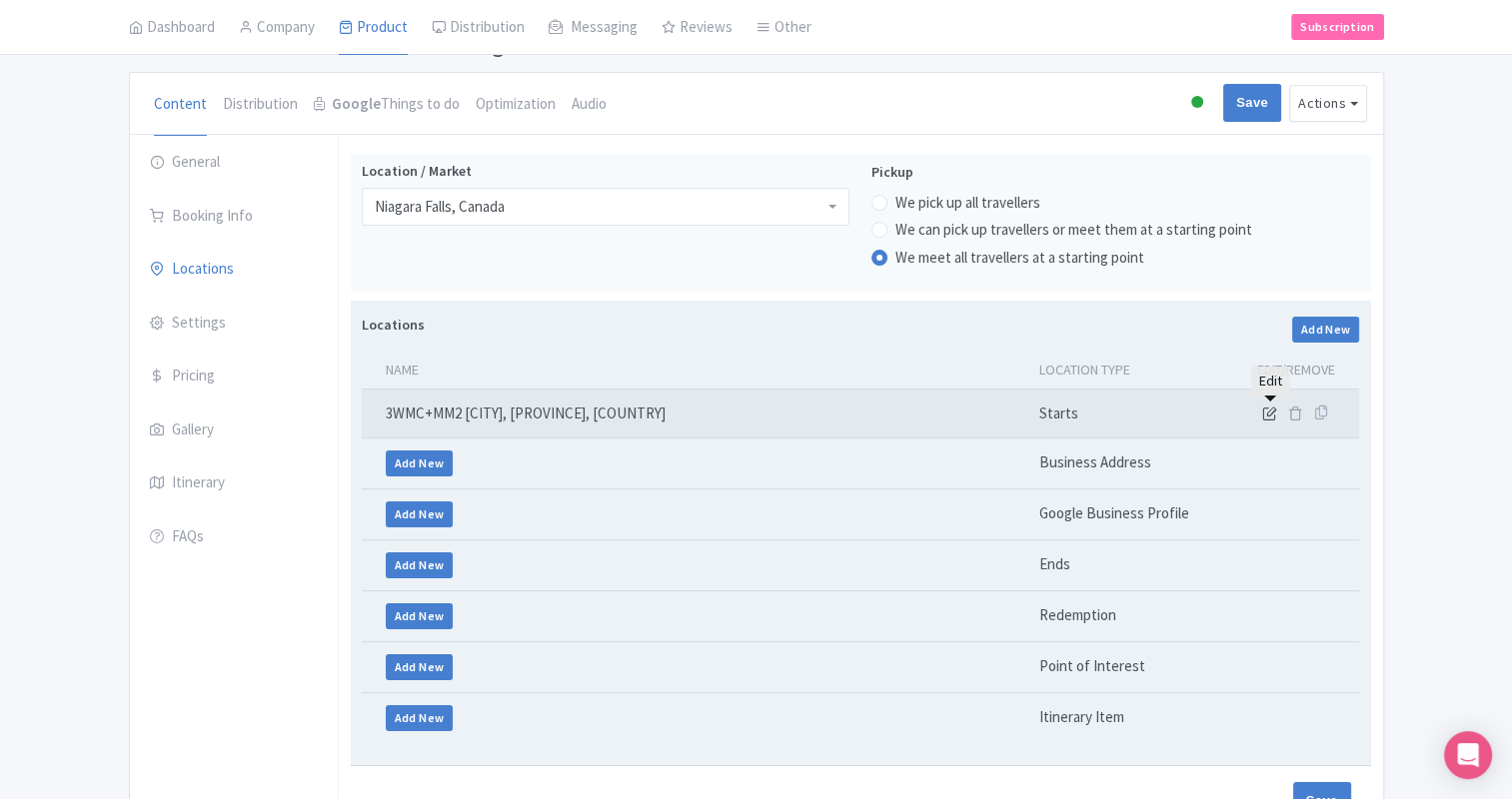 click at bounding box center [1269, 412] 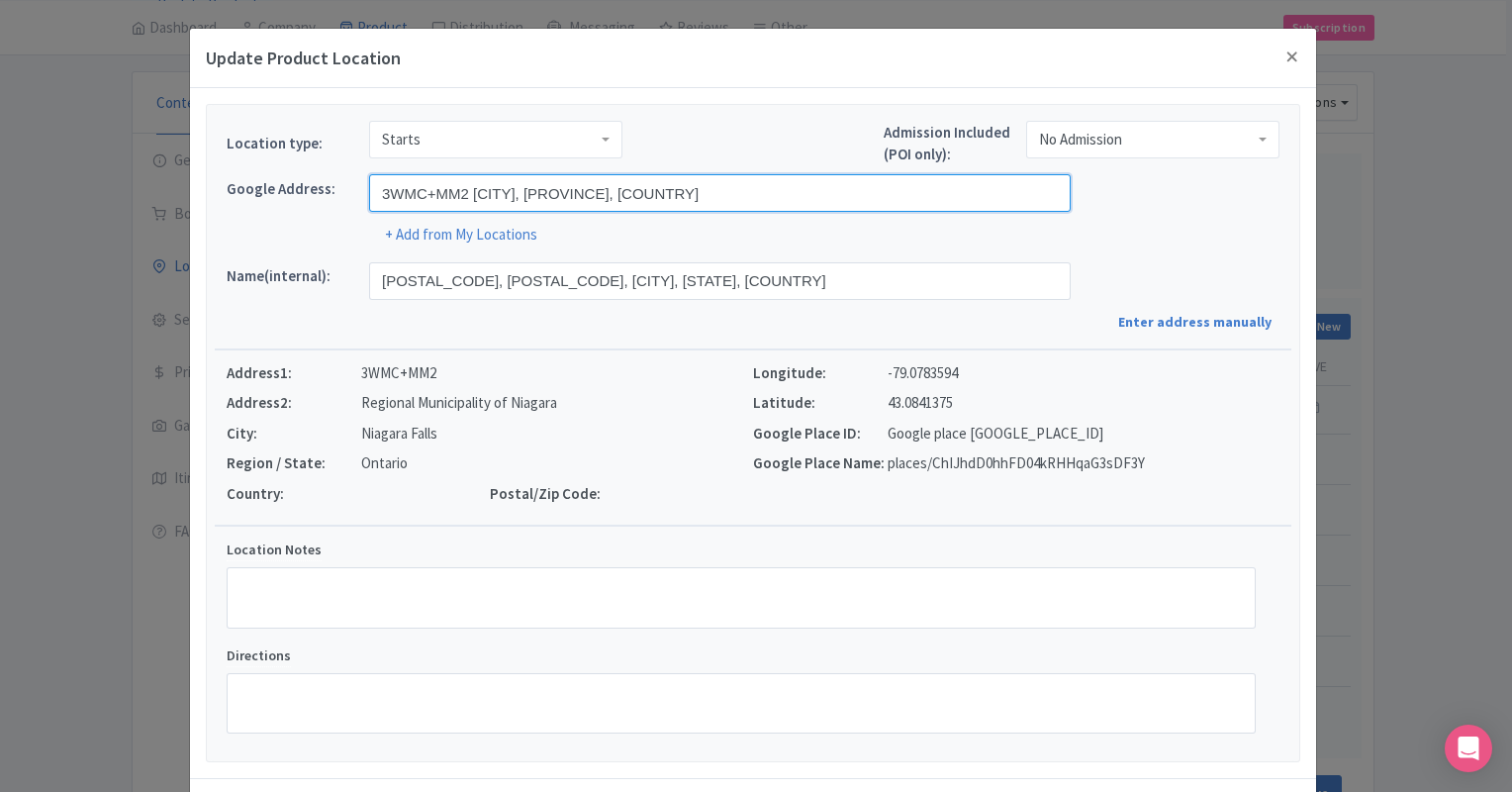 drag, startPoint x: 730, startPoint y: 202, endPoint x: 209, endPoint y: 237, distance: 522.1743 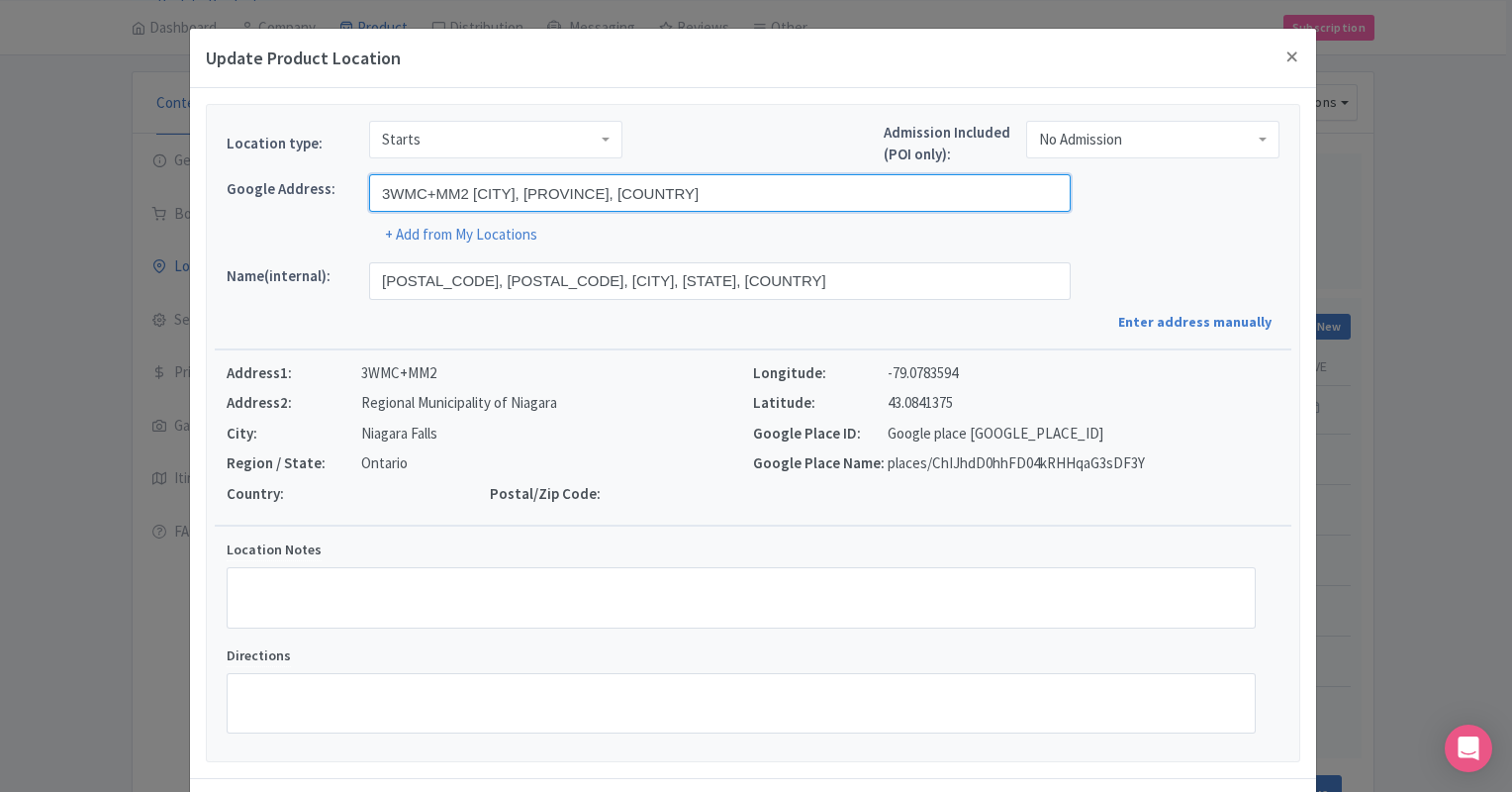 paste on "https://maps.app.goo.gl/[URL_FRAGMENT]" 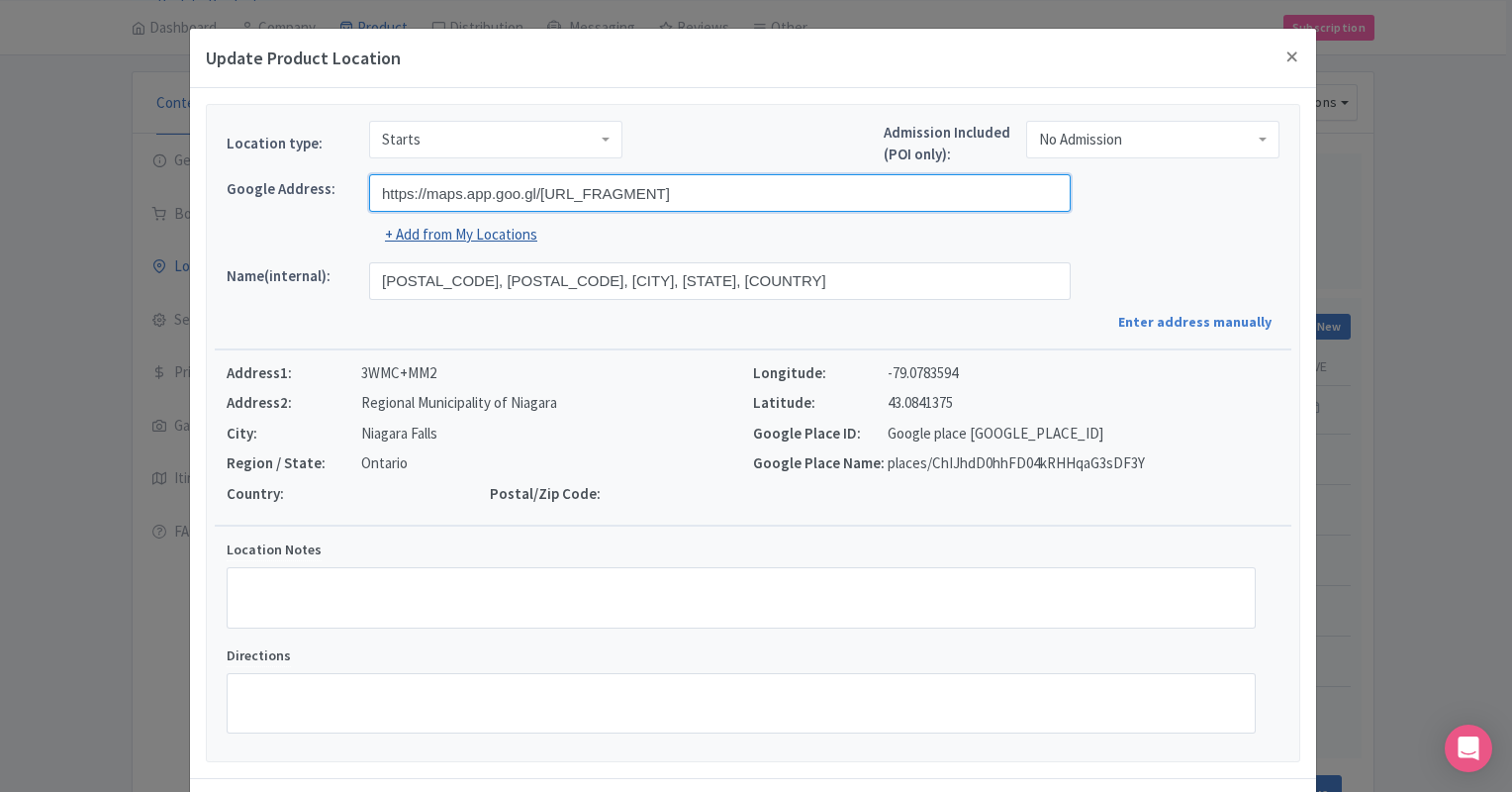 type on "https://maps.app.goo.gl/[URL_FRAGMENT]" 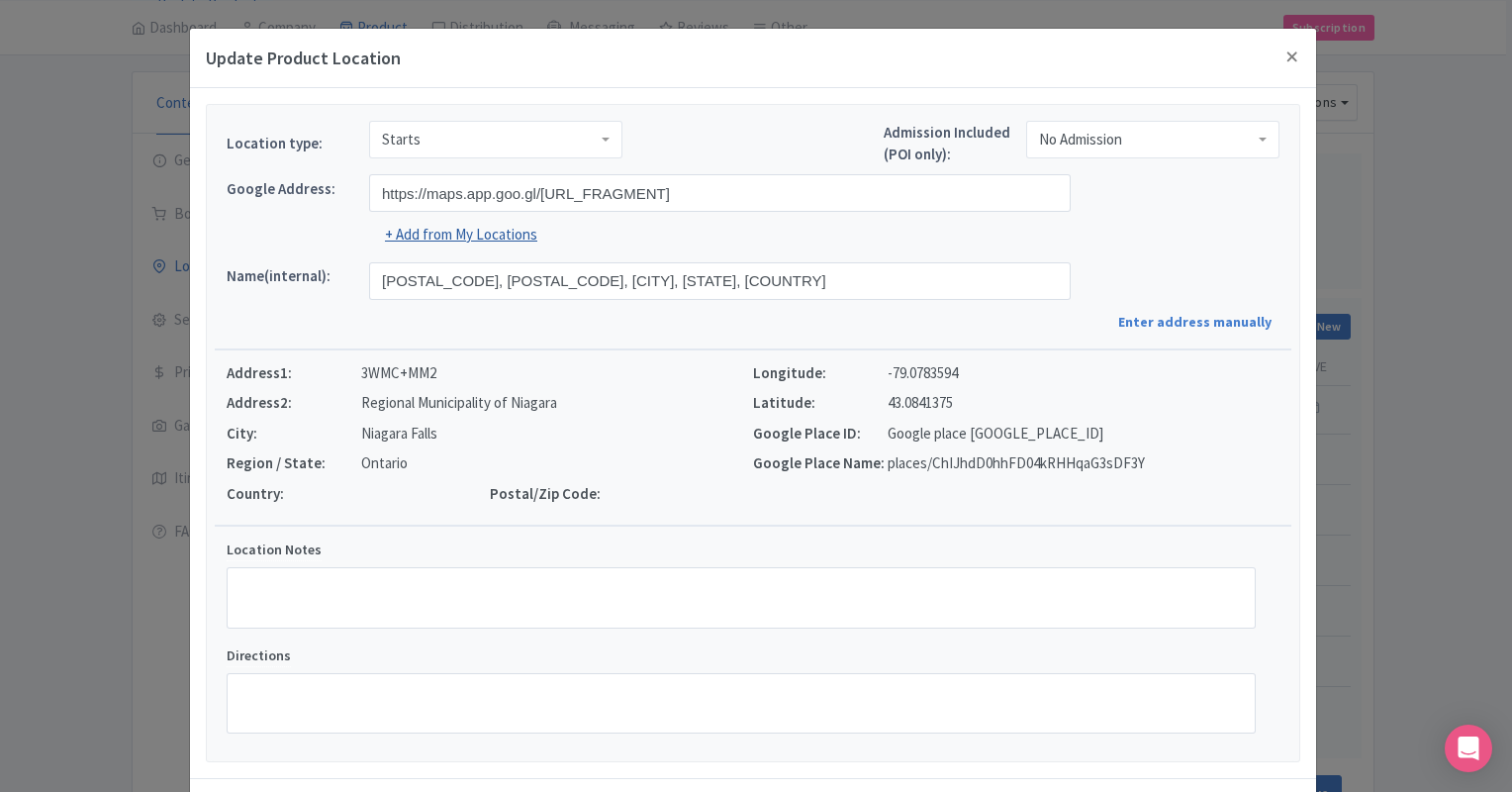 click on "+ Add from My Locations" at bounding box center (461, 234) 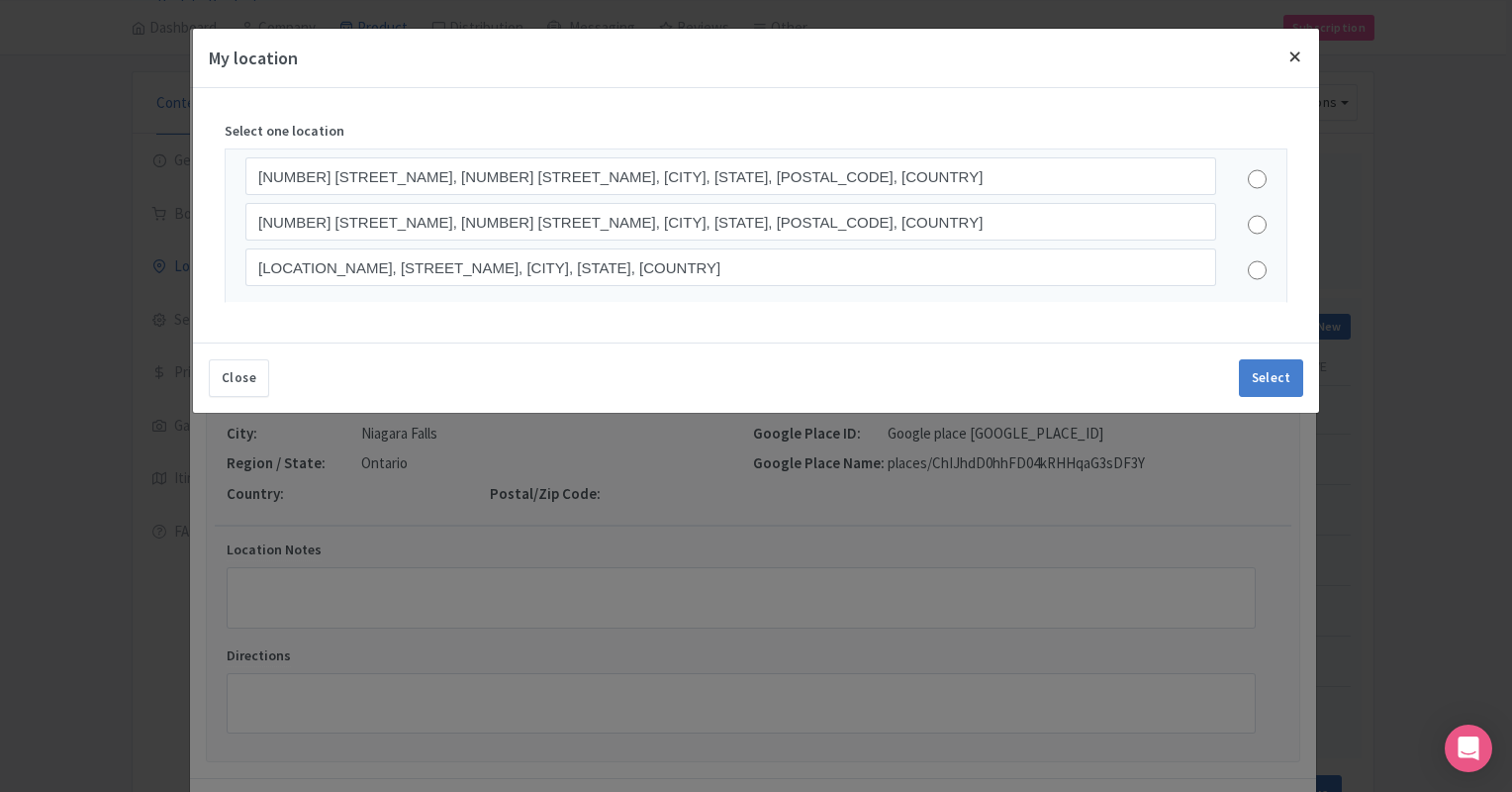 click at bounding box center (1295, 56) 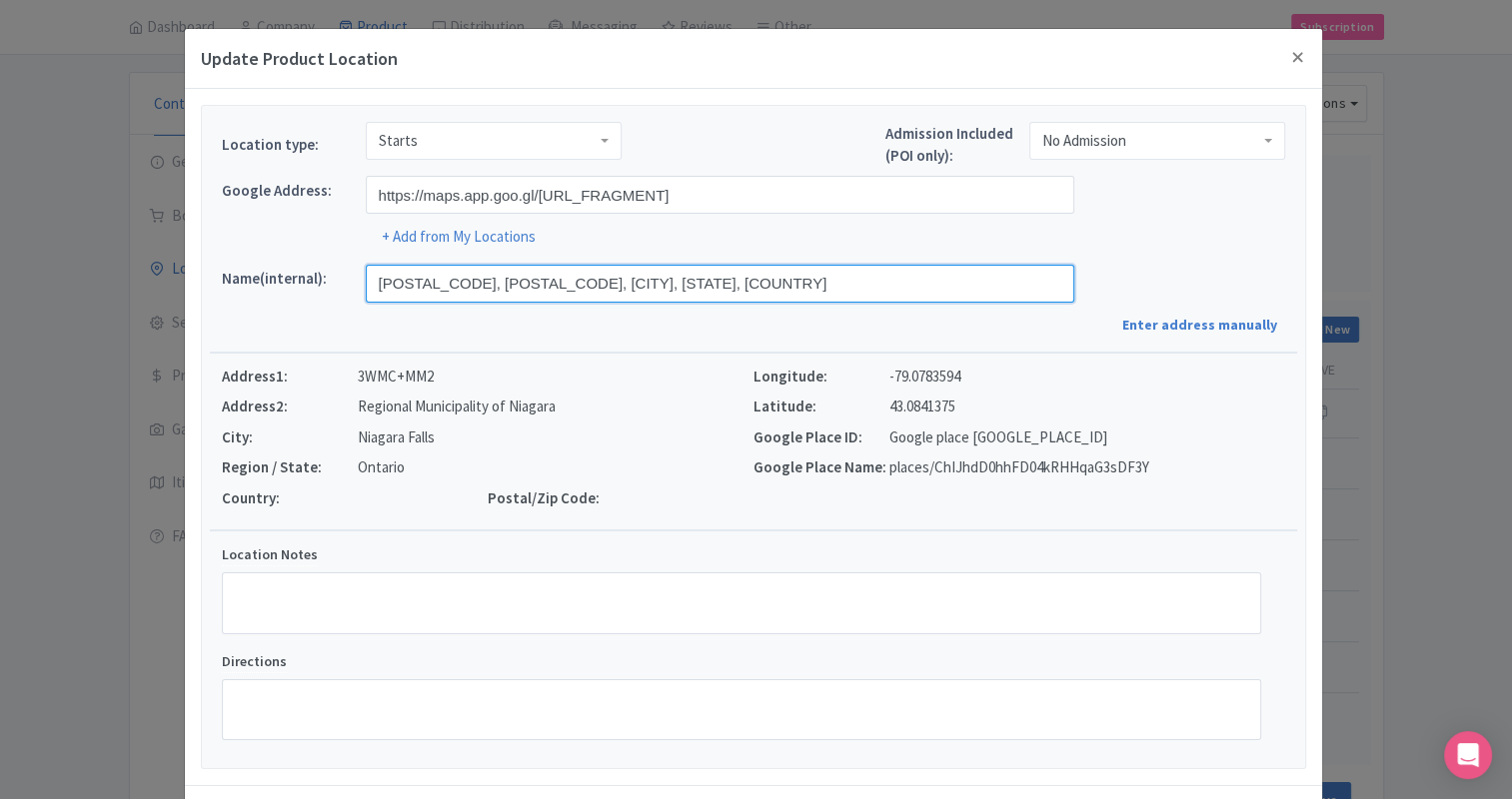 drag, startPoint x: 826, startPoint y: 281, endPoint x: 328, endPoint y: 272, distance: 498.08132 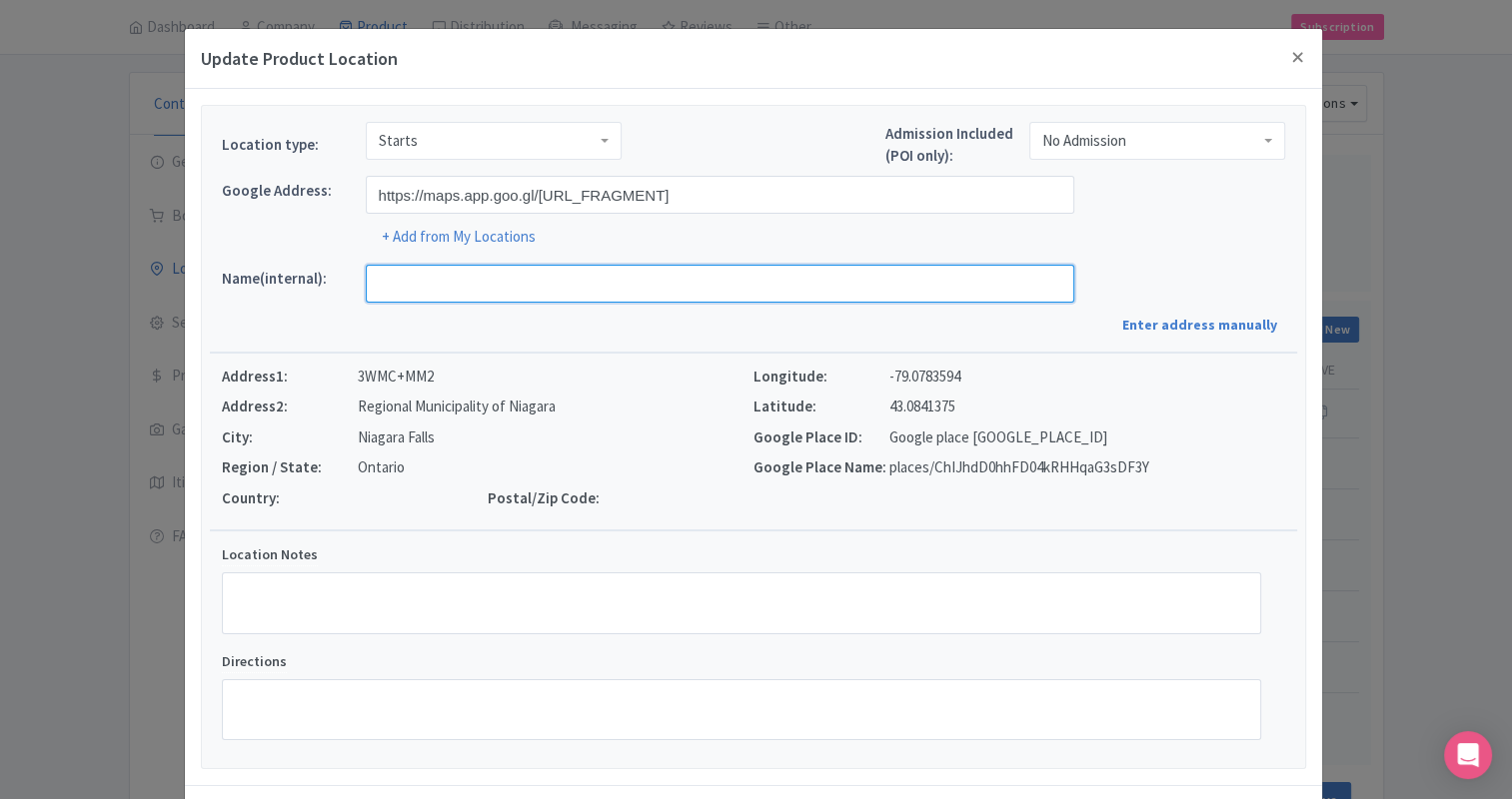type 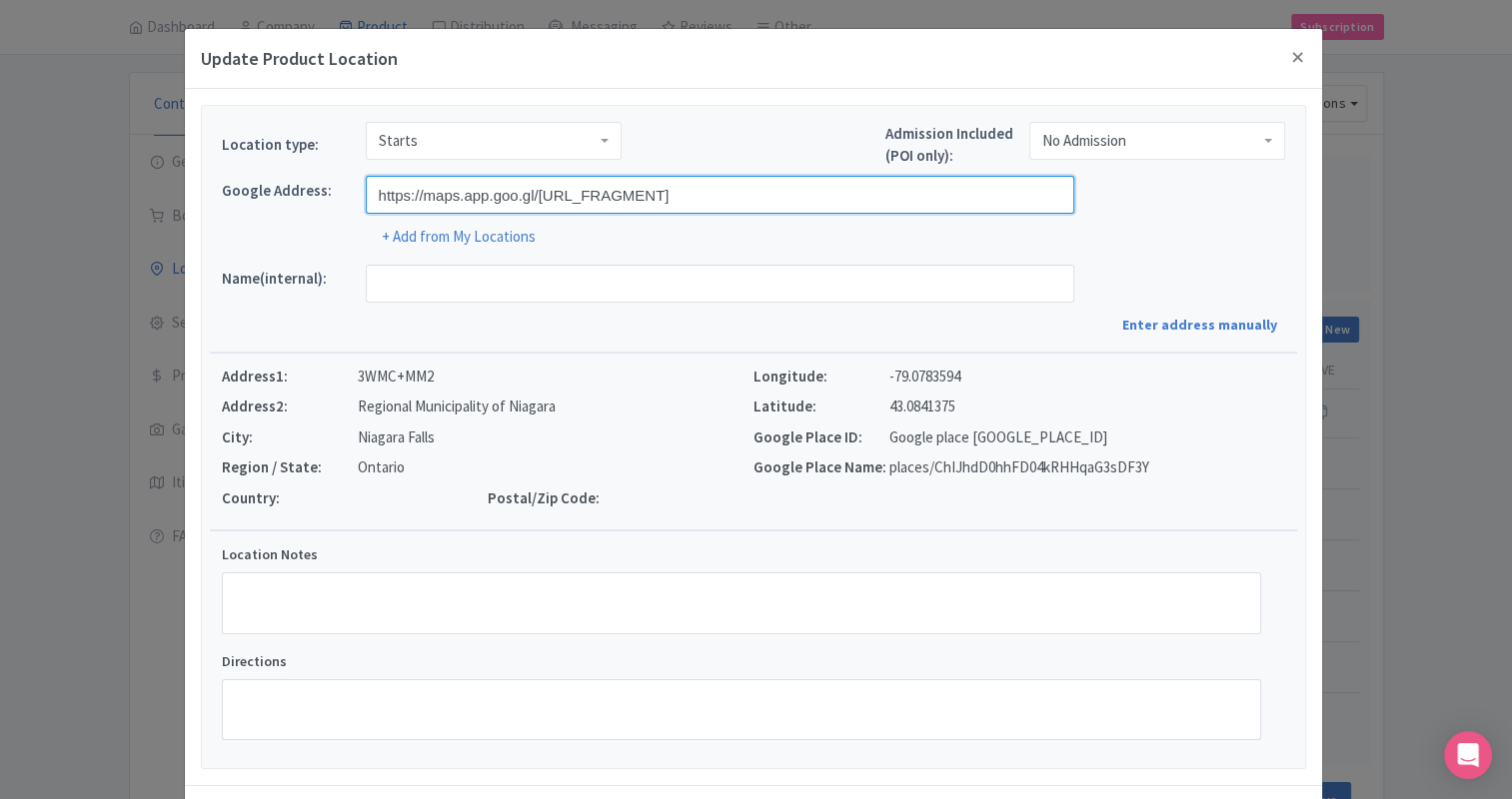 drag, startPoint x: 708, startPoint y: 200, endPoint x: 328, endPoint y: 167, distance: 381.4302 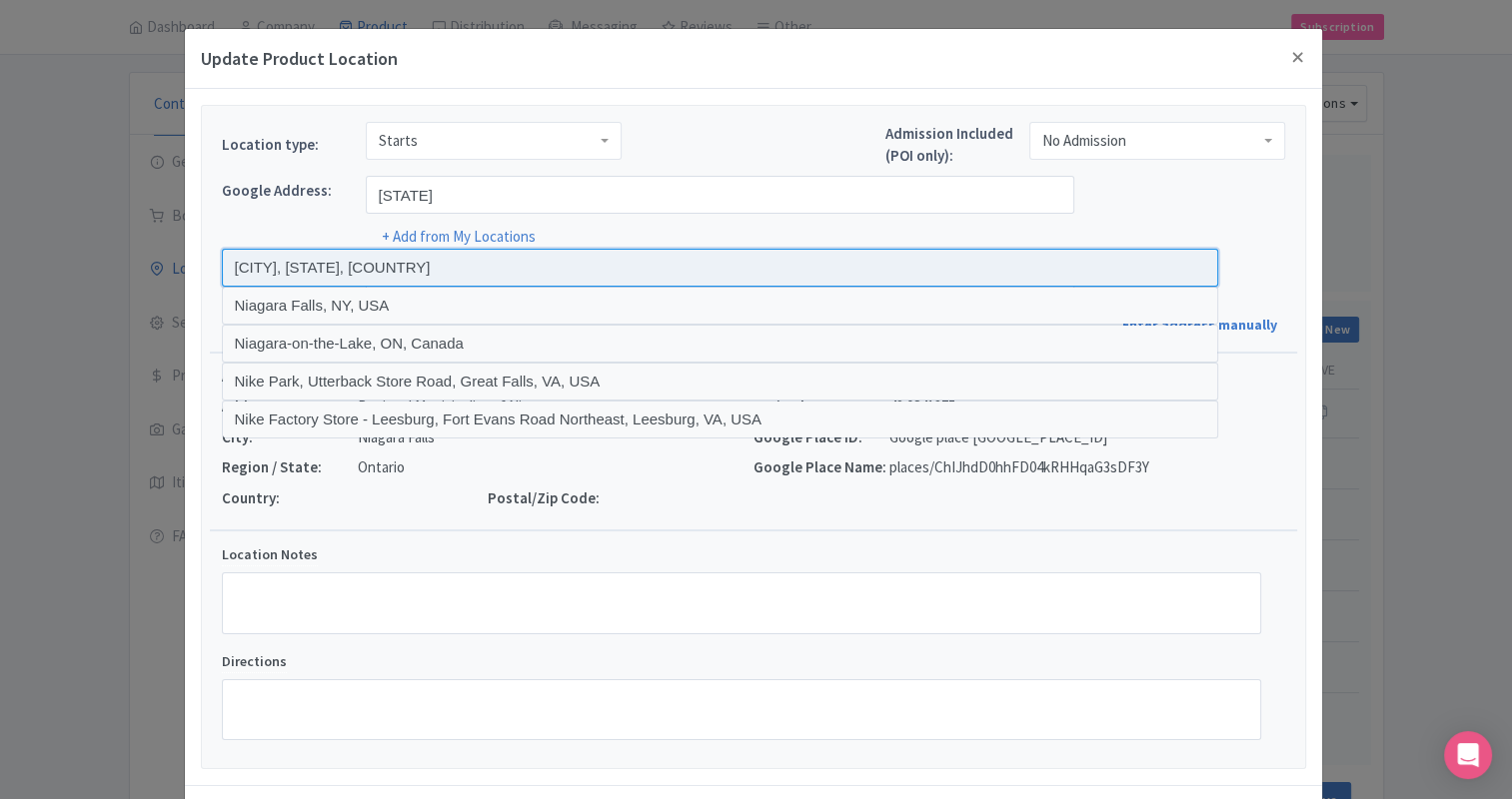 click at bounding box center (720, 268) 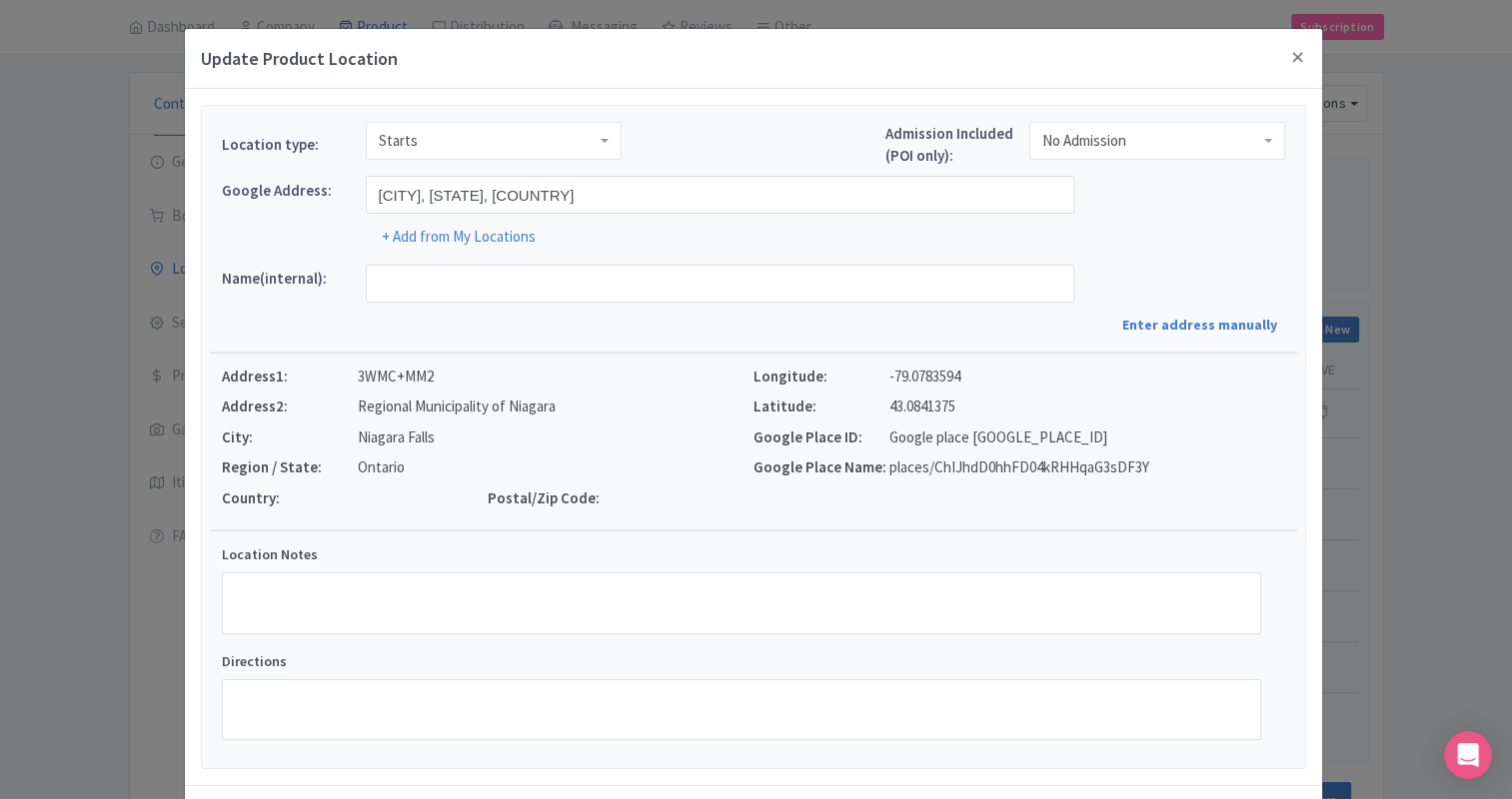 type on "[CITY], [CITY], [PROVINCE], [COUNTRY]" 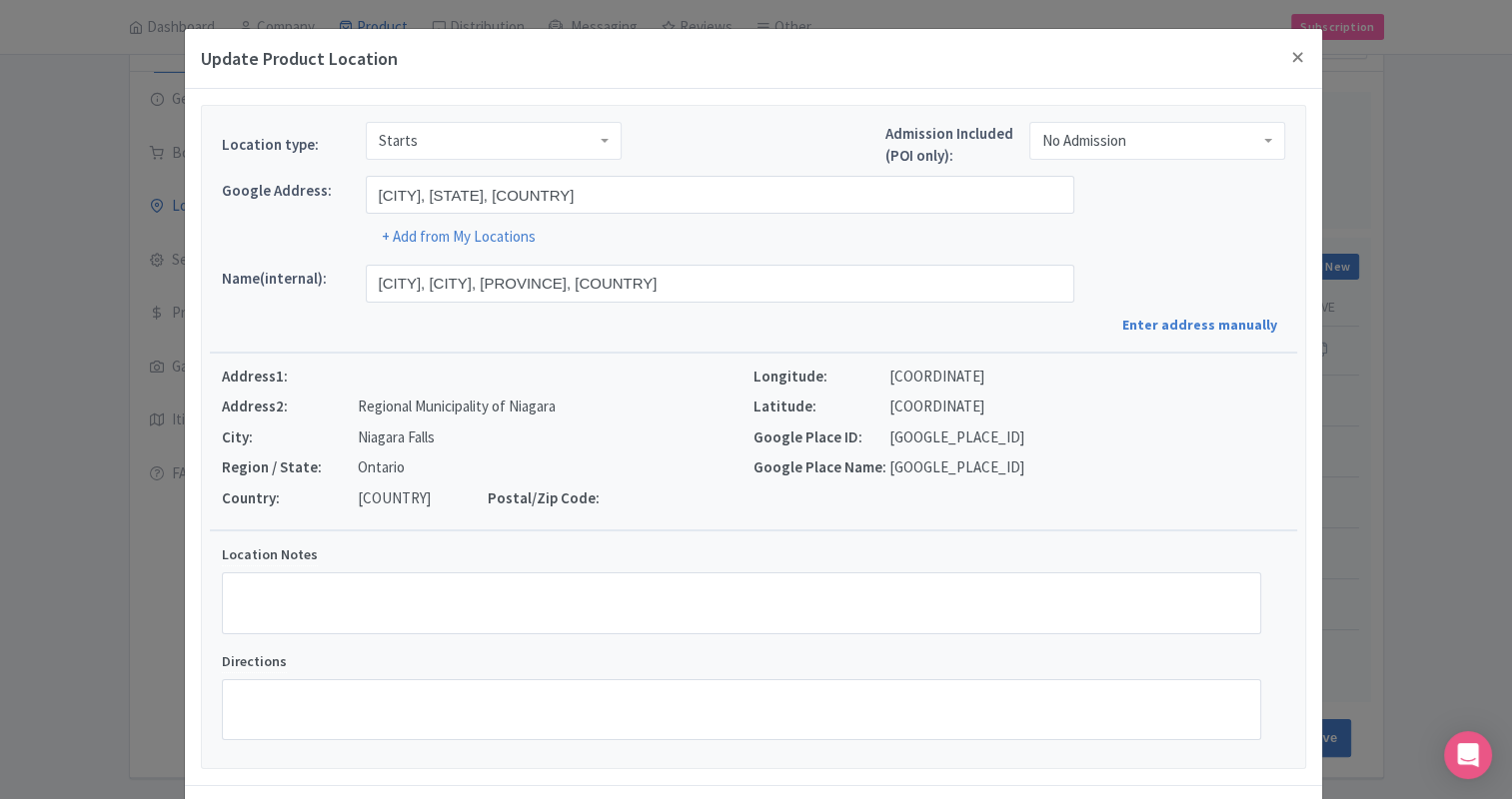 scroll, scrollTop: 280, scrollLeft: 0, axis: vertical 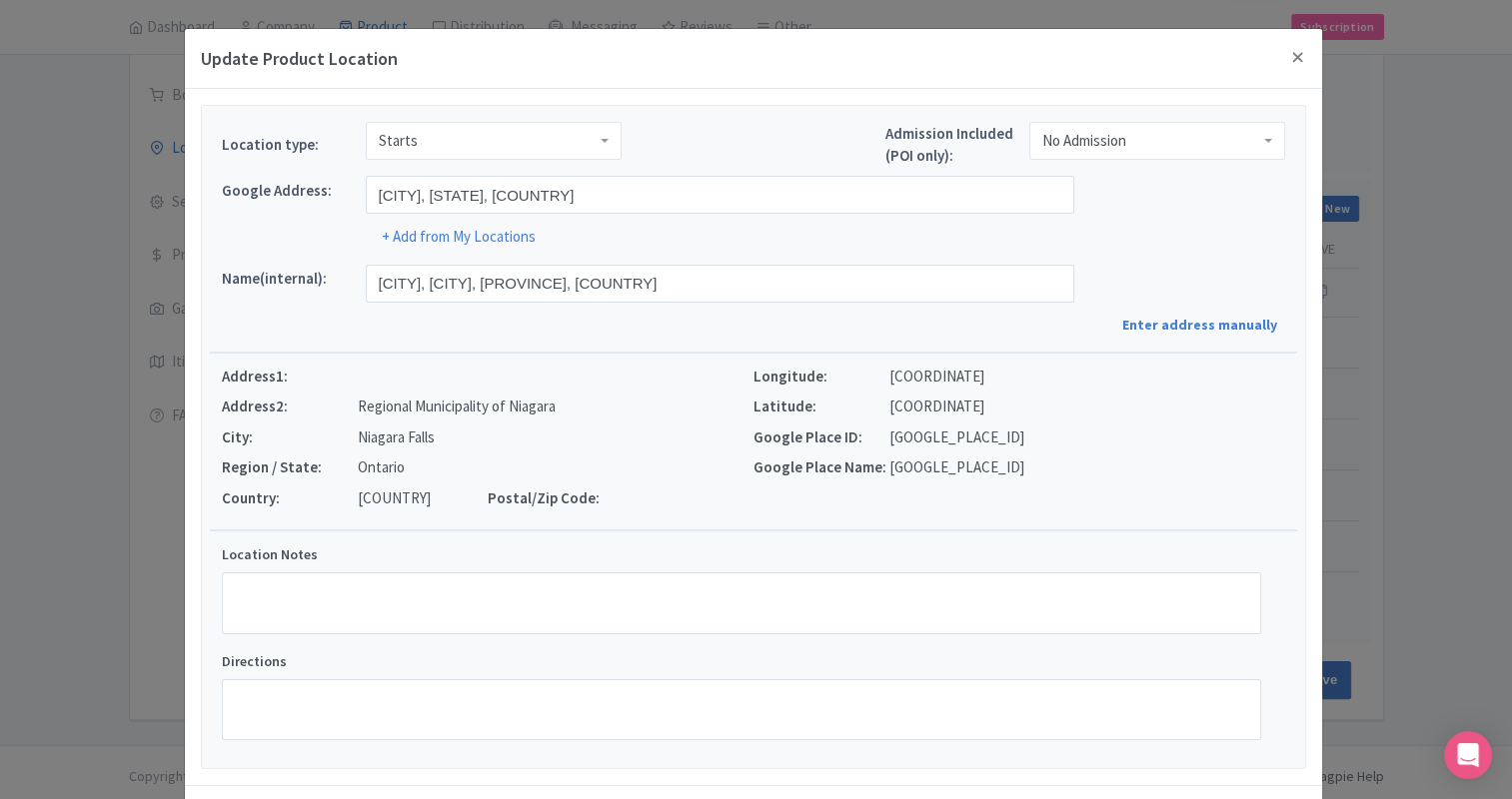 click on "Location Notes
Directions" at bounding box center (742, 649) 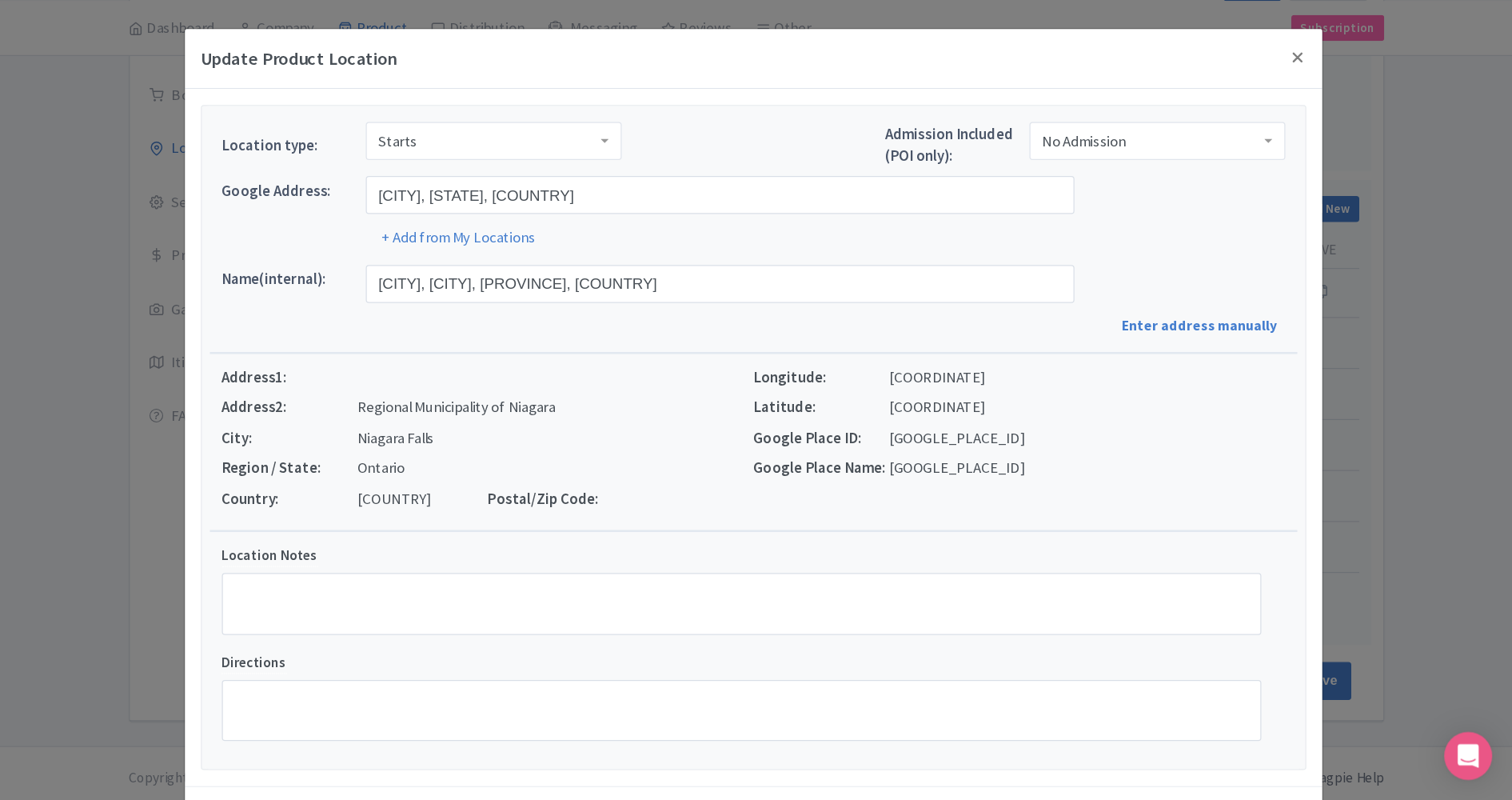 scroll, scrollTop: 70, scrollLeft: 0, axis: vertical 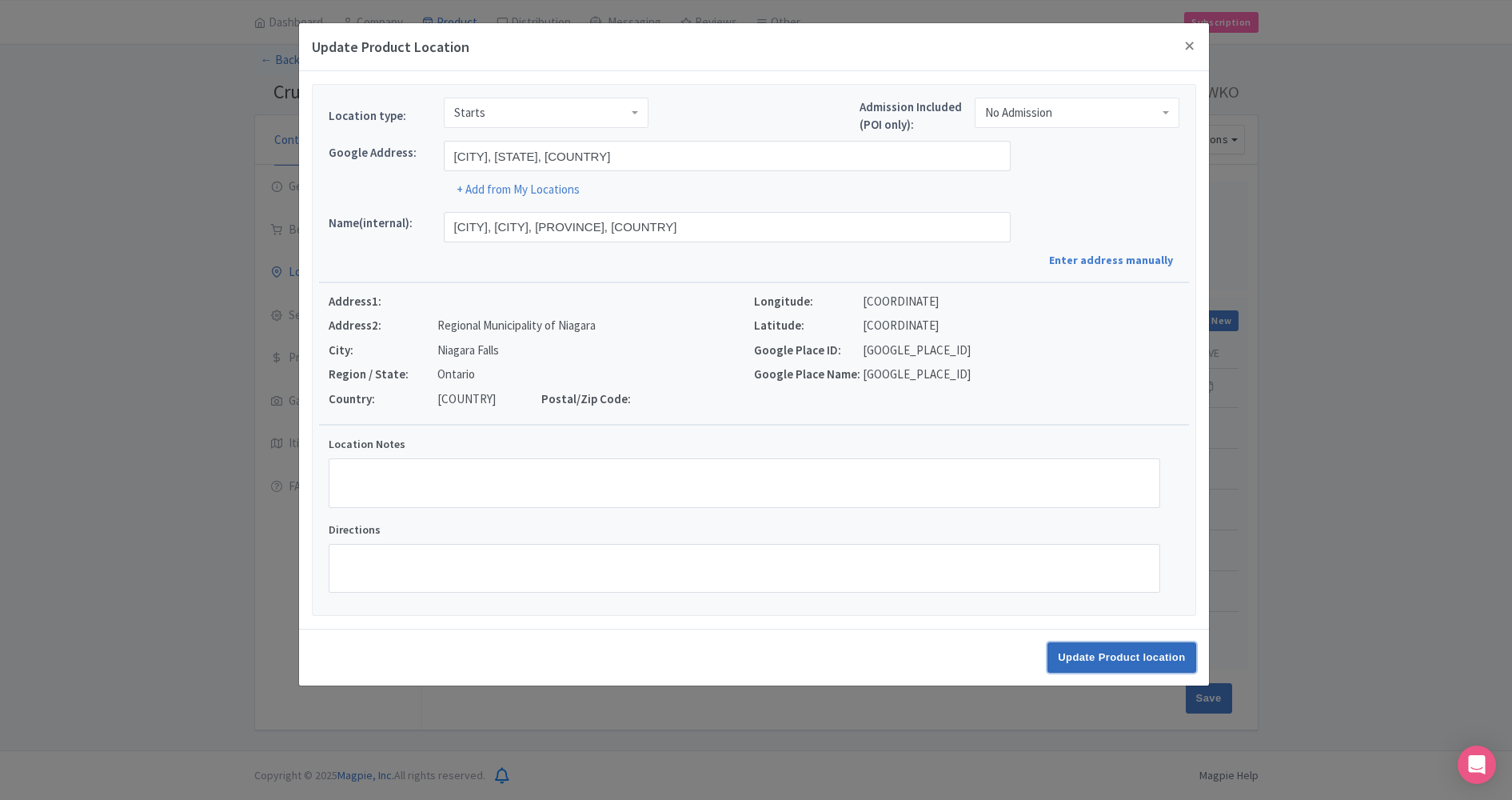 click on "Update Product location" at bounding box center [1121, 658] 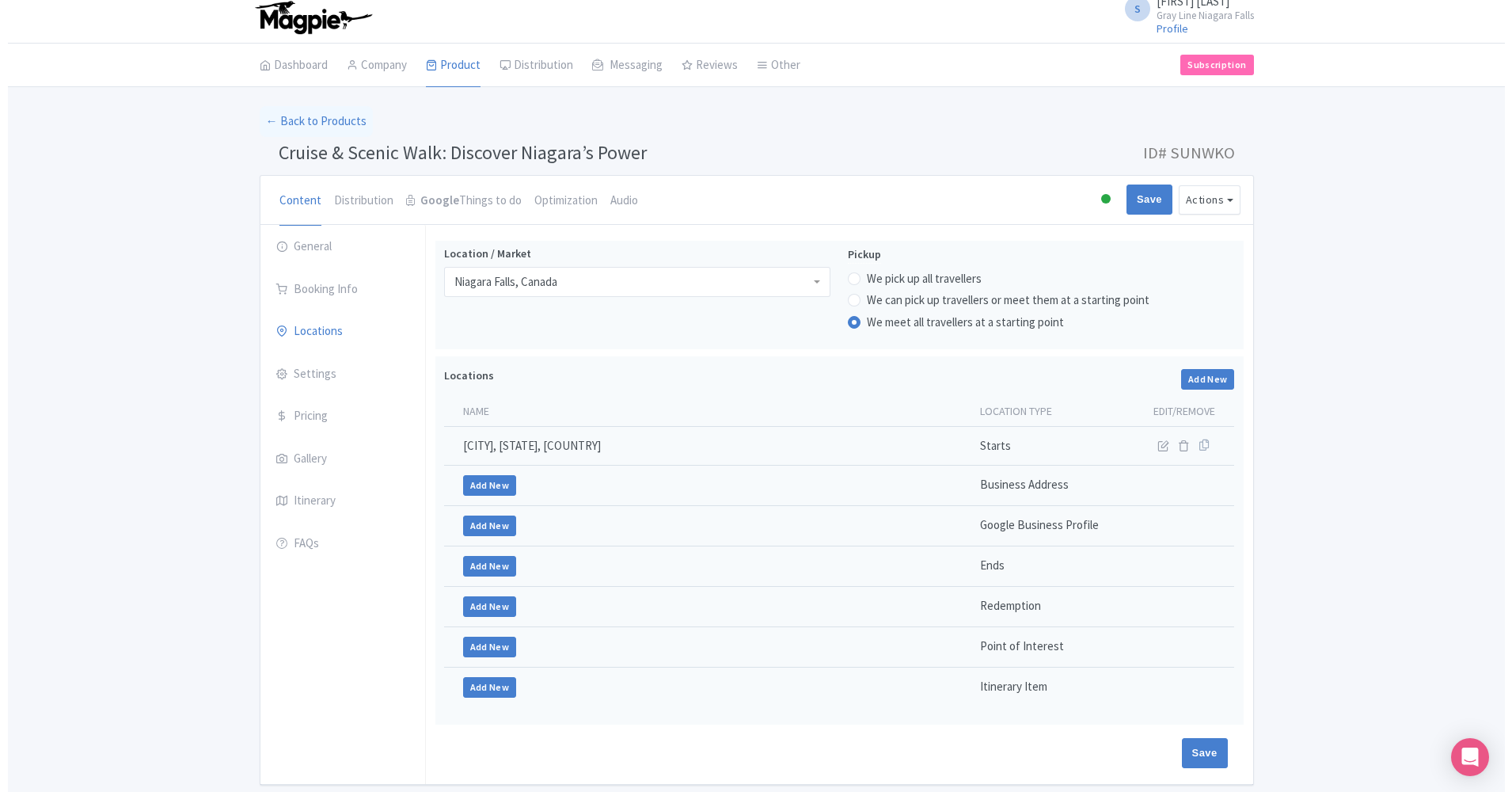 scroll, scrollTop: 0, scrollLeft: 0, axis: both 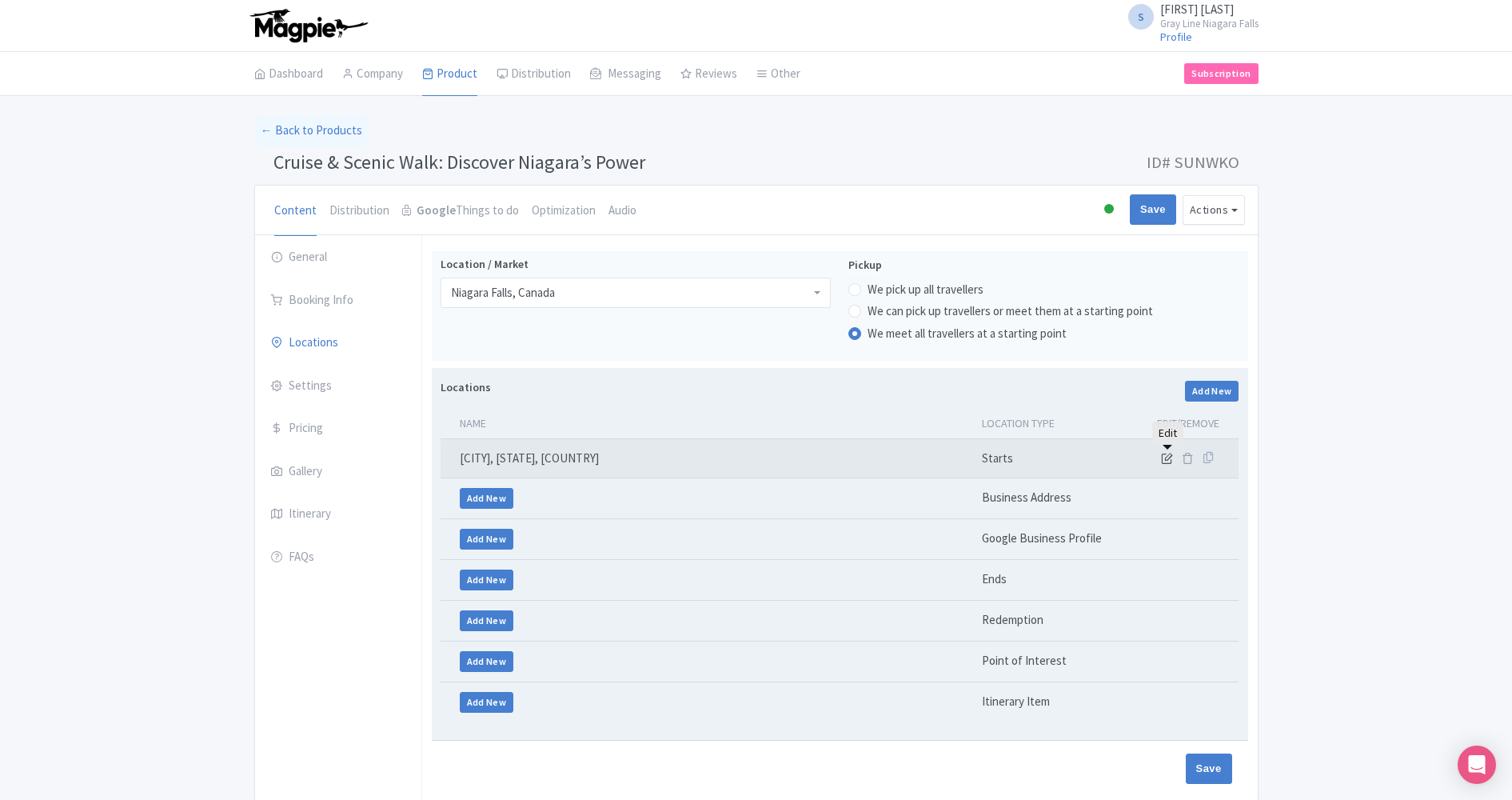 click at bounding box center [1167, 458] 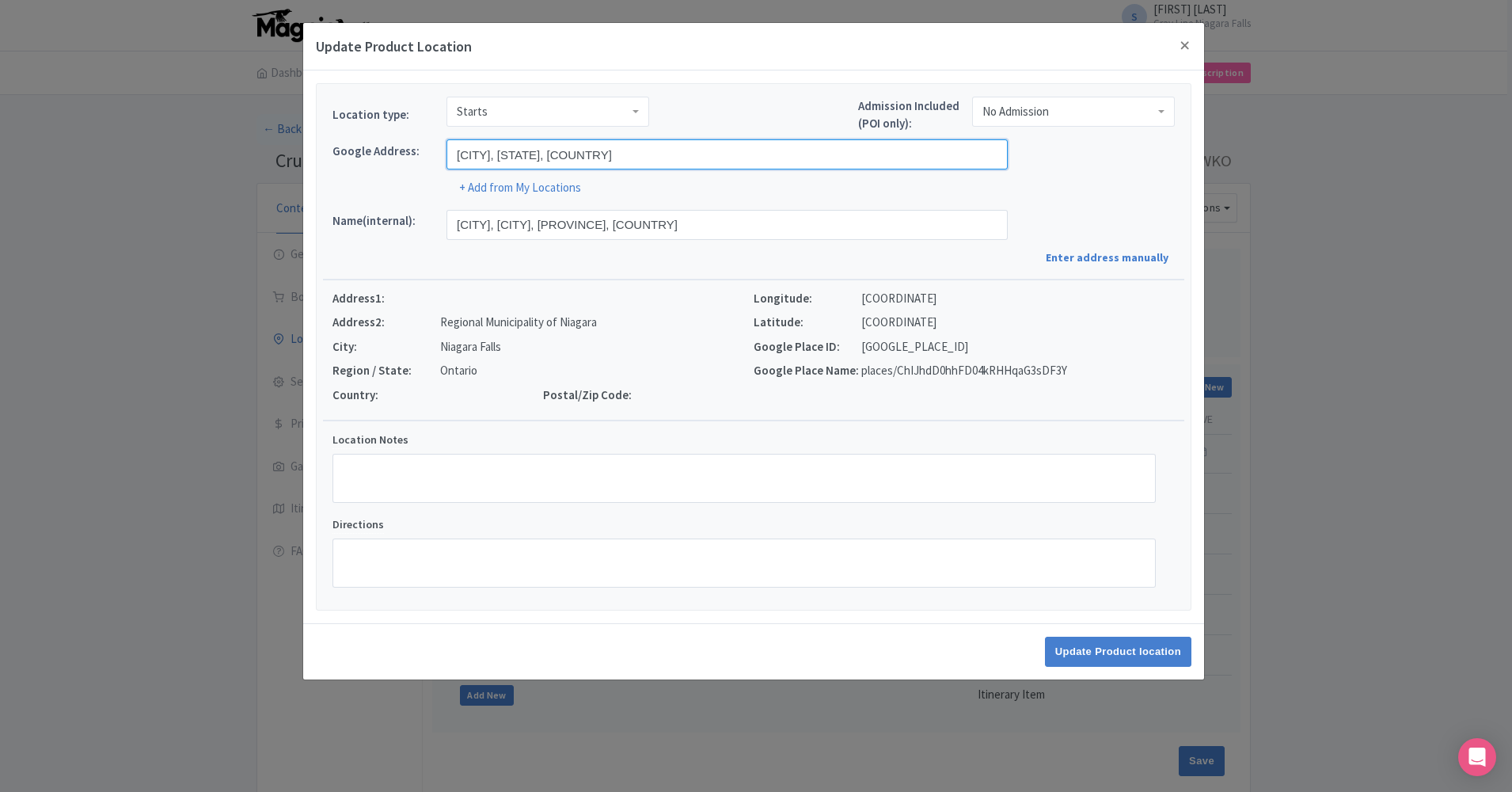 drag, startPoint x: 656, startPoint y: 157, endPoint x: 443, endPoint y: 167, distance: 213.23461 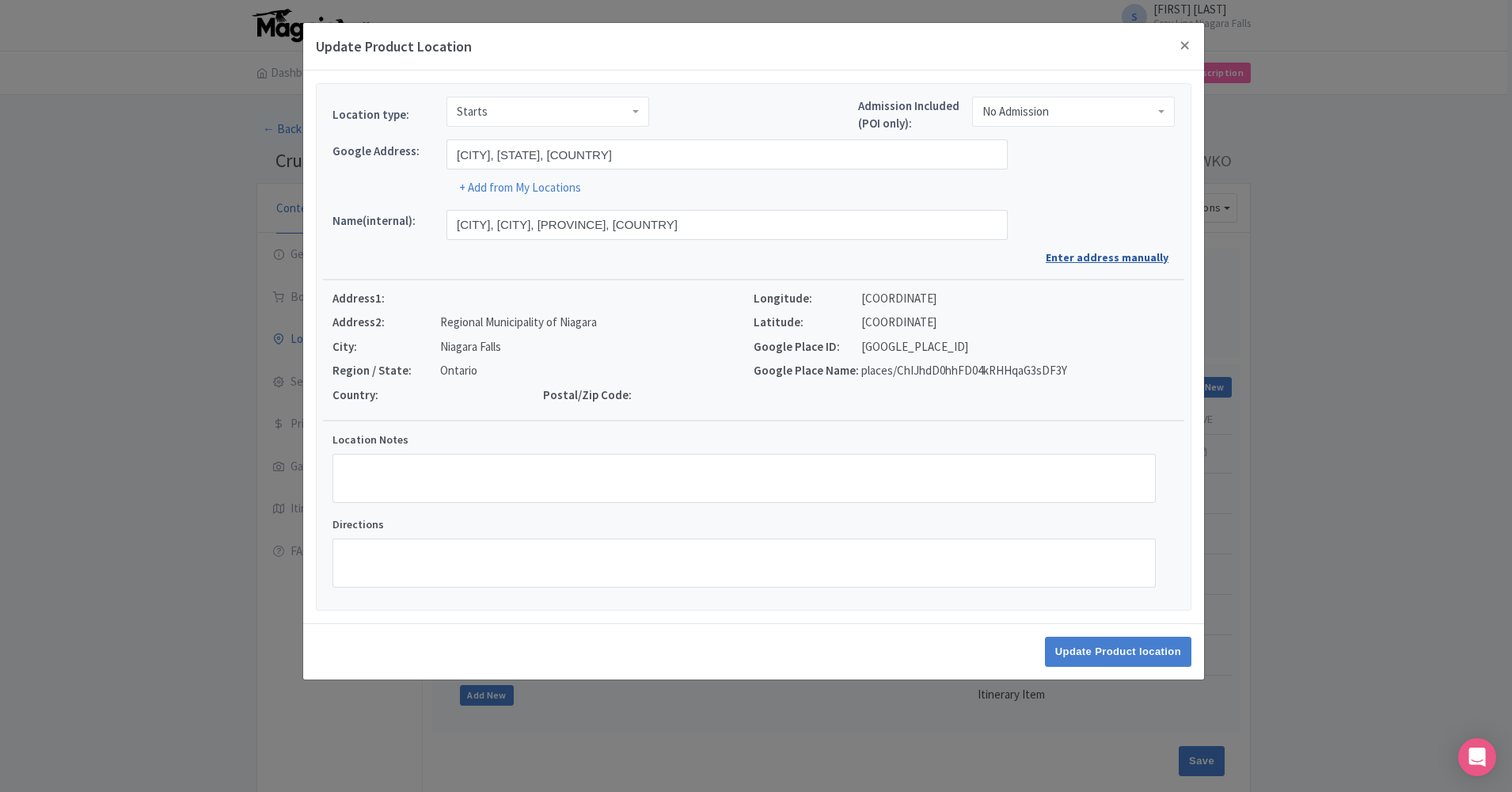 click on "Enter address manually" at bounding box center [1110, 257] 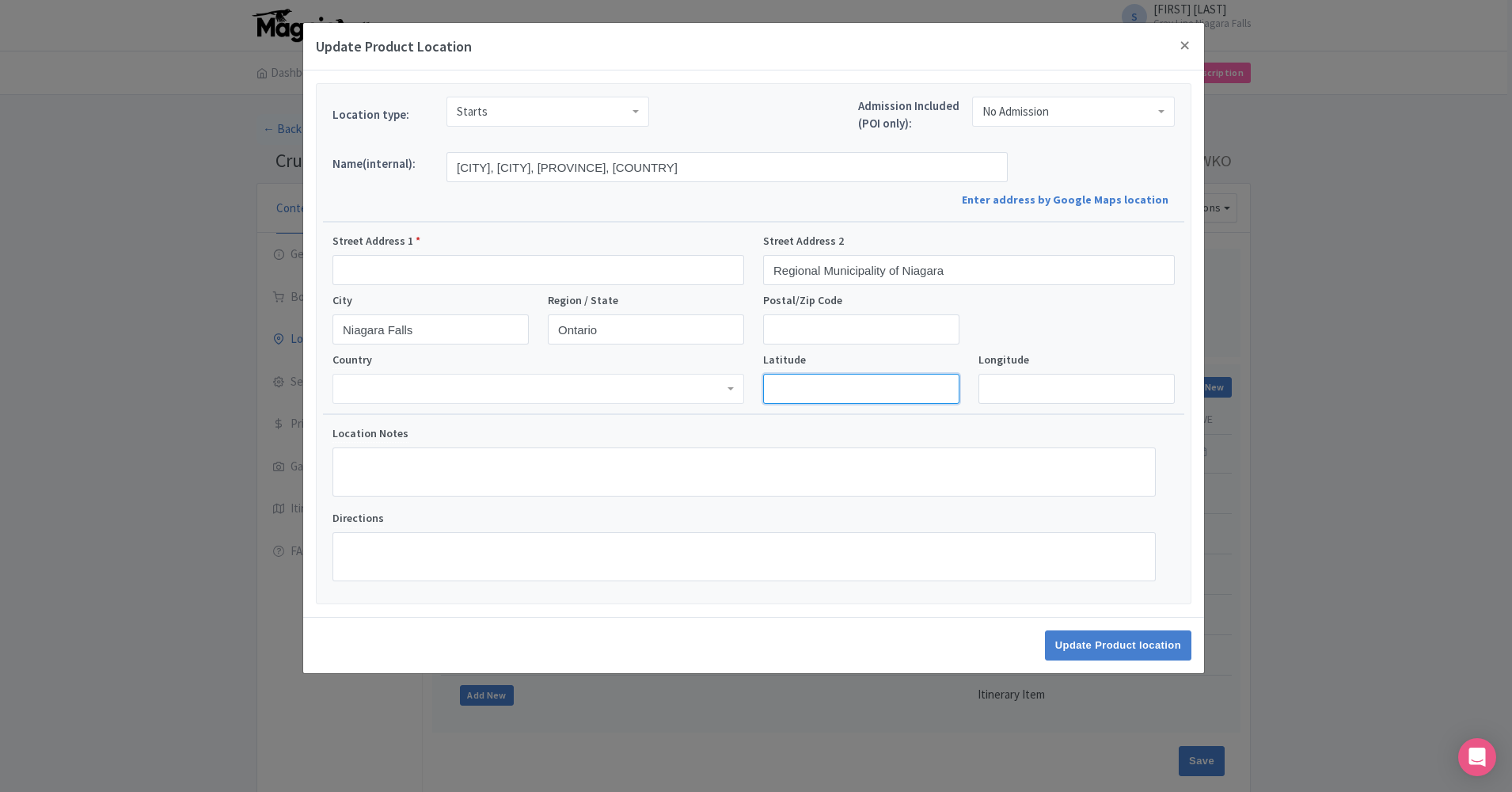 drag, startPoint x: 870, startPoint y: 395, endPoint x: 762, endPoint y: 385, distance: 108.462 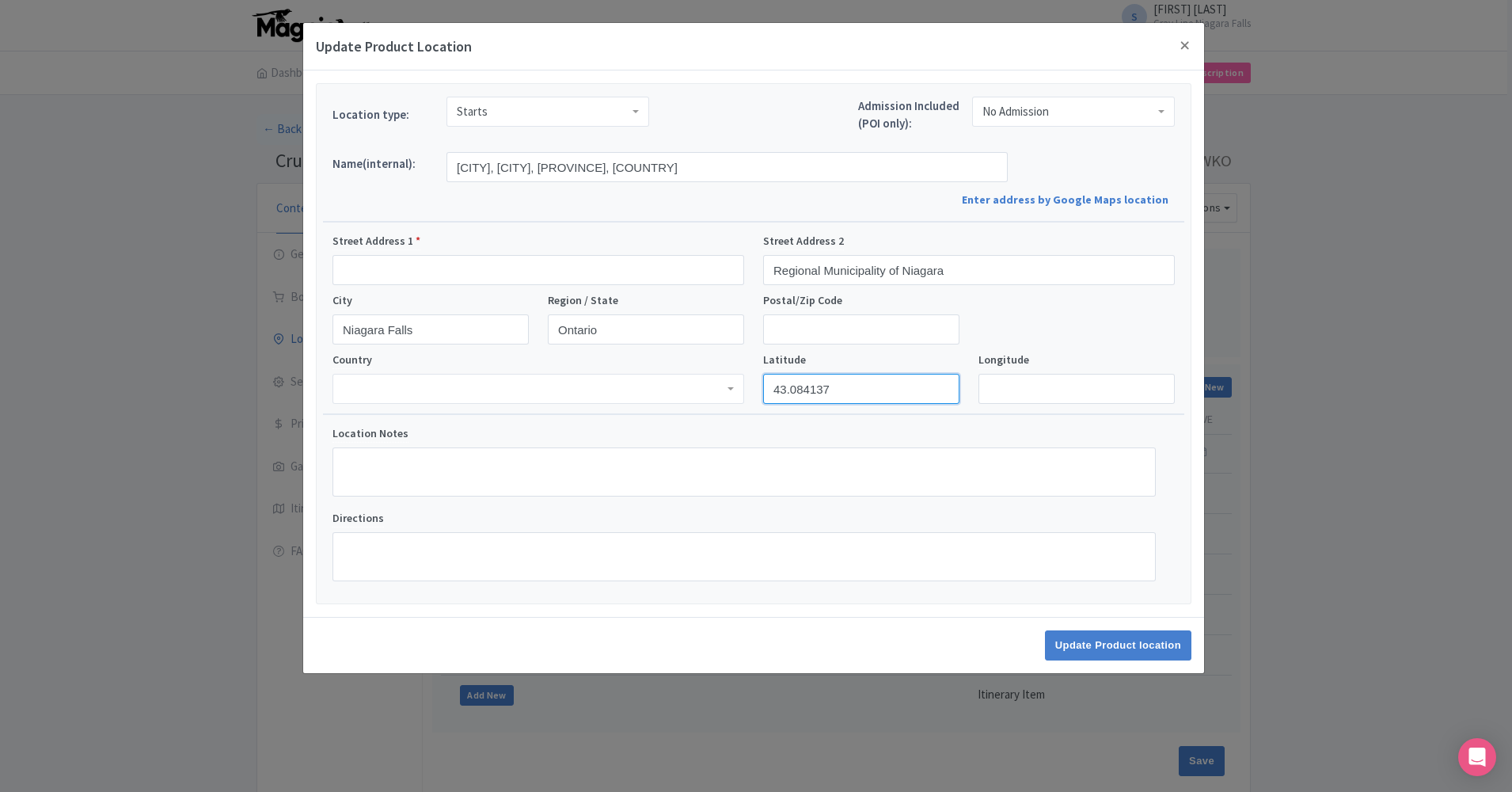 type on "43.084137" 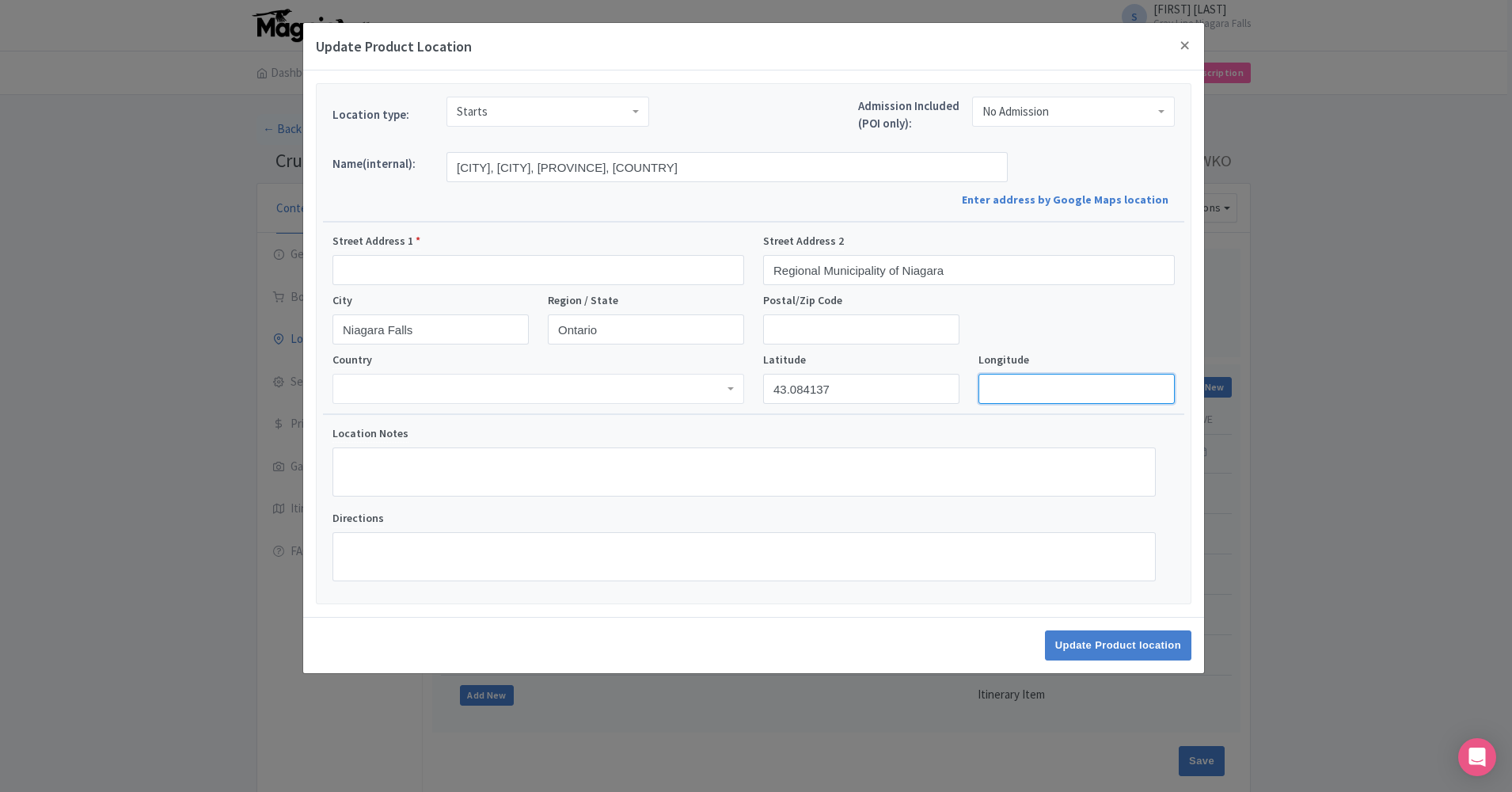 drag, startPoint x: 1089, startPoint y: 392, endPoint x: 957, endPoint y: 379, distance: 132.63861 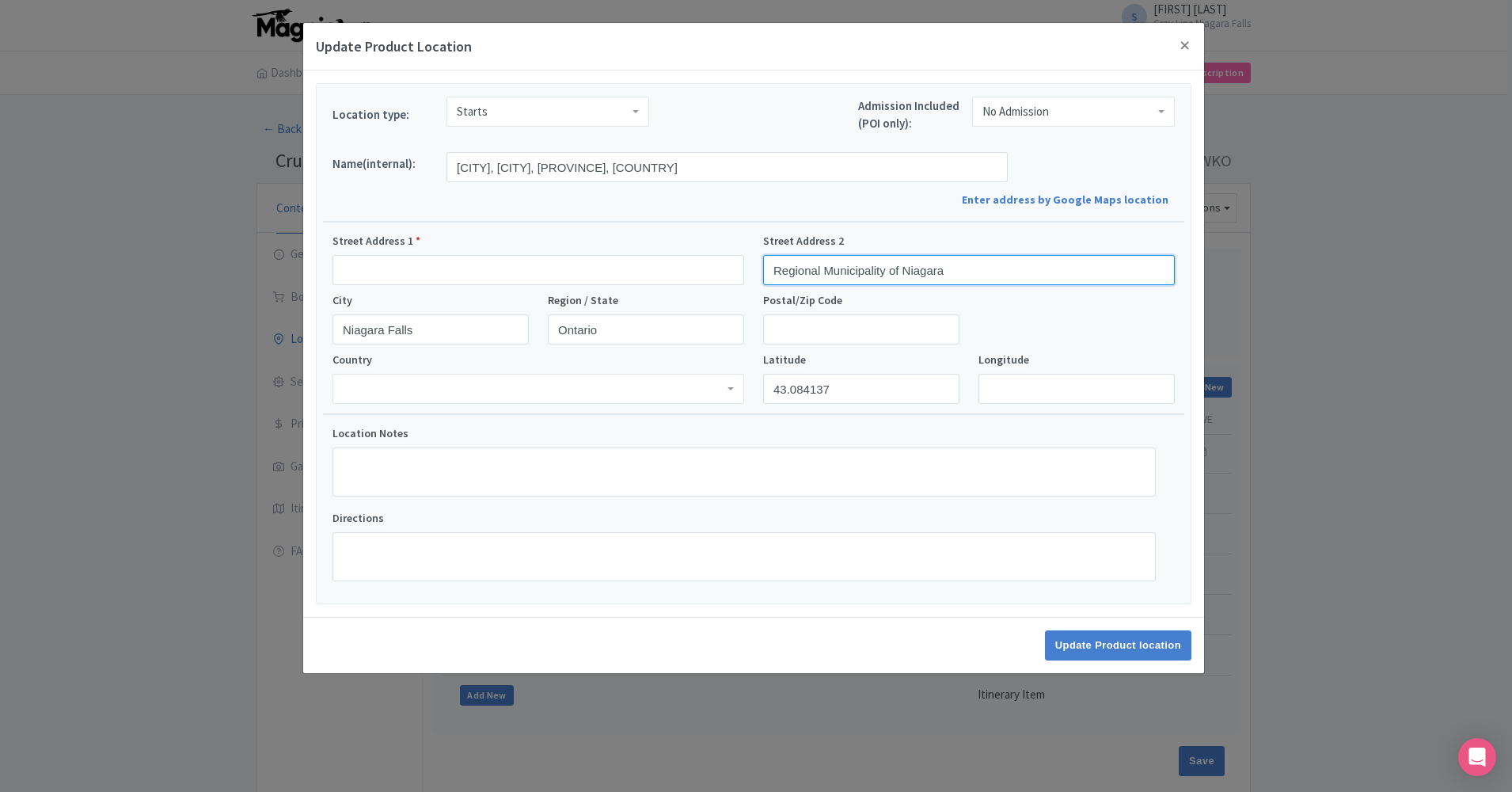 drag, startPoint x: 965, startPoint y: 274, endPoint x: 750, endPoint y: 258, distance: 215.595 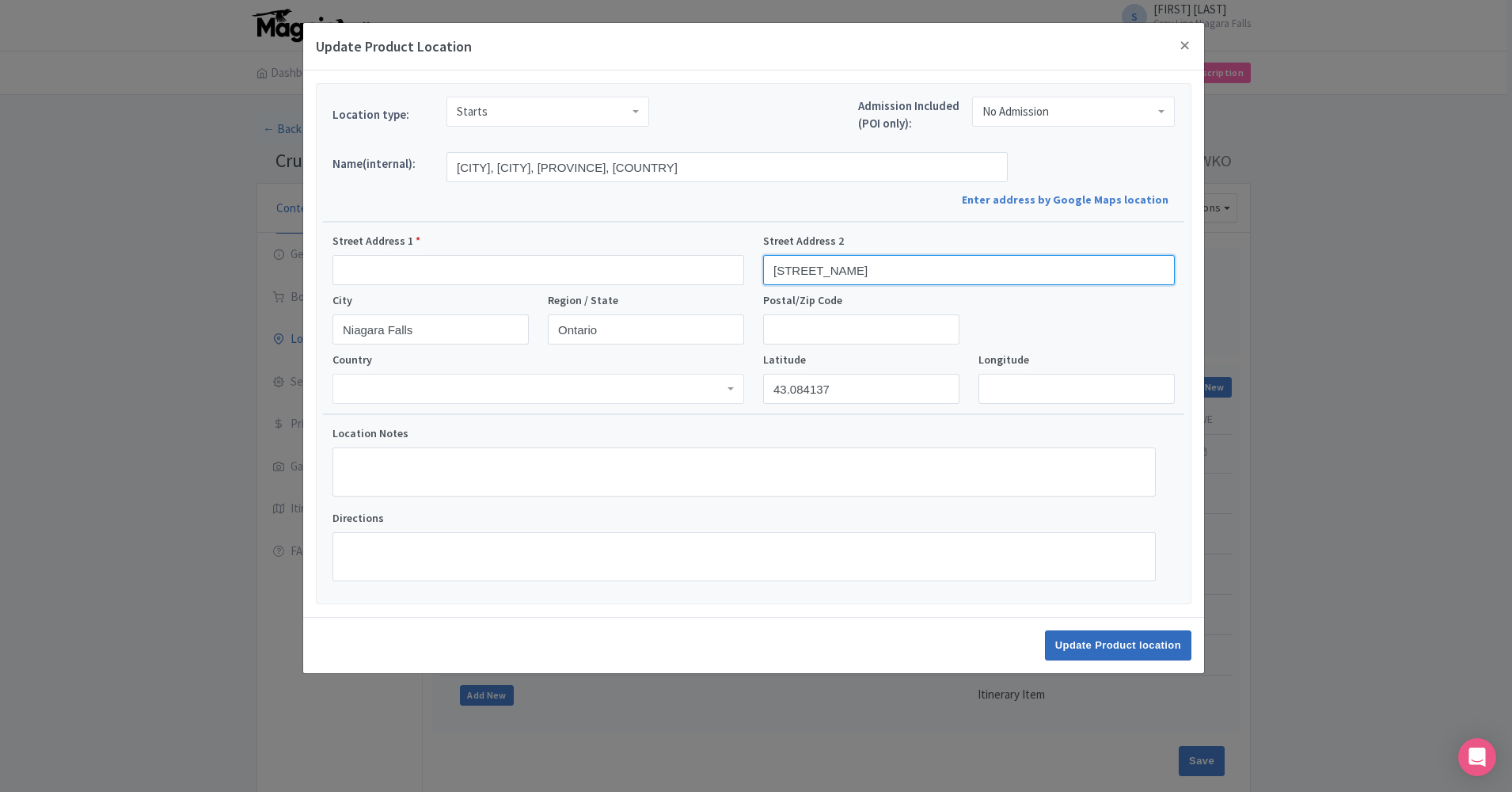 type on "[STREET_NAME]" 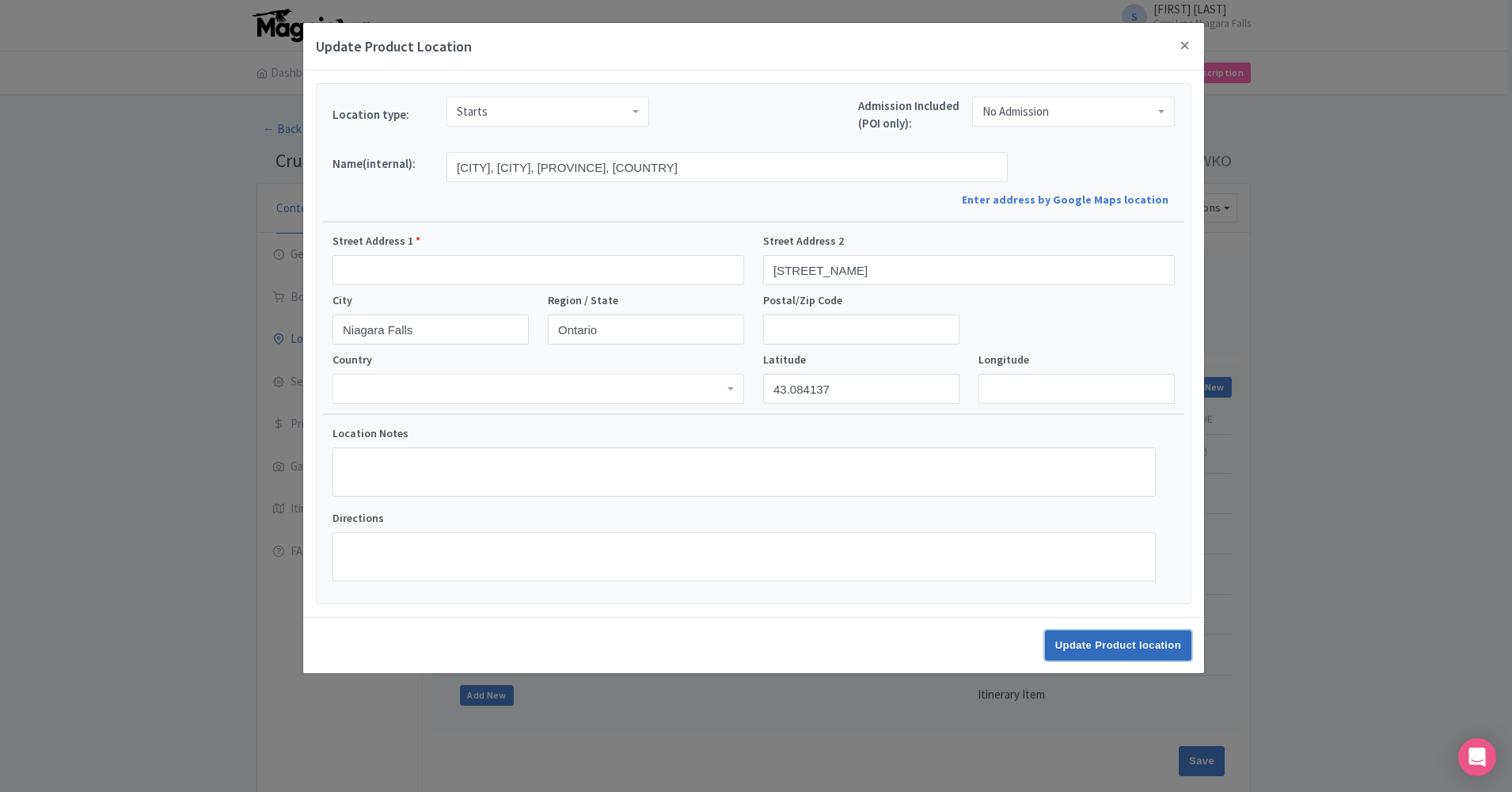 click on "Update Product location" at bounding box center (1118, 645) 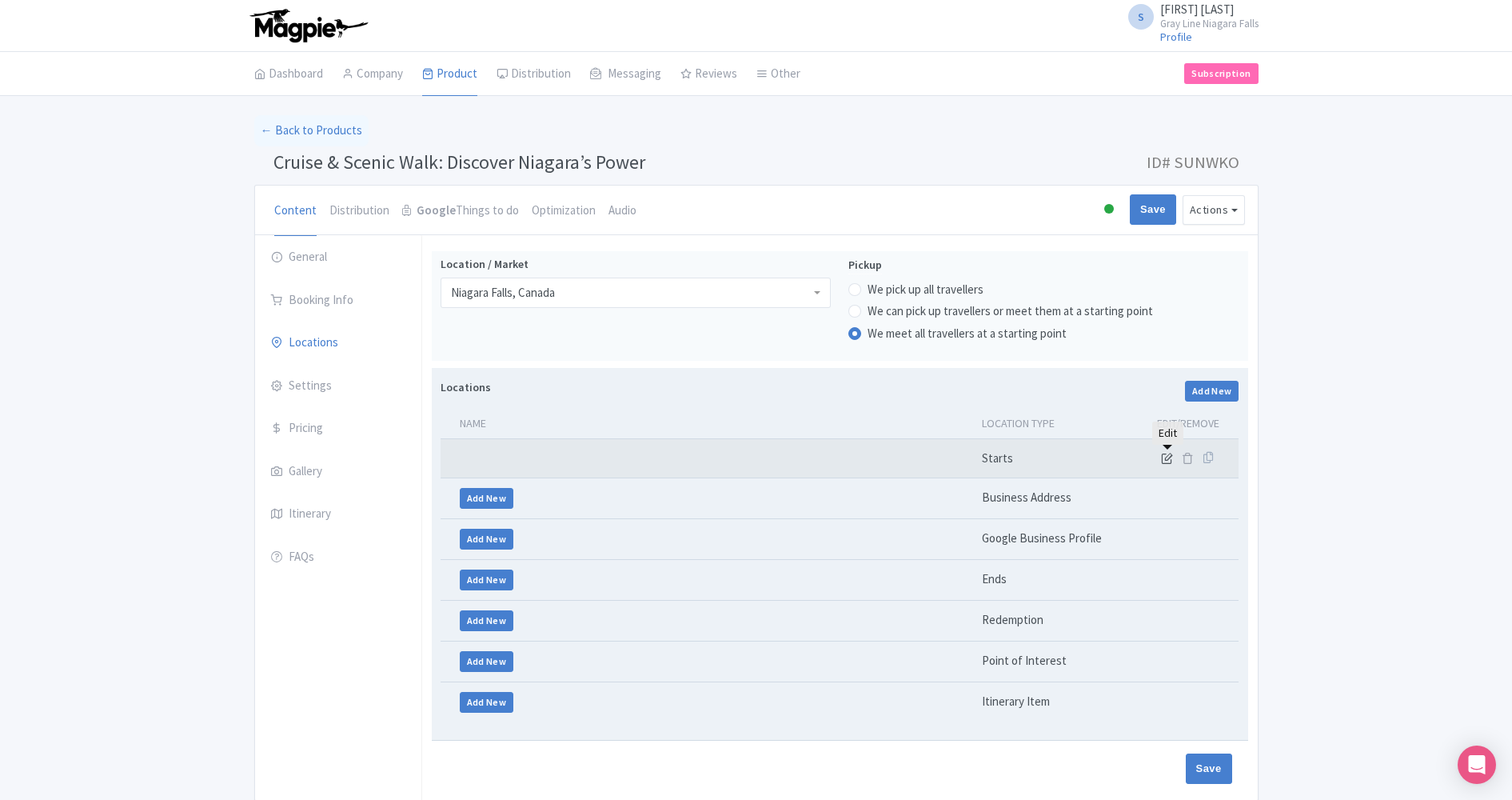 click at bounding box center (1167, 458) 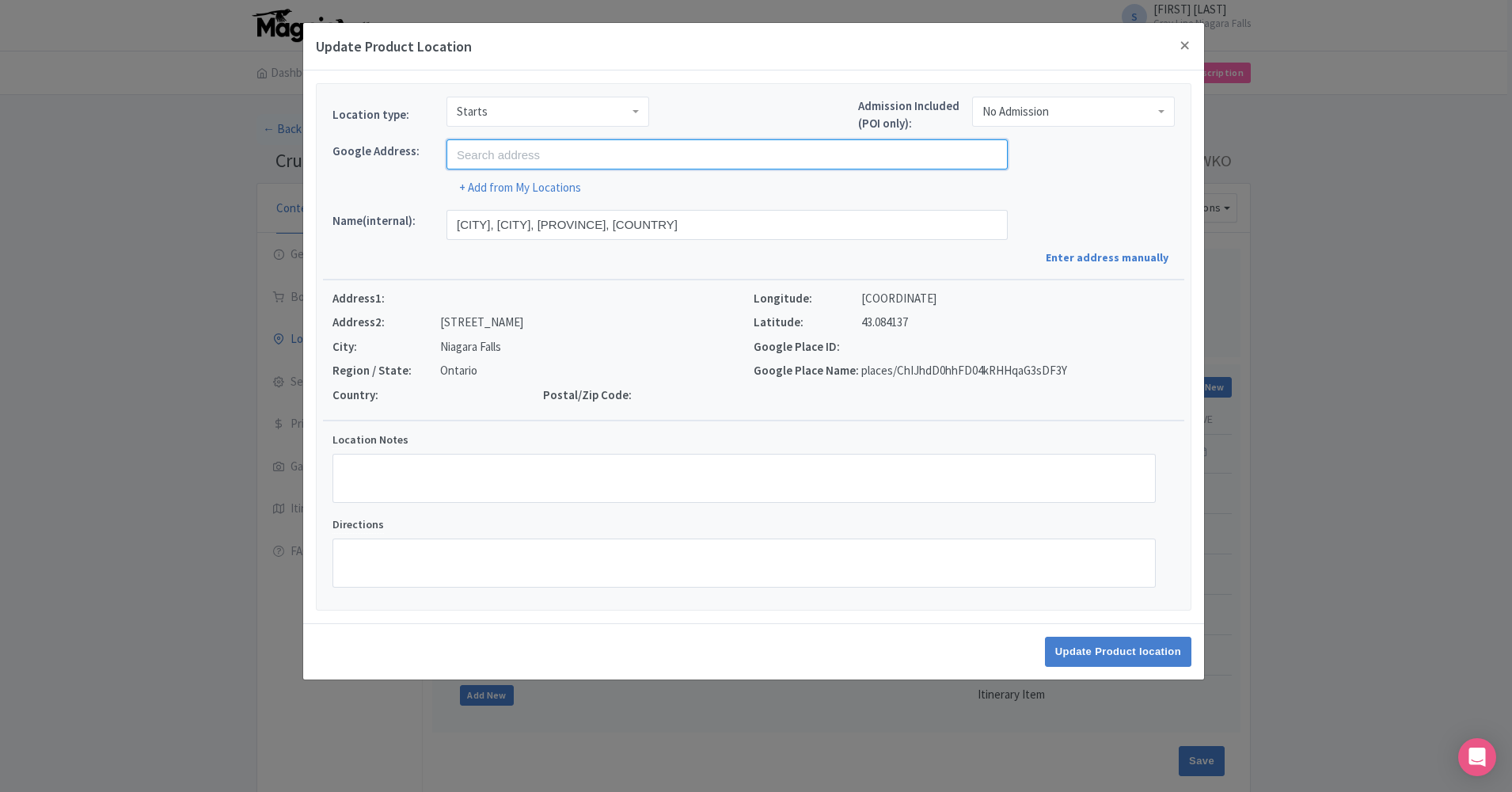 click at bounding box center (727, 154) 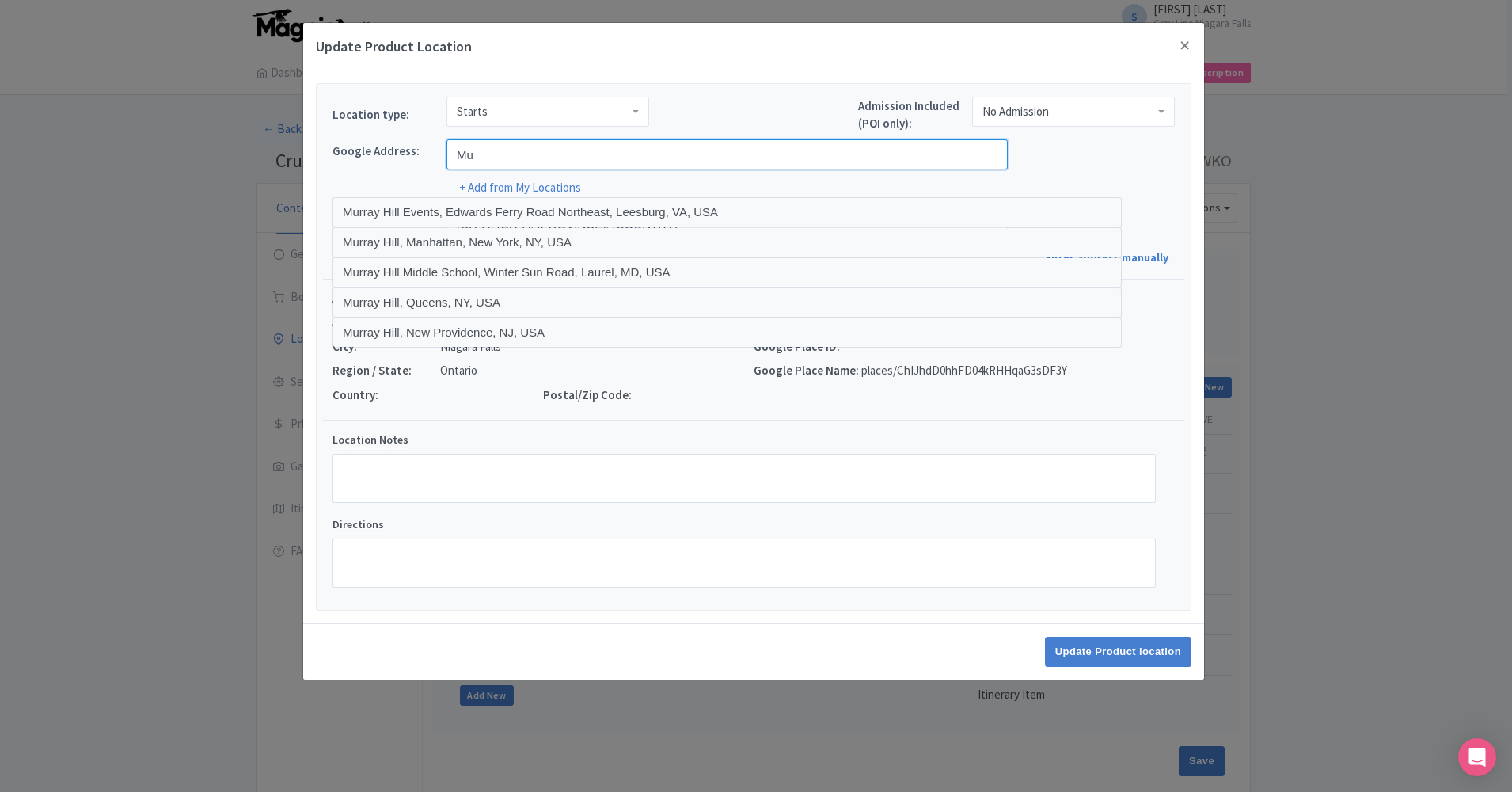 type on "M" 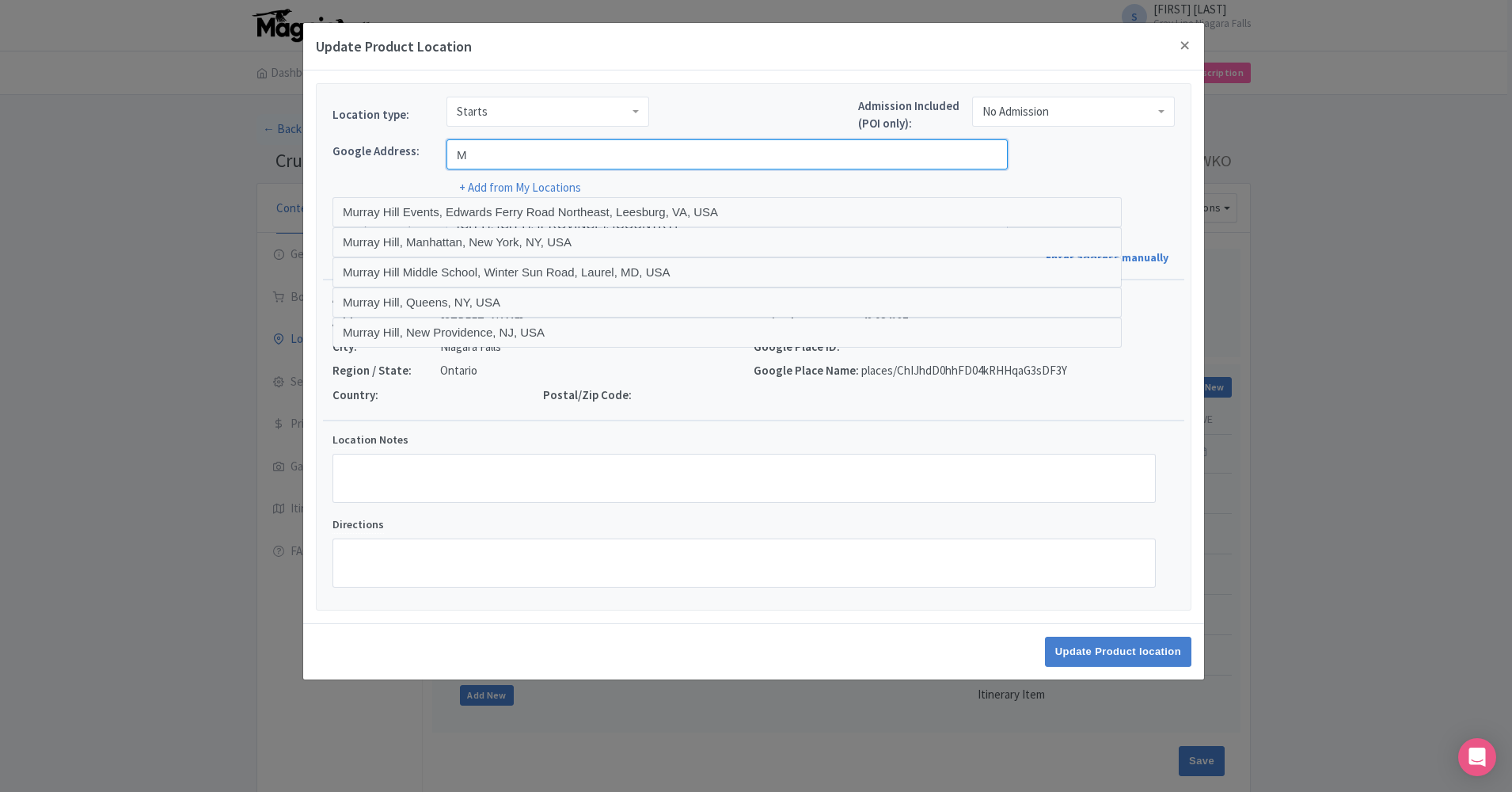 type 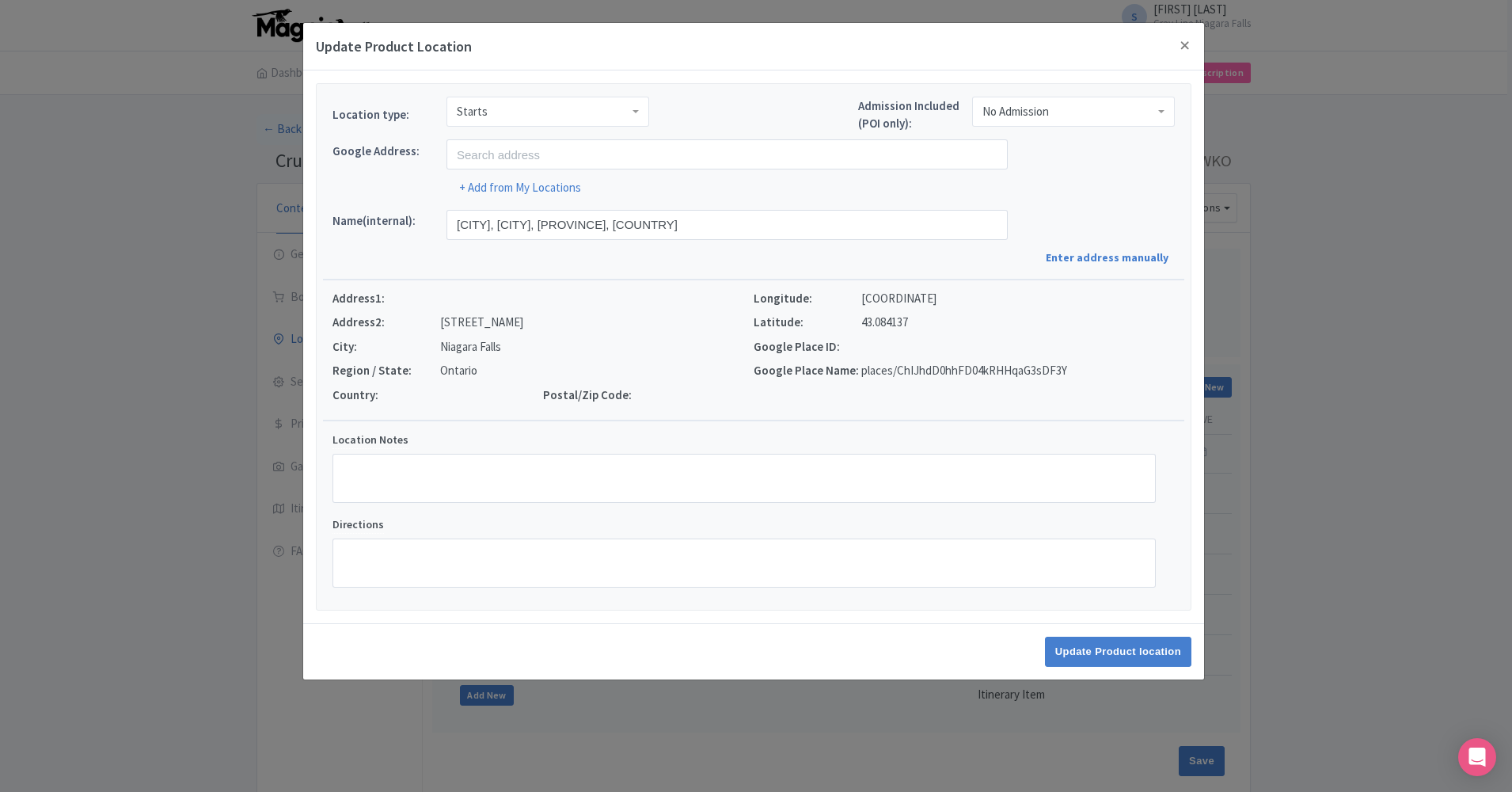 click on "+ Add from My Locations" at bounding box center [754, 183] 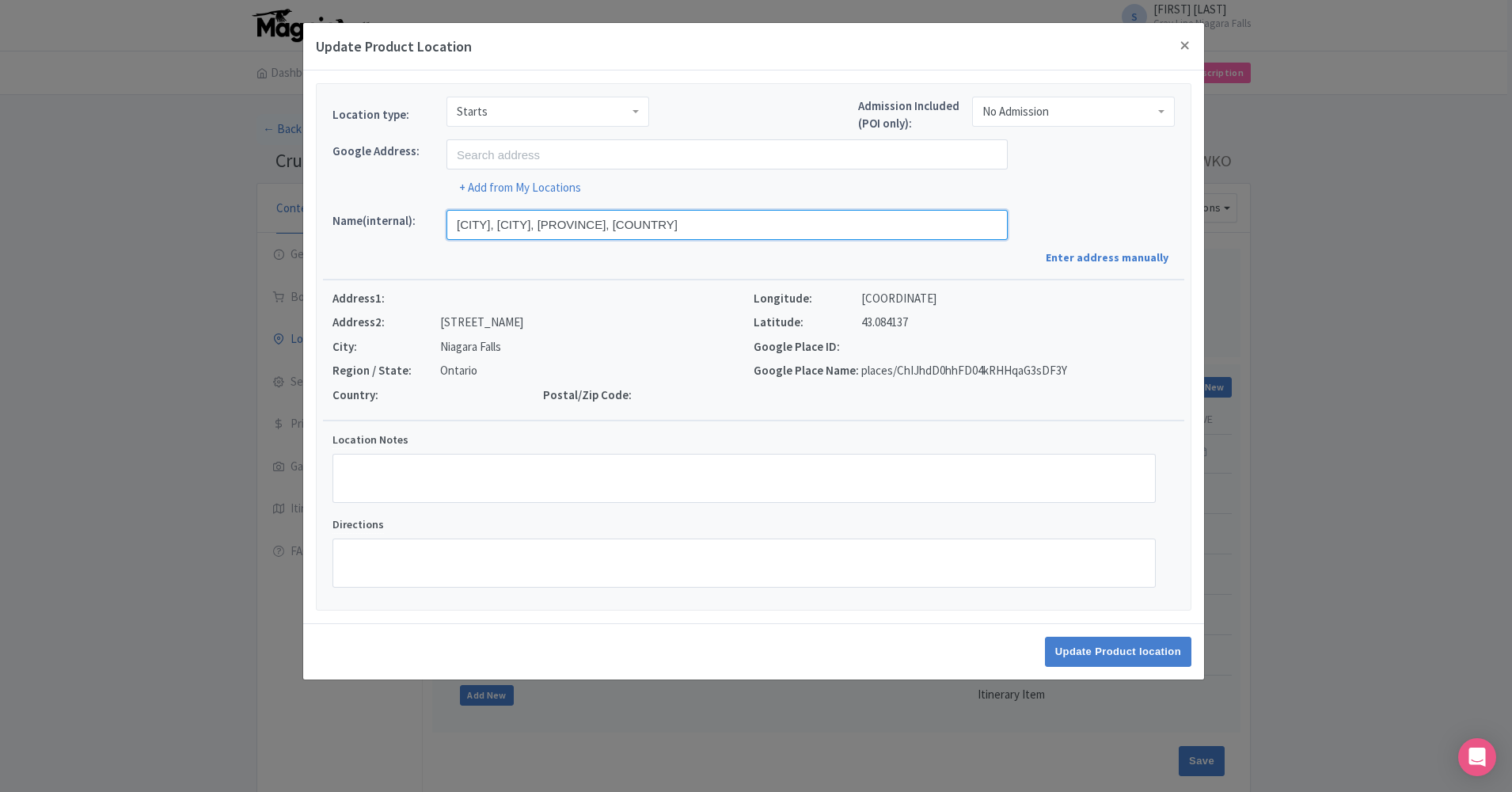 click on "[CITY], [CITY], [PROVINCE], [COUNTRY]" at bounding box center [727, 225] 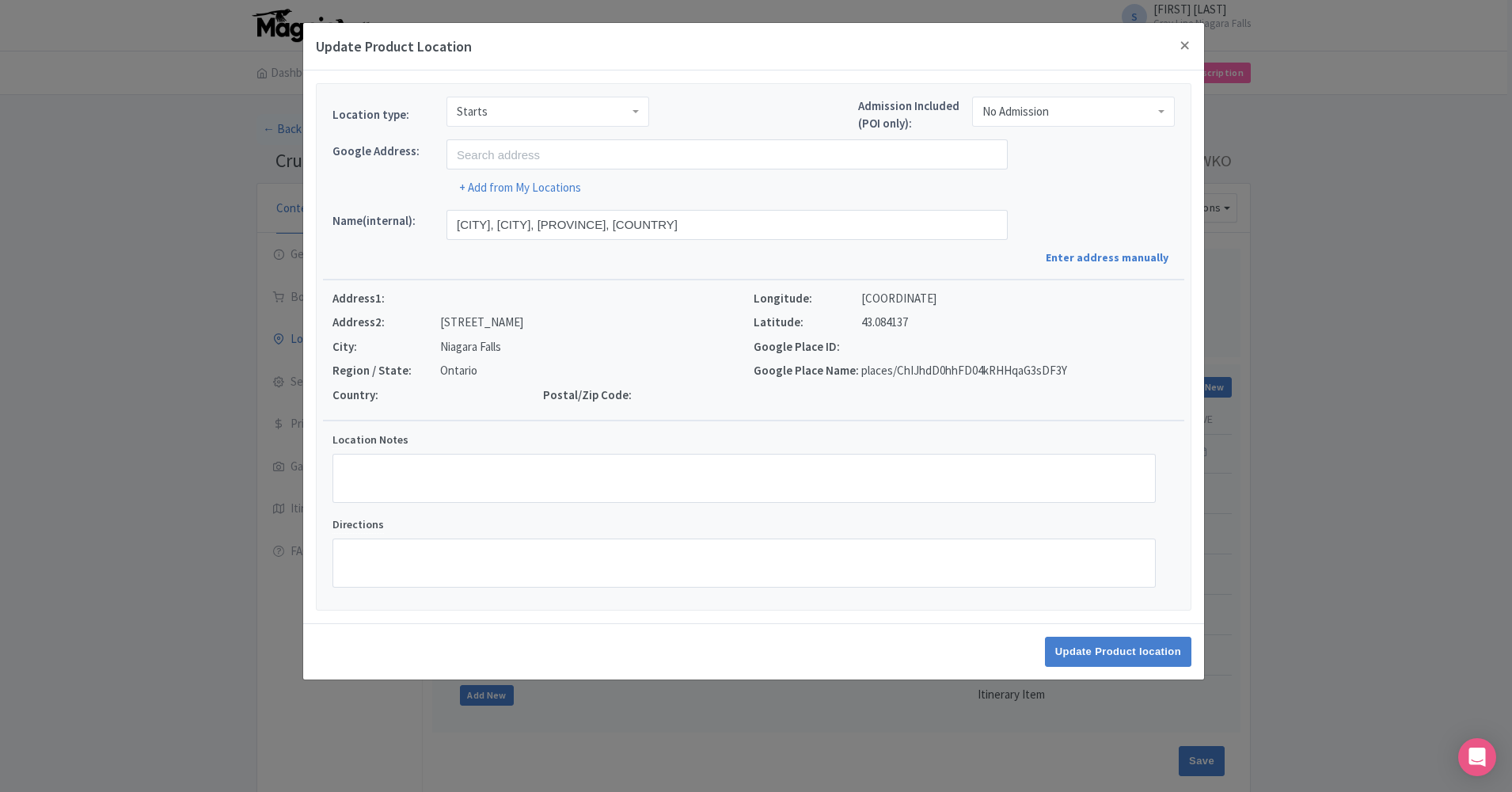 click on "Location type:
Starts Starts Business Address Google Business Profile Starts Ends Redemption Point of Interest Itinerary Item
Admission Included (POI only):
No Admission No Admission
Google place
Google Address:
+ Add from My Locations
Name(internal):
[CITY], [CITY], [STATE], [COUNTRY]
Enter address manually
Address1:
Address2:
[STREET_NAME]
City:
[CITY]
Region / State:
[STATE]
Country:
Postal/Zip Code:
Longitude:
[LONGITUDE]
Latitude:
[LATITUDE]
Google Place ID:
Google Place Name:
places/[GOOGLE_PLACE_ID]
Street Address 1   *
Street Address 2 [STREET_NAME]
City [CITY]
Region / State [STATE]
Postal/Zip Code
Country
Latitude [LATITUDE]
Longitude [LONGITUDE]
Location Notes
Directions" at bounding box center [754, 347] 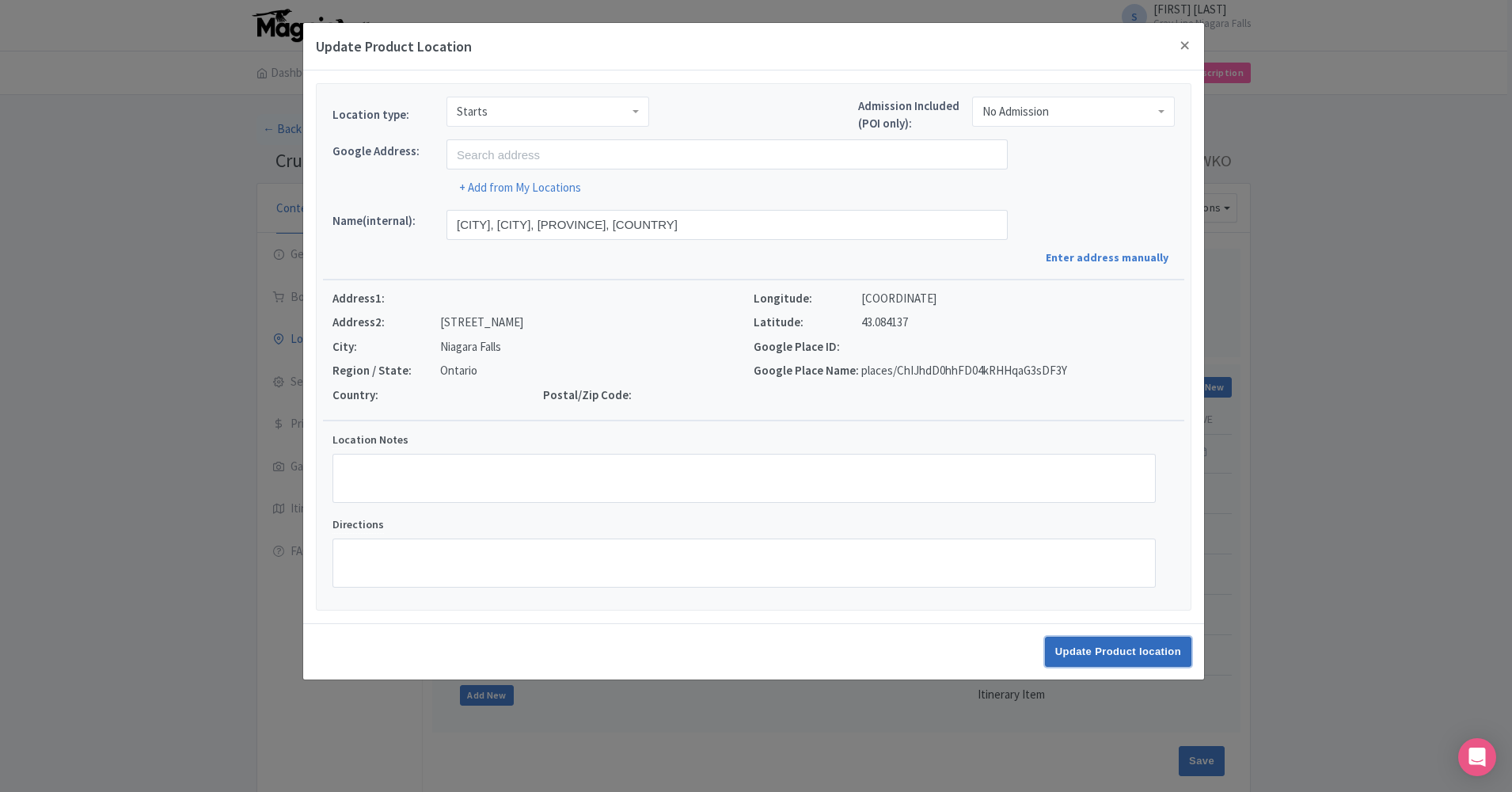 click on "Update Product location" at bounding box center (1118, 652) 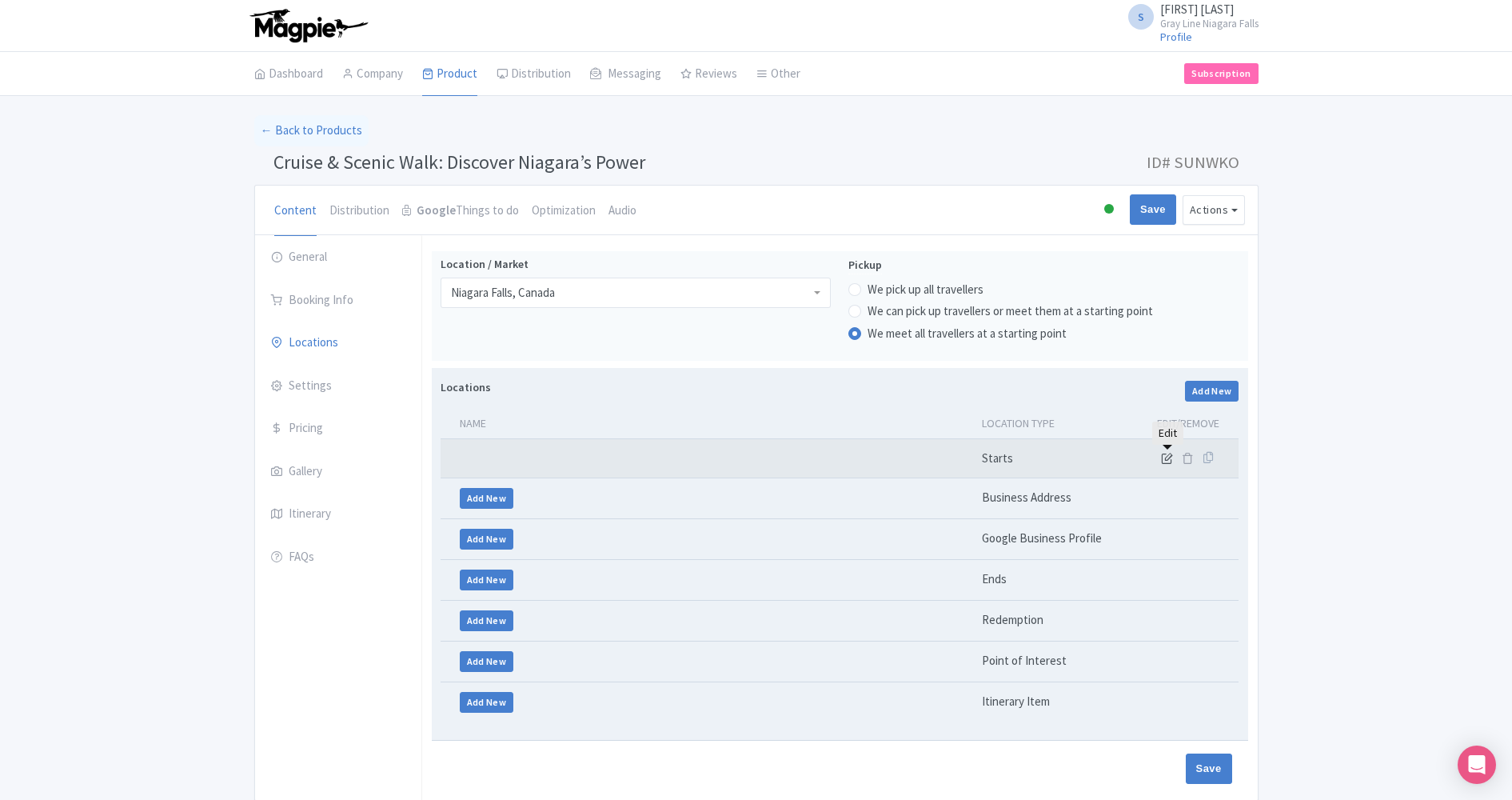 click at bounding box center (1167, 458) 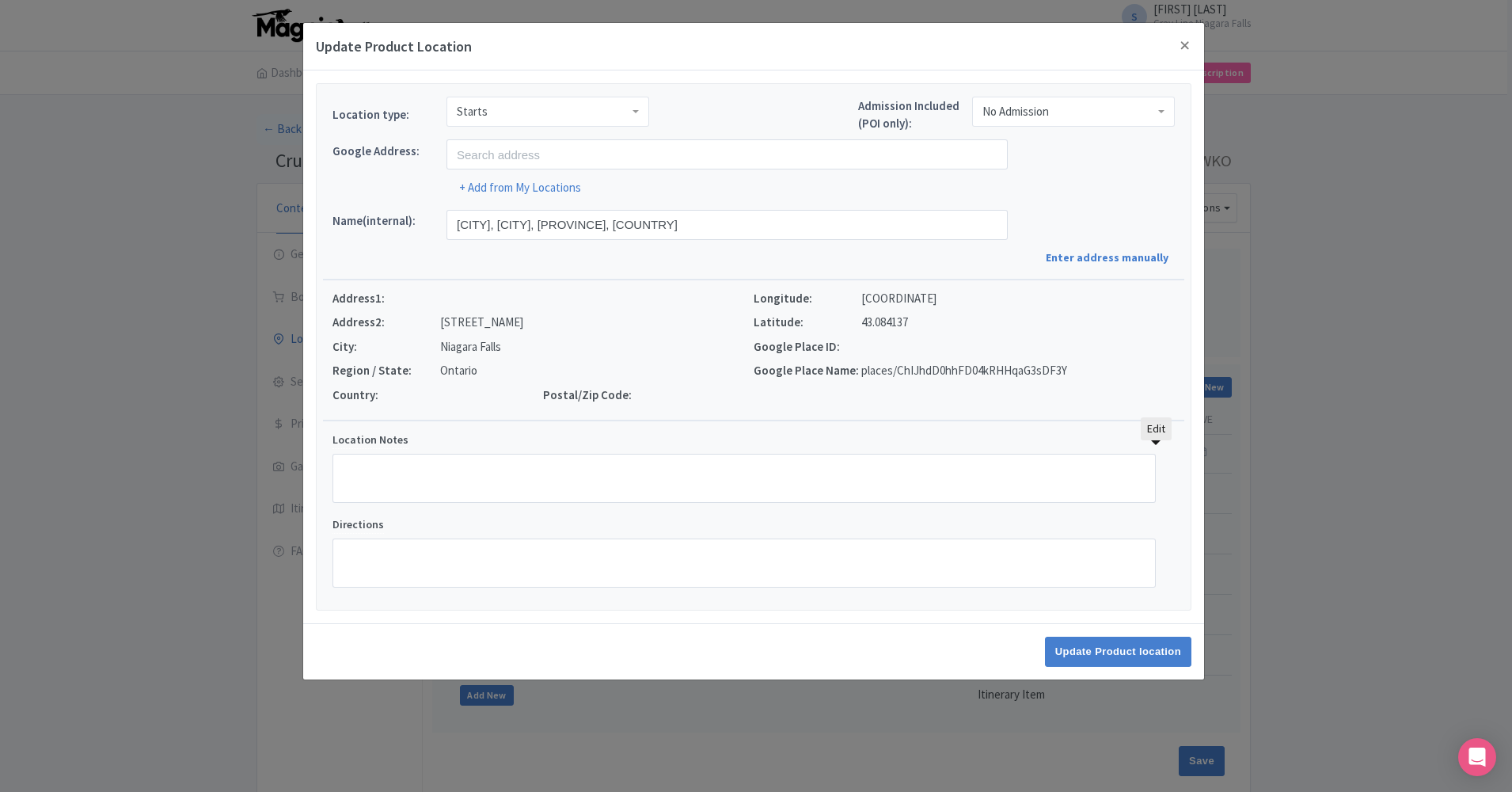 click on "Edit" at bounding box center [1156, 428] 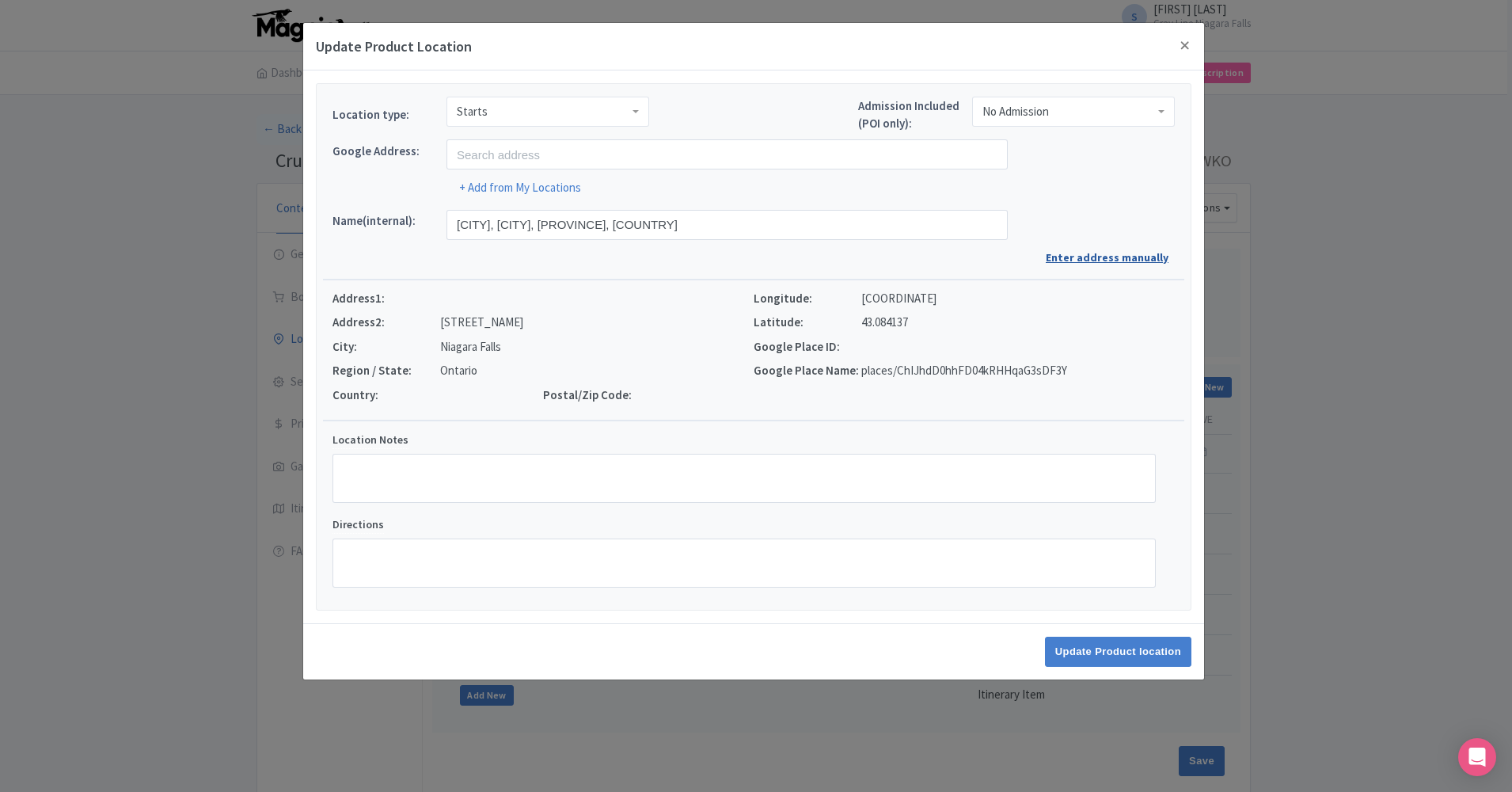 click on "Enter address manually" at bounding box center [1110, 257] 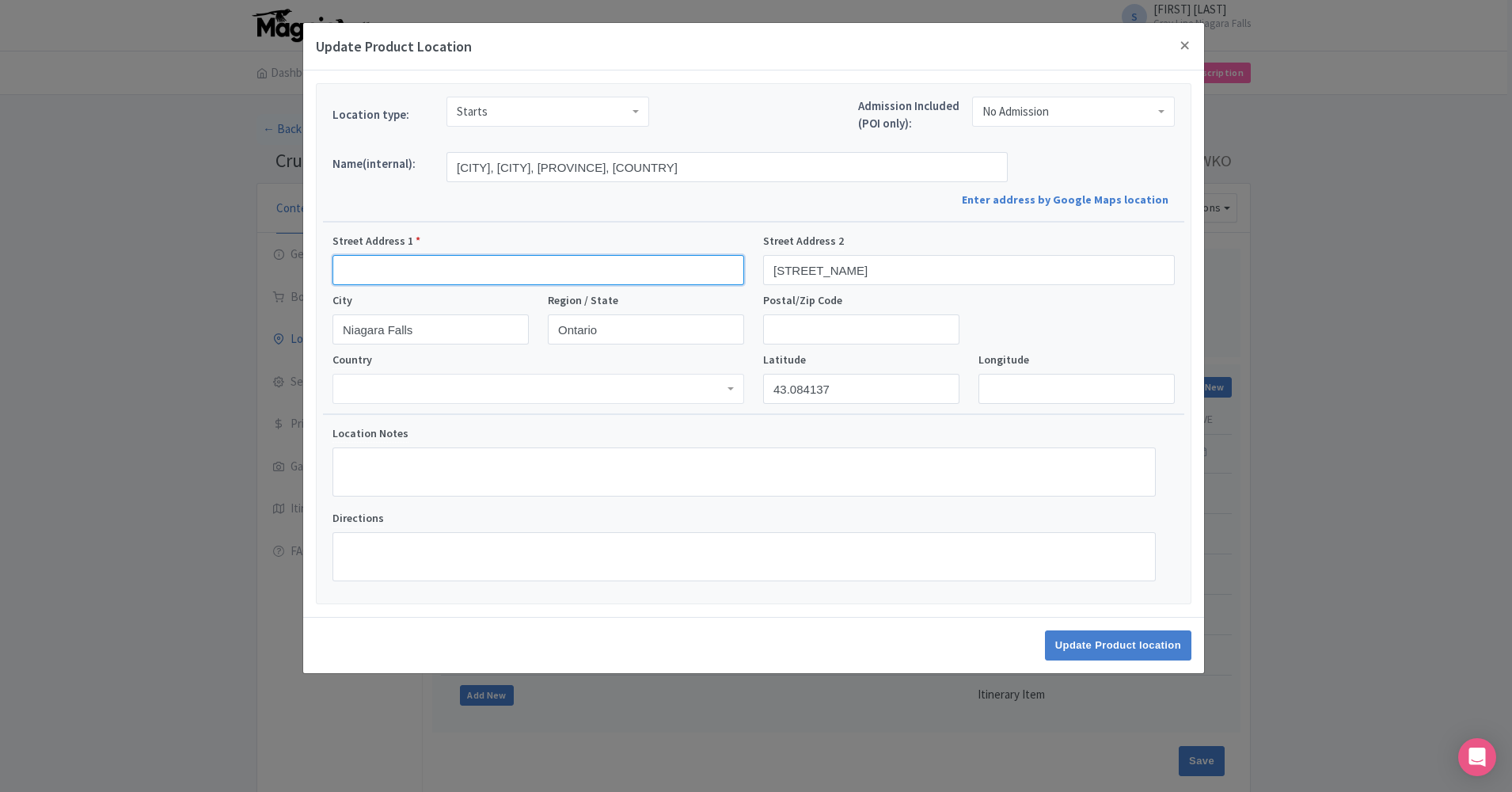 click on "Street Address 1   *" at bounding box center (538, 270) 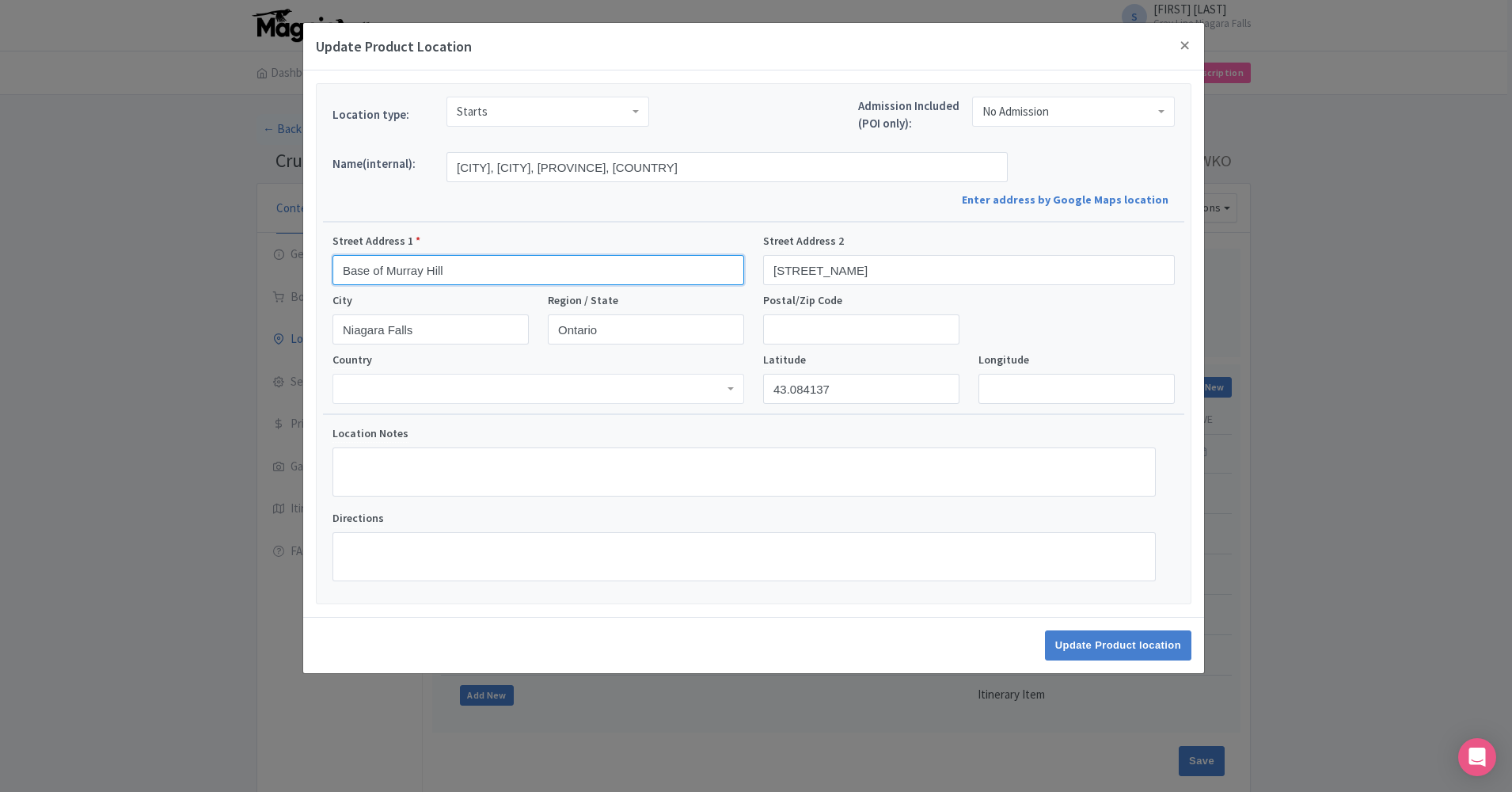 type on "Base of Murray Hill" 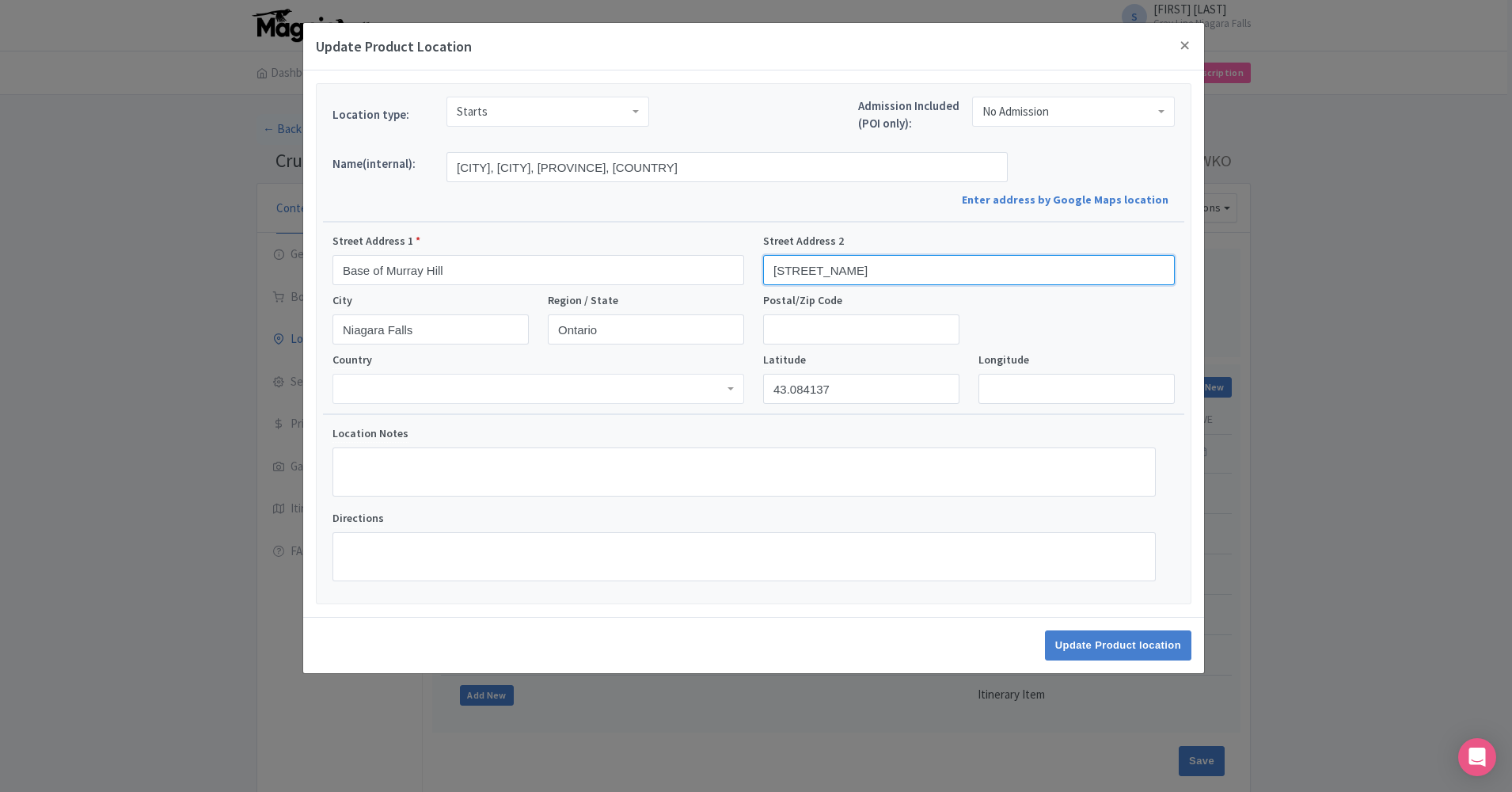 drag, startPoint x: 867, startPoint y: 280, endPoint x: 747, endPoint y: 276, distance: 120.06665 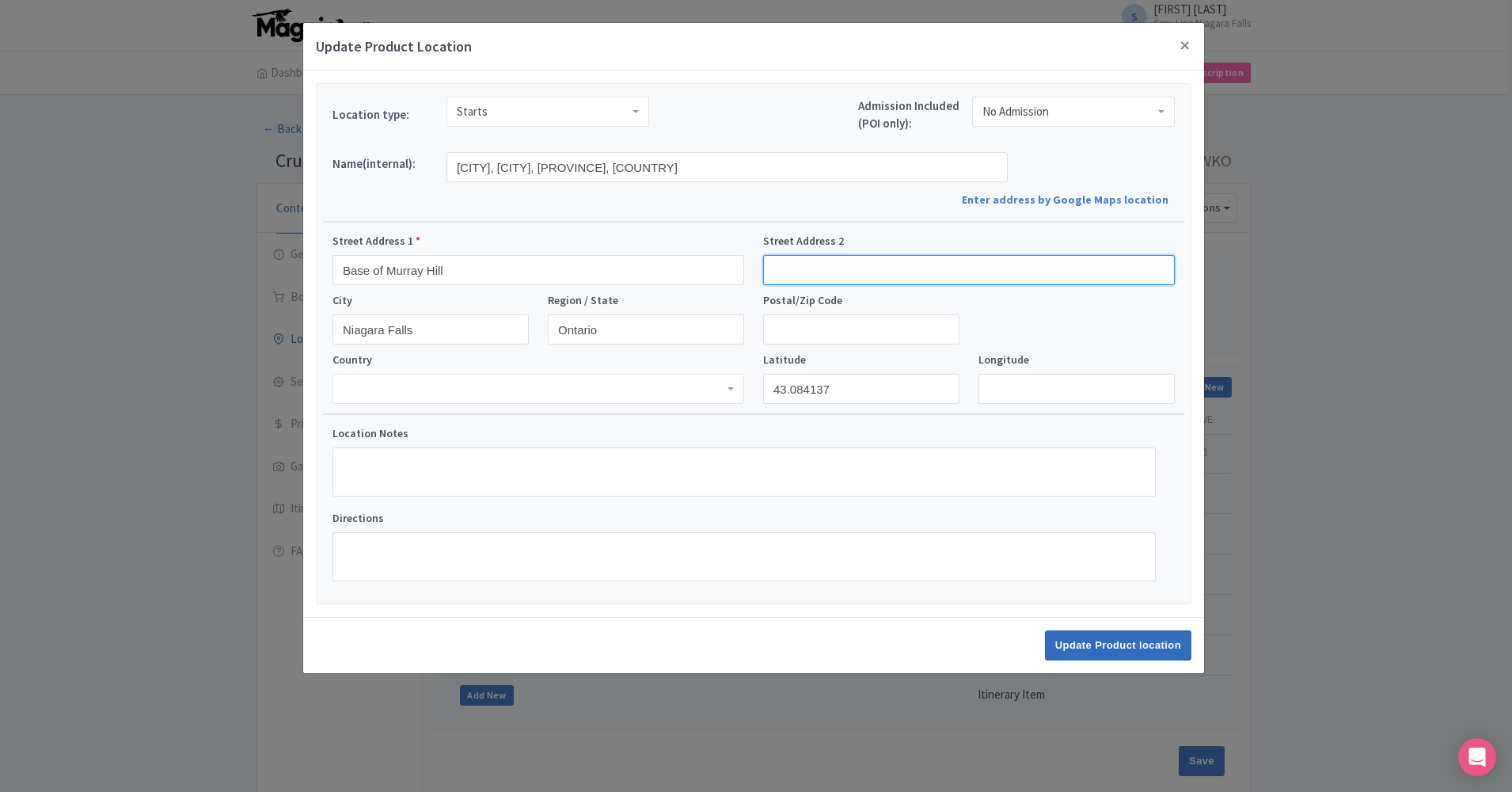 type 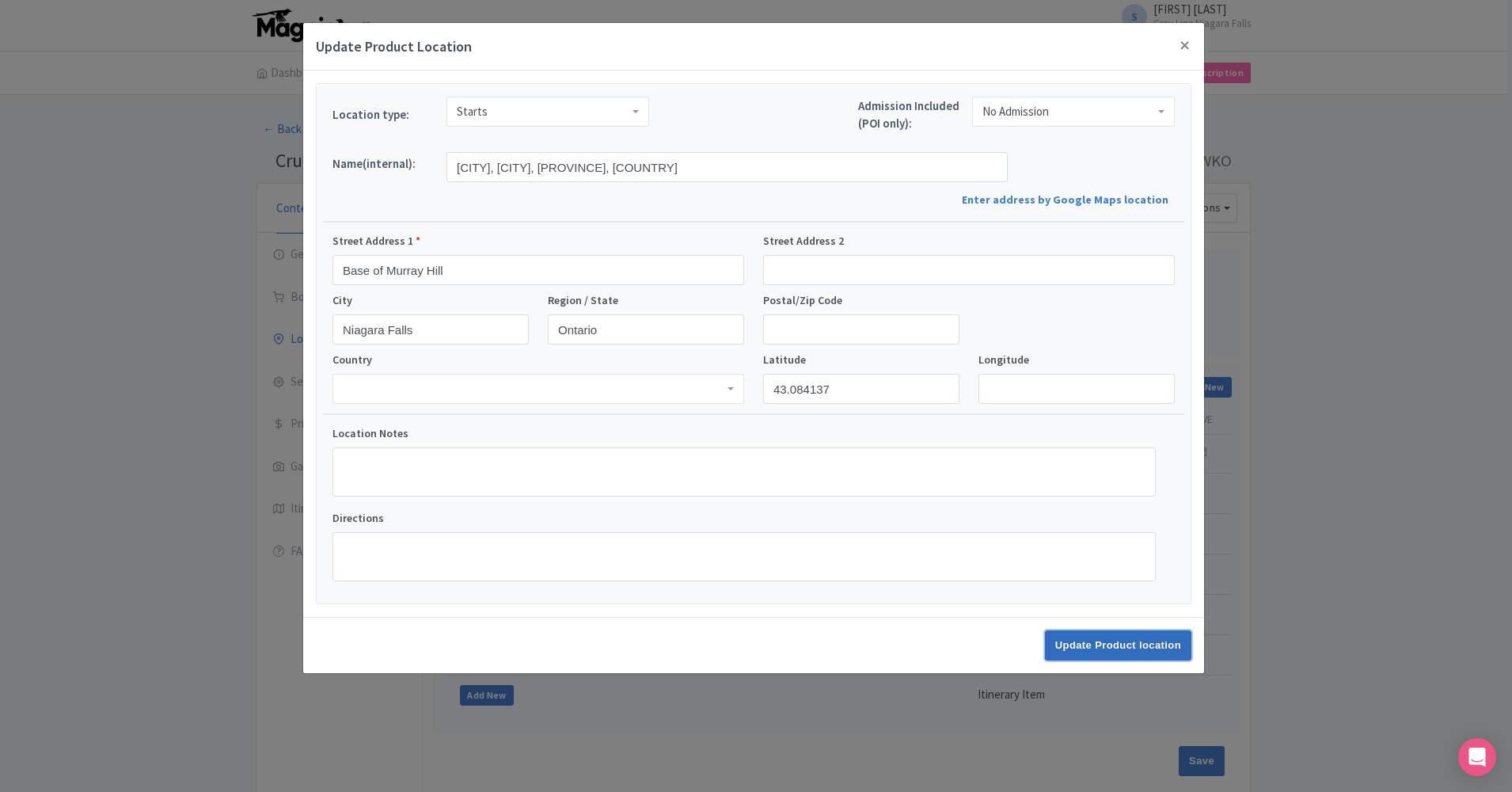 click on "Update Product location" at bounding box center [1118, 645] 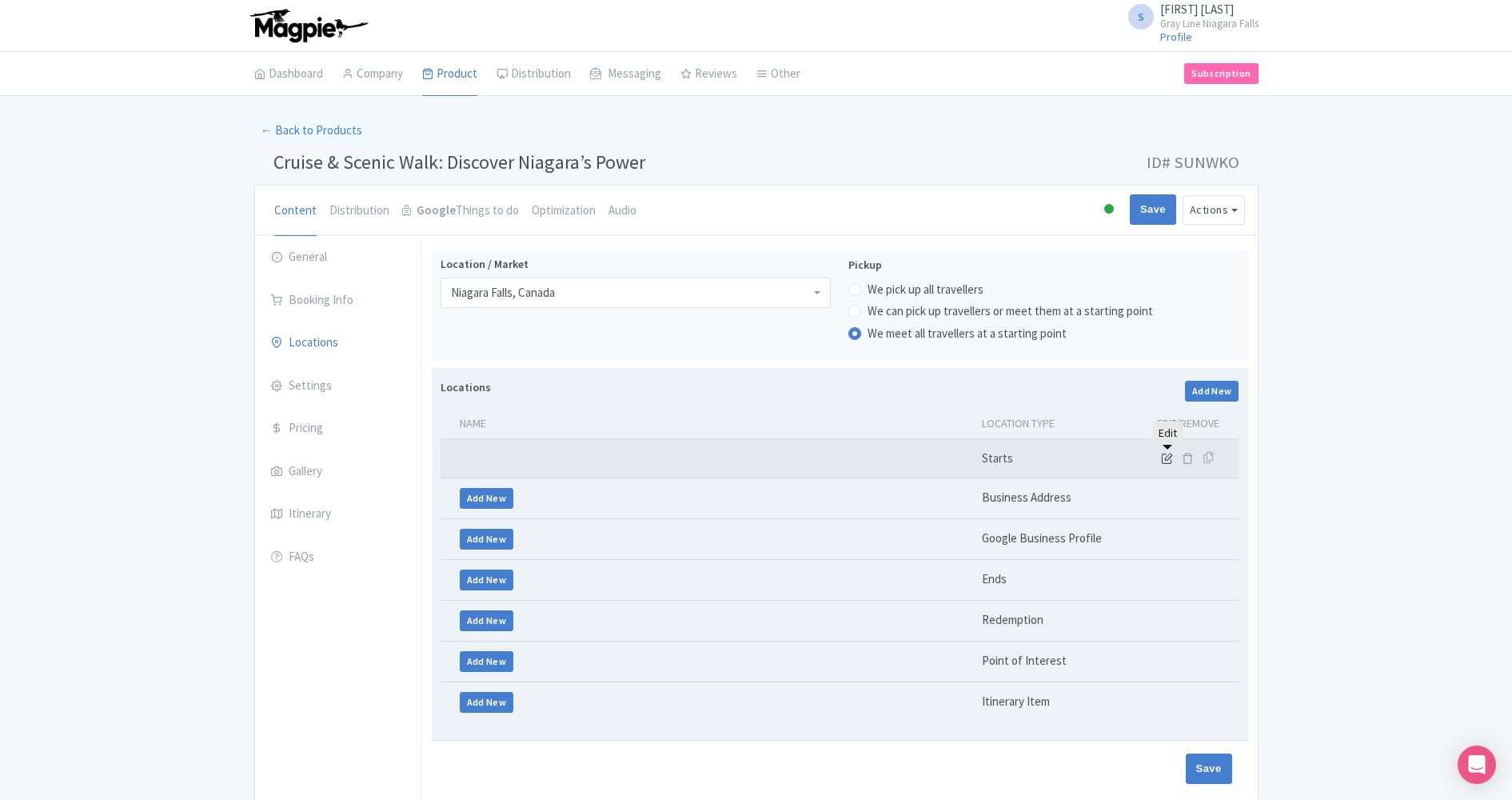 click at bounding box center [1167, 458] 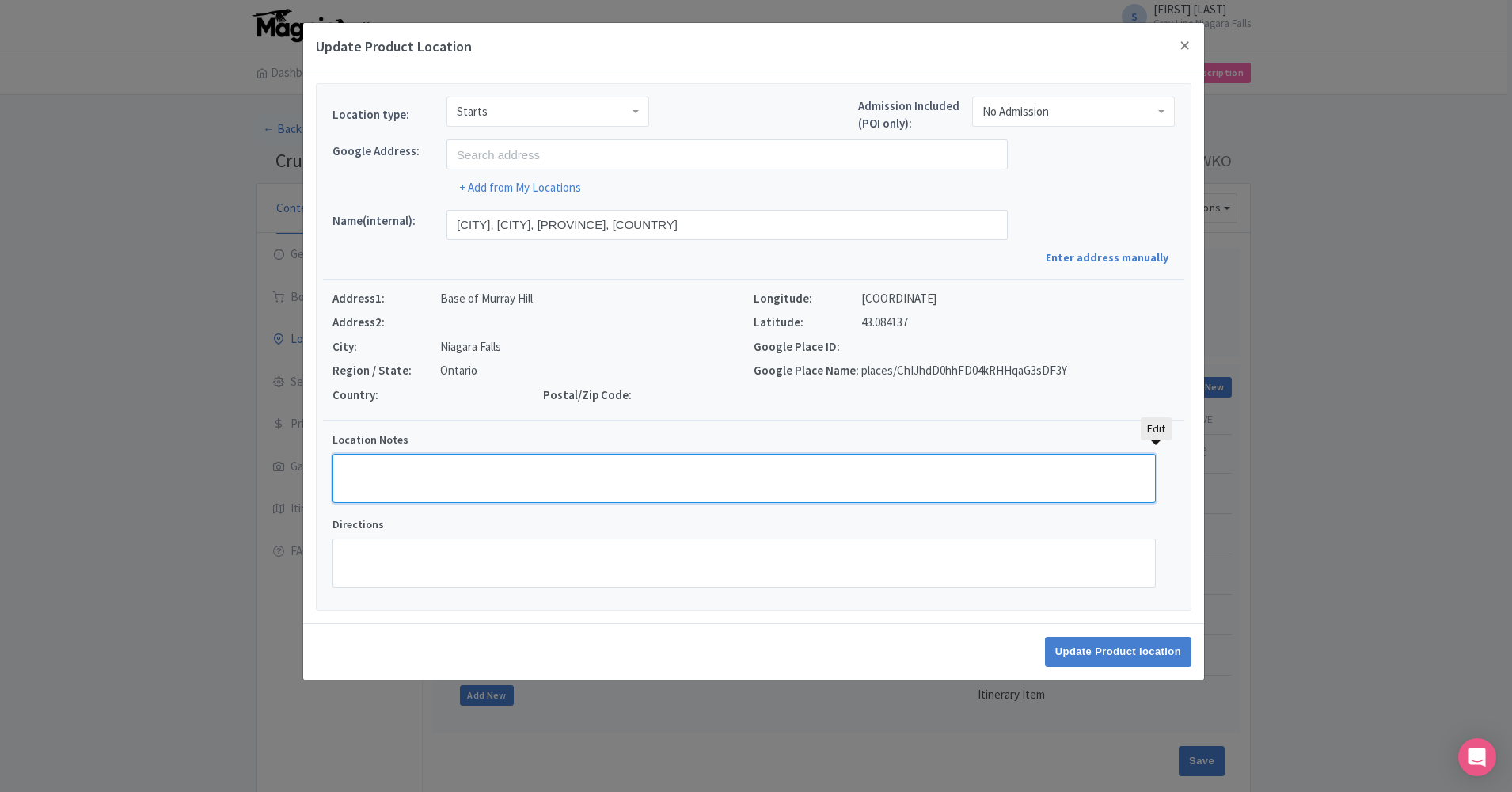 click on "Location Notes" at bounding box center (744, 478) 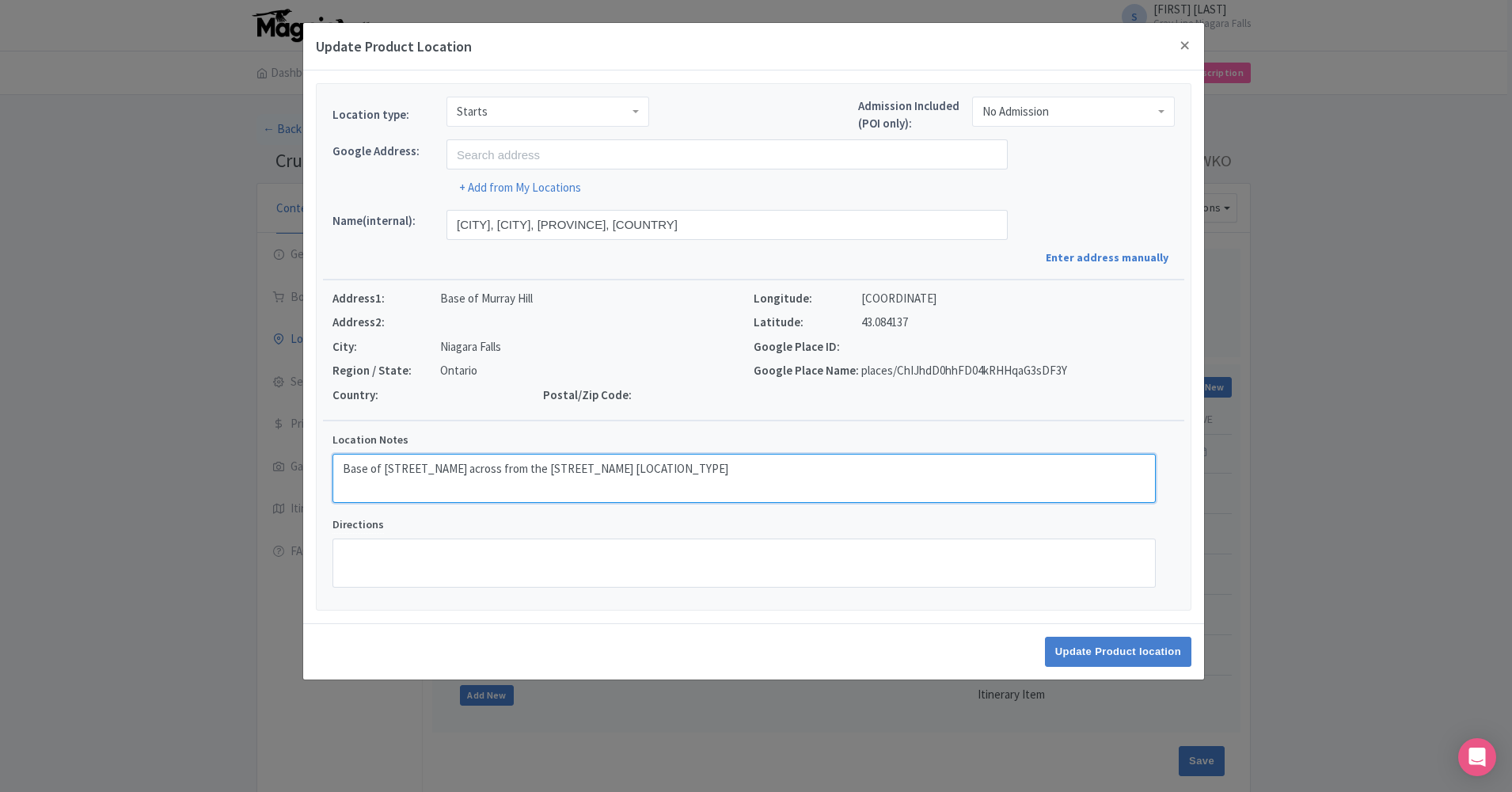click on "Base of [STREET_NAME] across from the [STREET_NAME] [LOCATION_TYPE]" at bounding box center (744, 478) 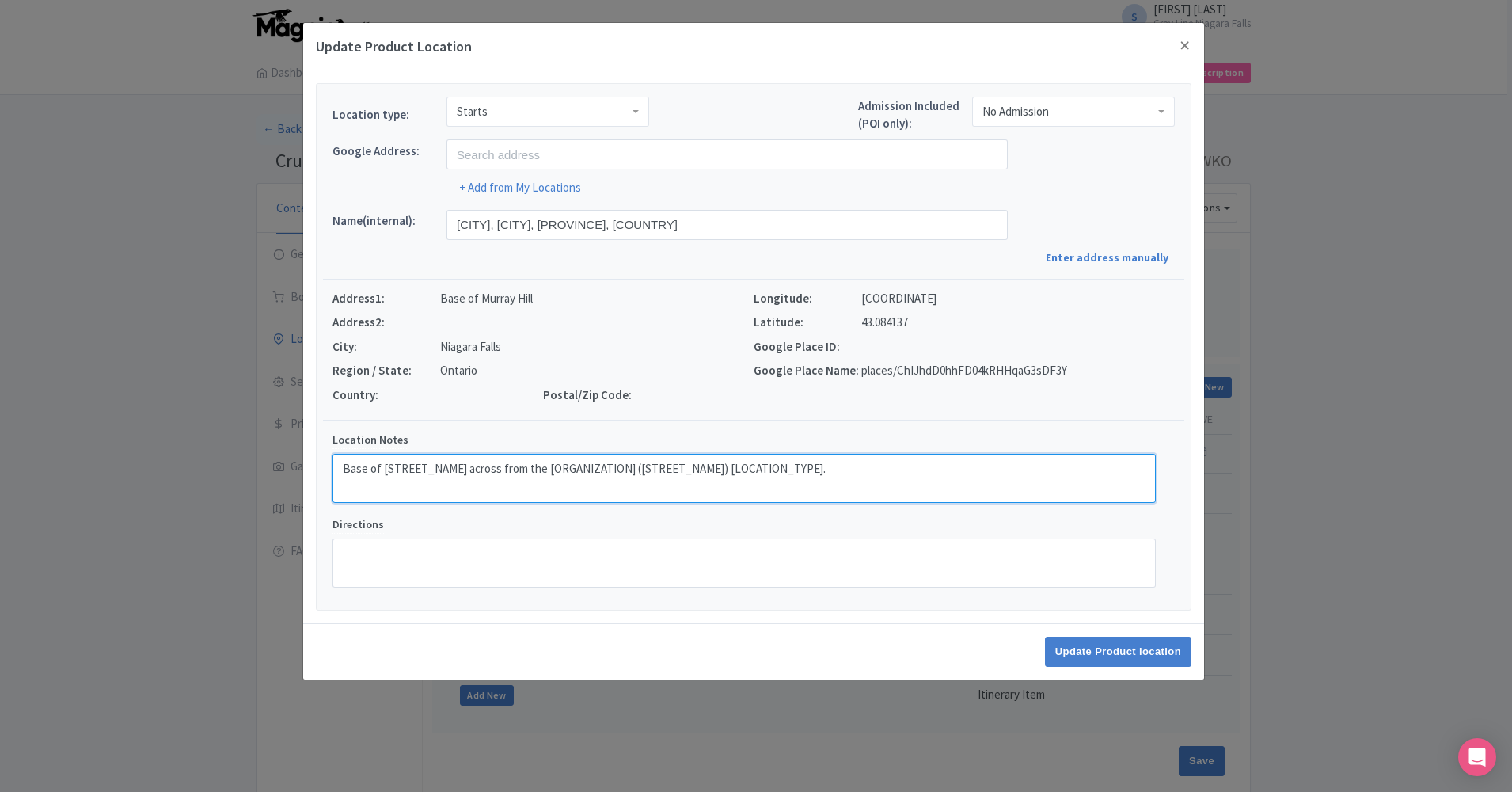 type on "Base of [STREET_NAME] across from the [ORGANIZATION] ([STREET_NAME]) [LOCATION_TYPE]." 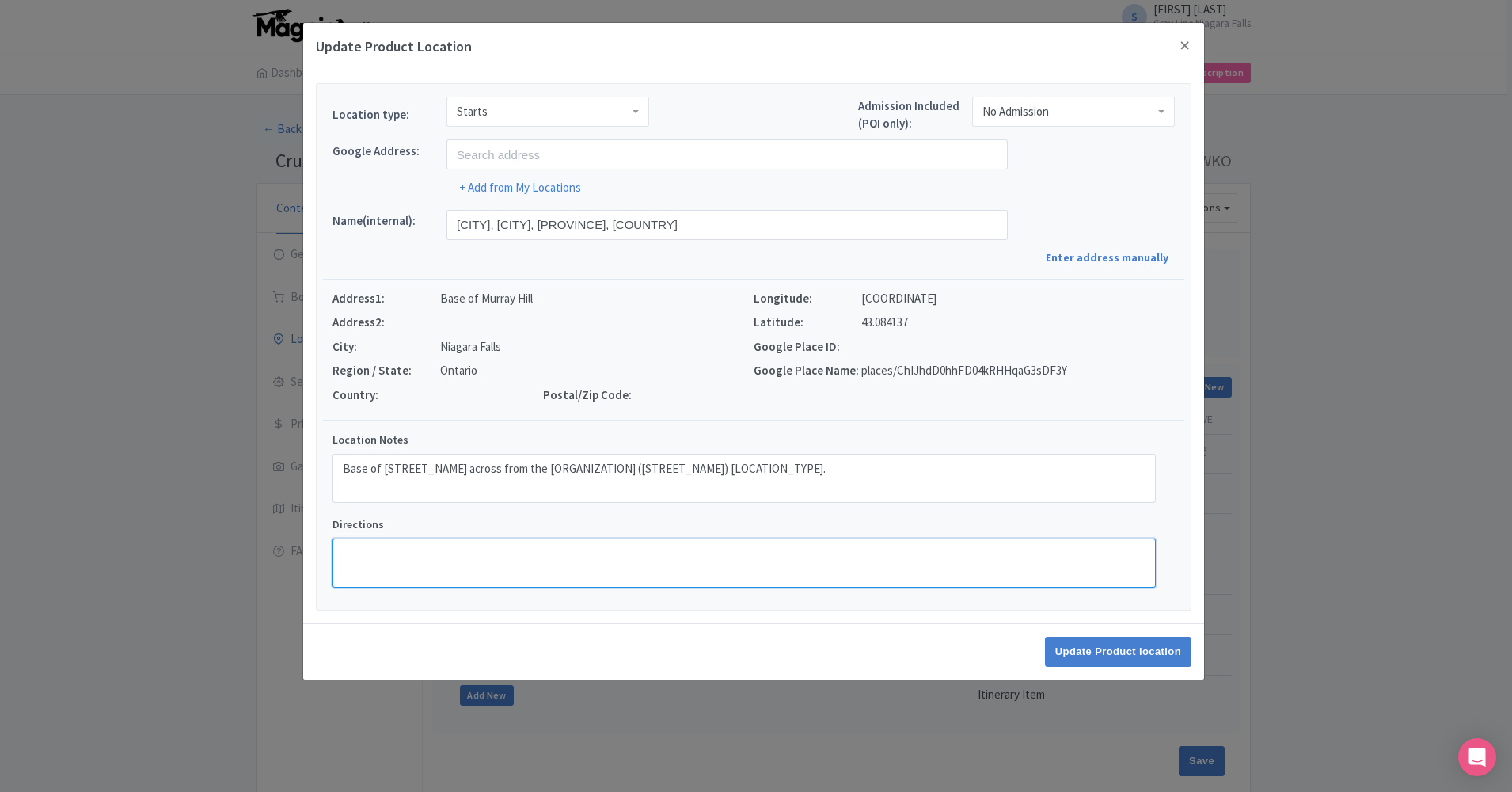 click on "Directions" at bounding box center [744, 563] 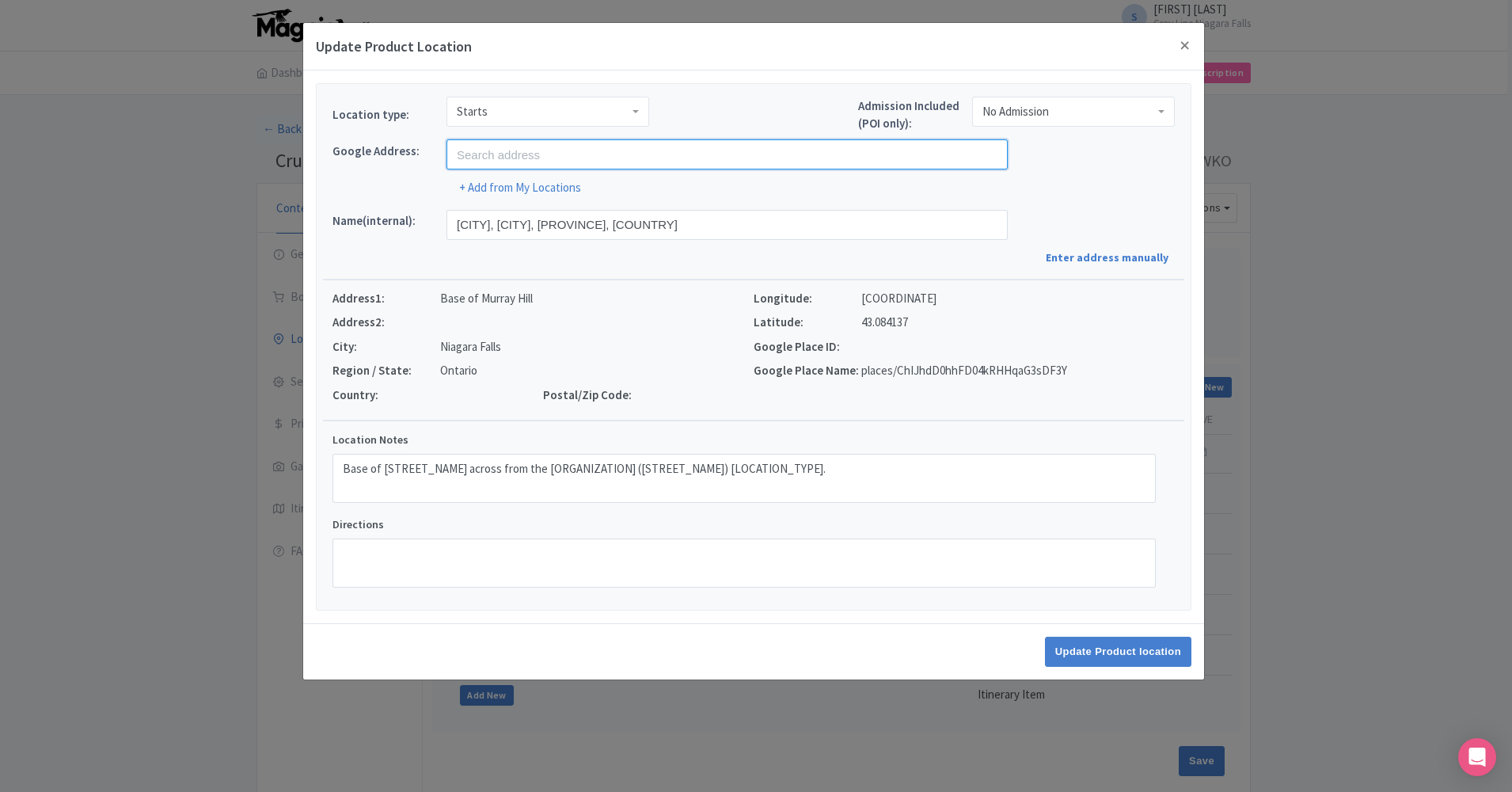 click at bounding box center [727, 154] 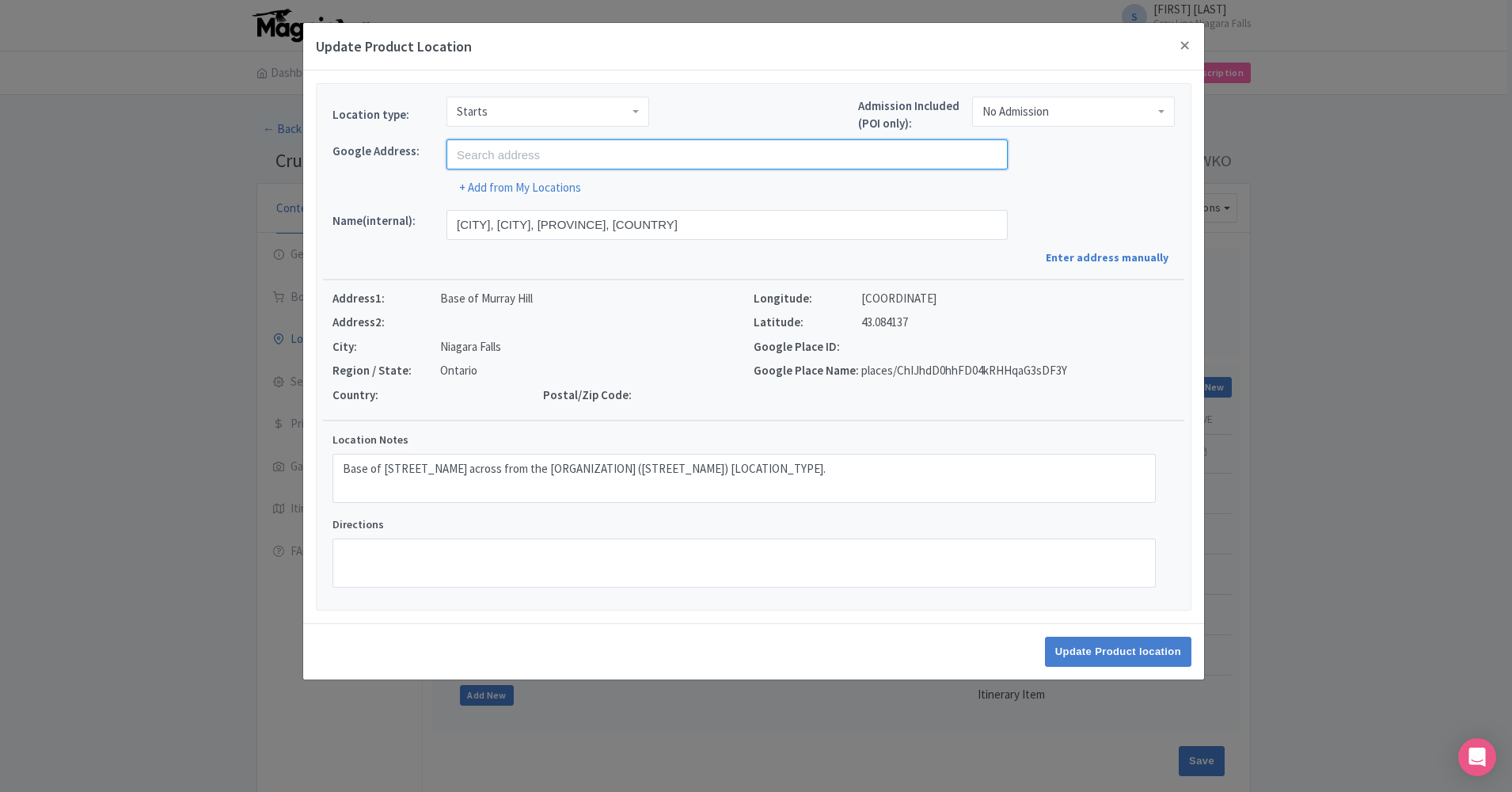 click at bounding box center [727, 154] 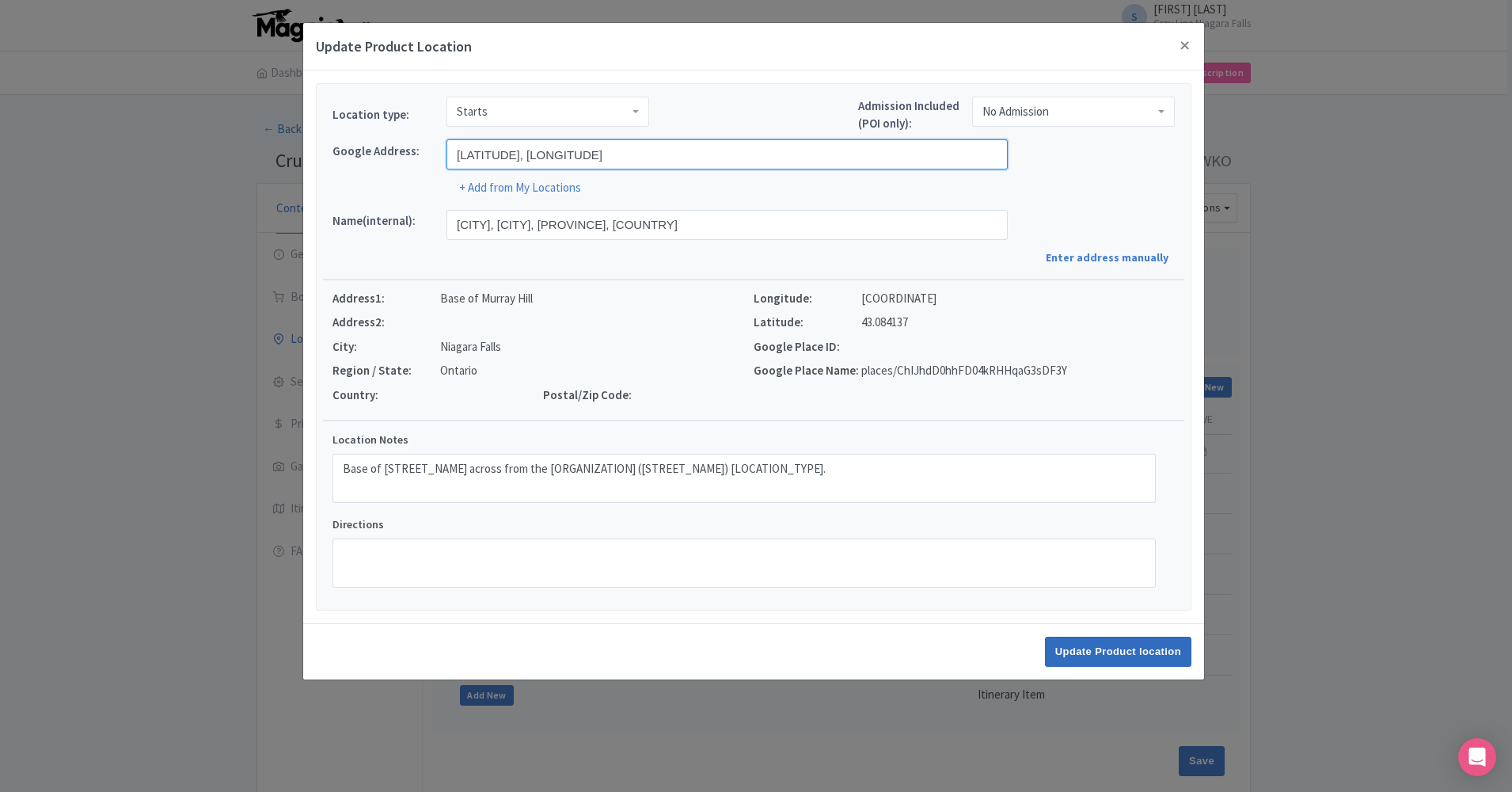 type on "[LATITUDE], [LONGITUDE]" 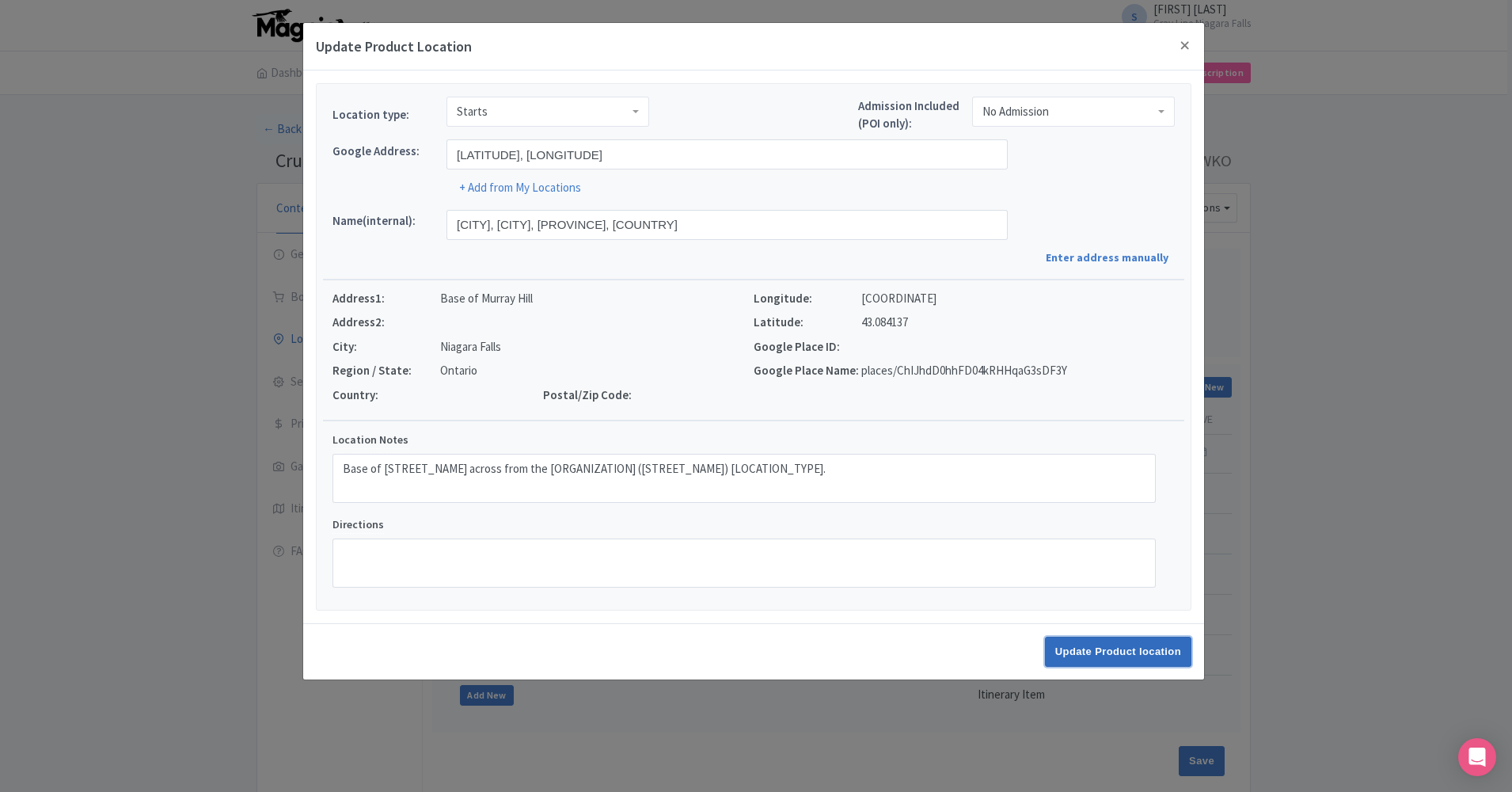 click on "Update Product location" at bounding box center (1118, 652) 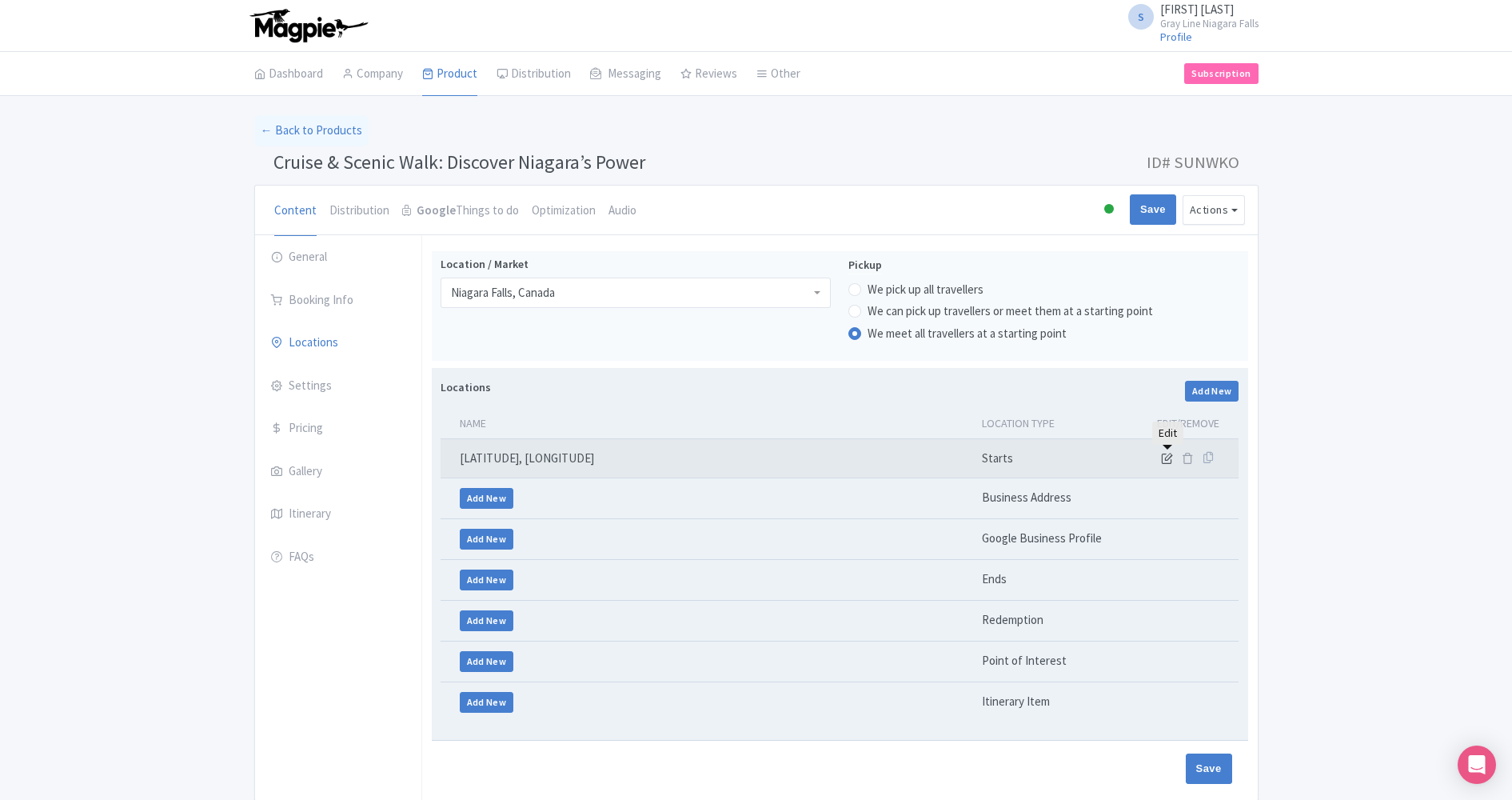 click at bounding box center (1167, 458) 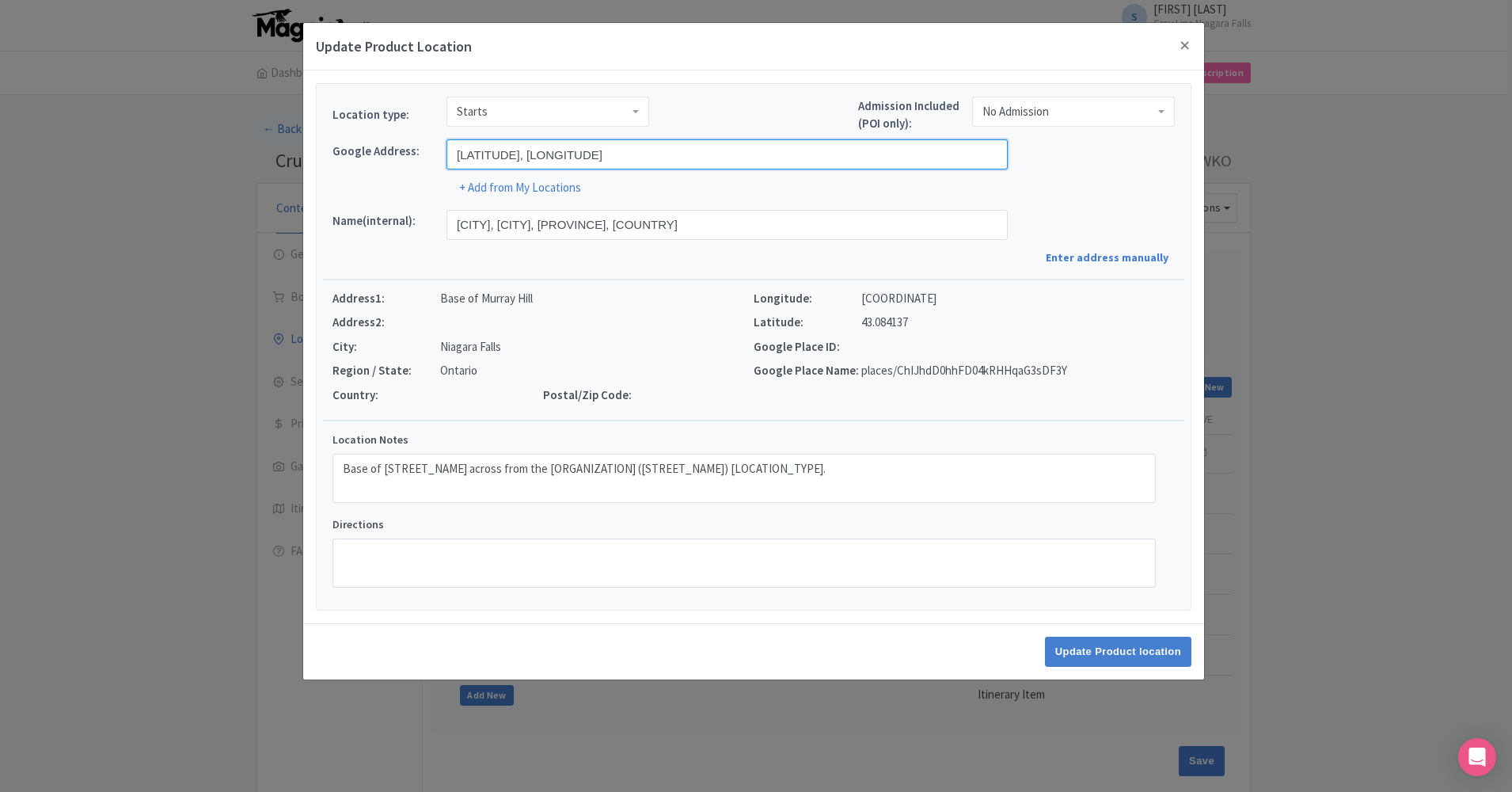 drag, startPoint x: 630, startPoint y: 158, endPoint x: 338, endPoint y: 169, distance: 292.2071 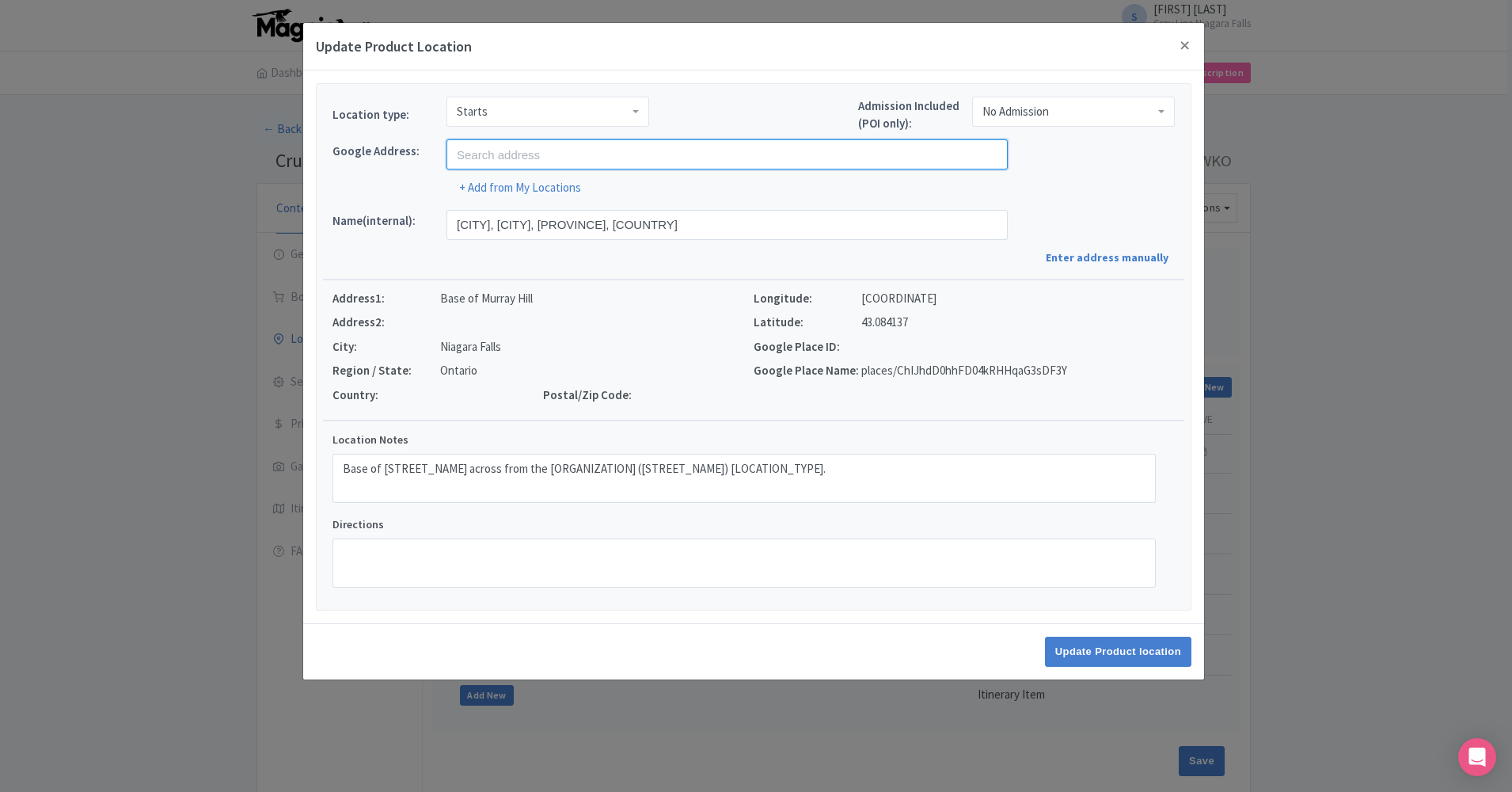 type 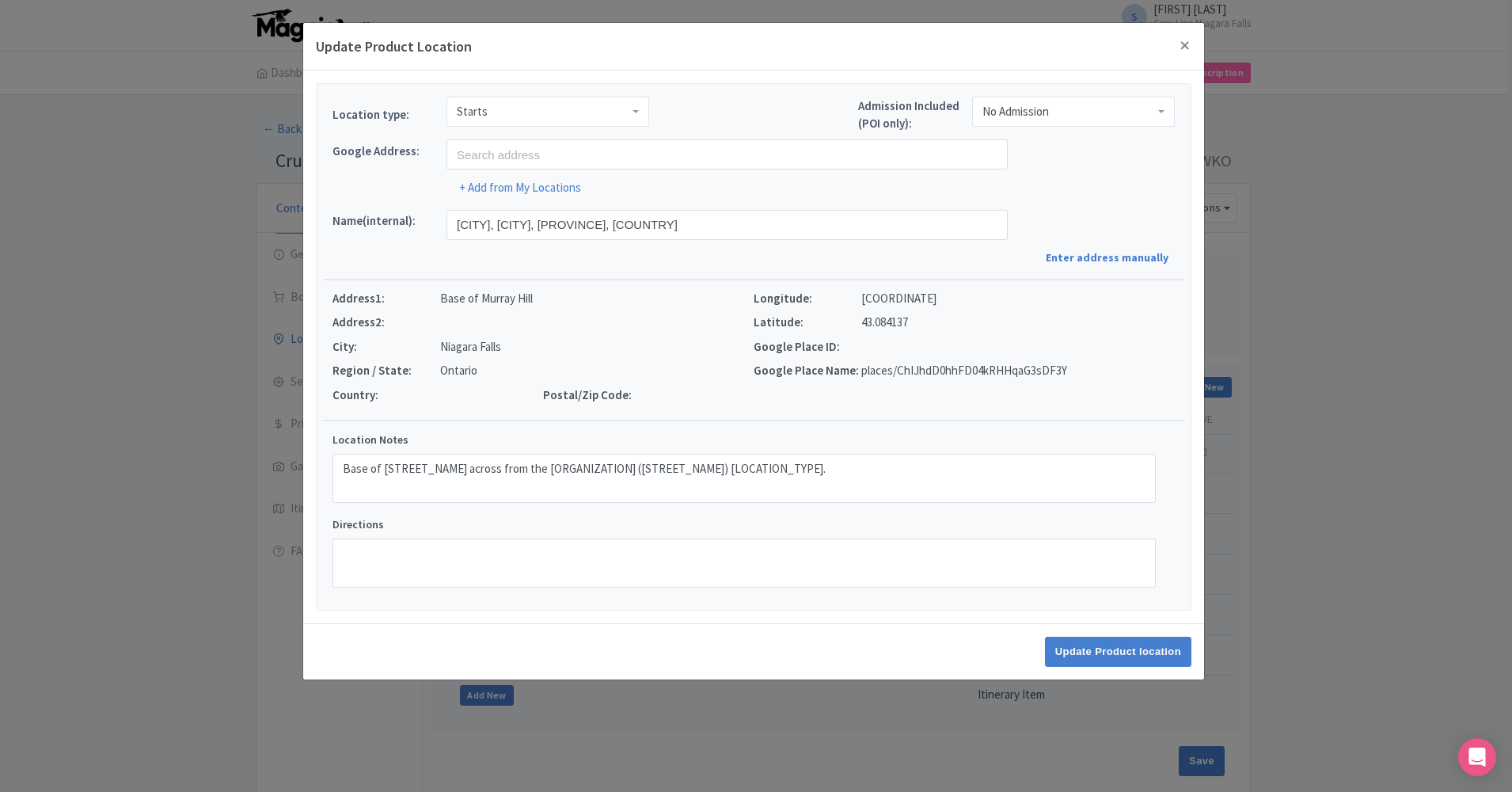 click on "+ Add from My Locations" at bounding box center [754, 183] 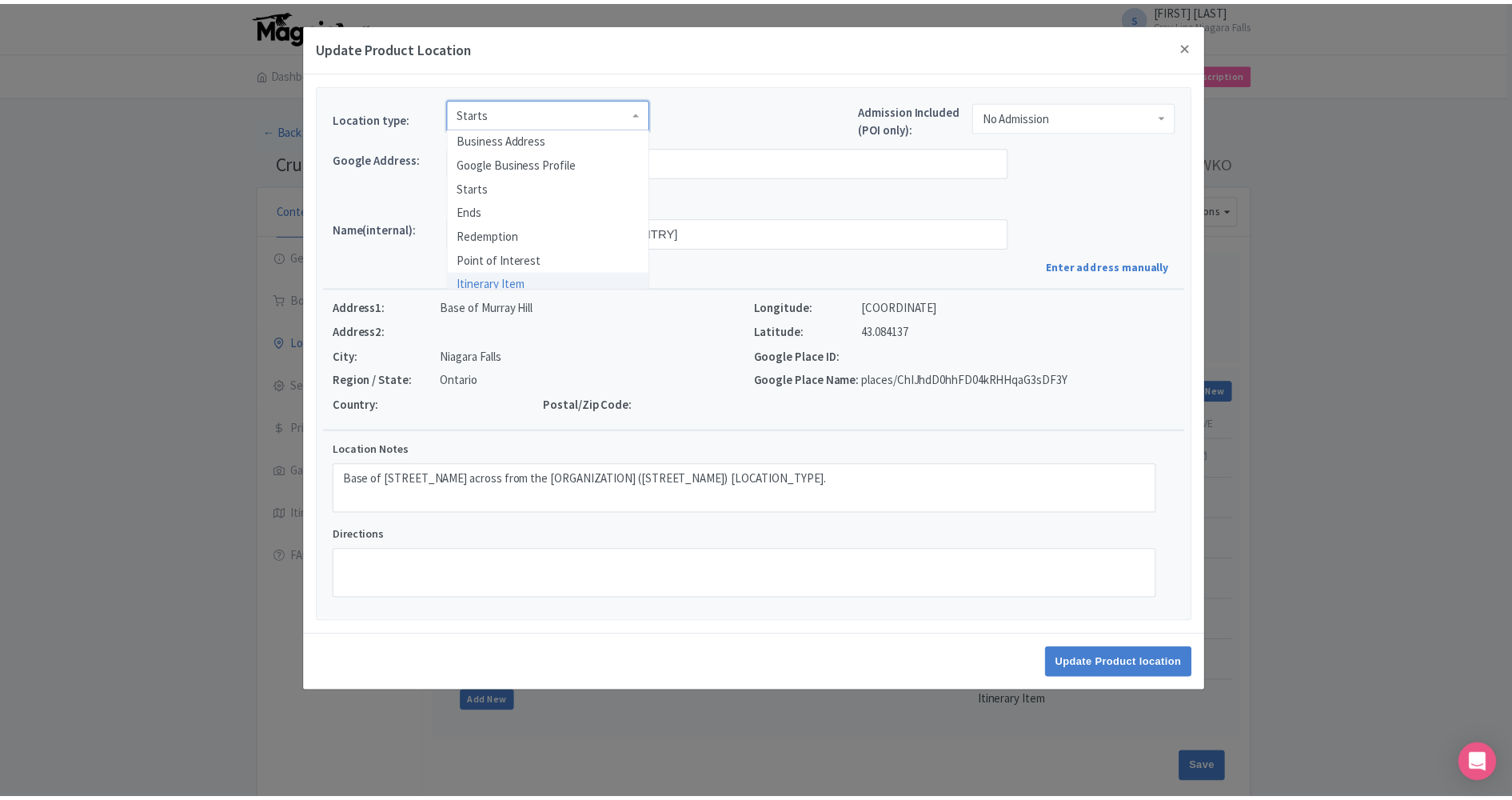 scroll, scrollTop: 8, scrollLeft: 0, axis: vertical 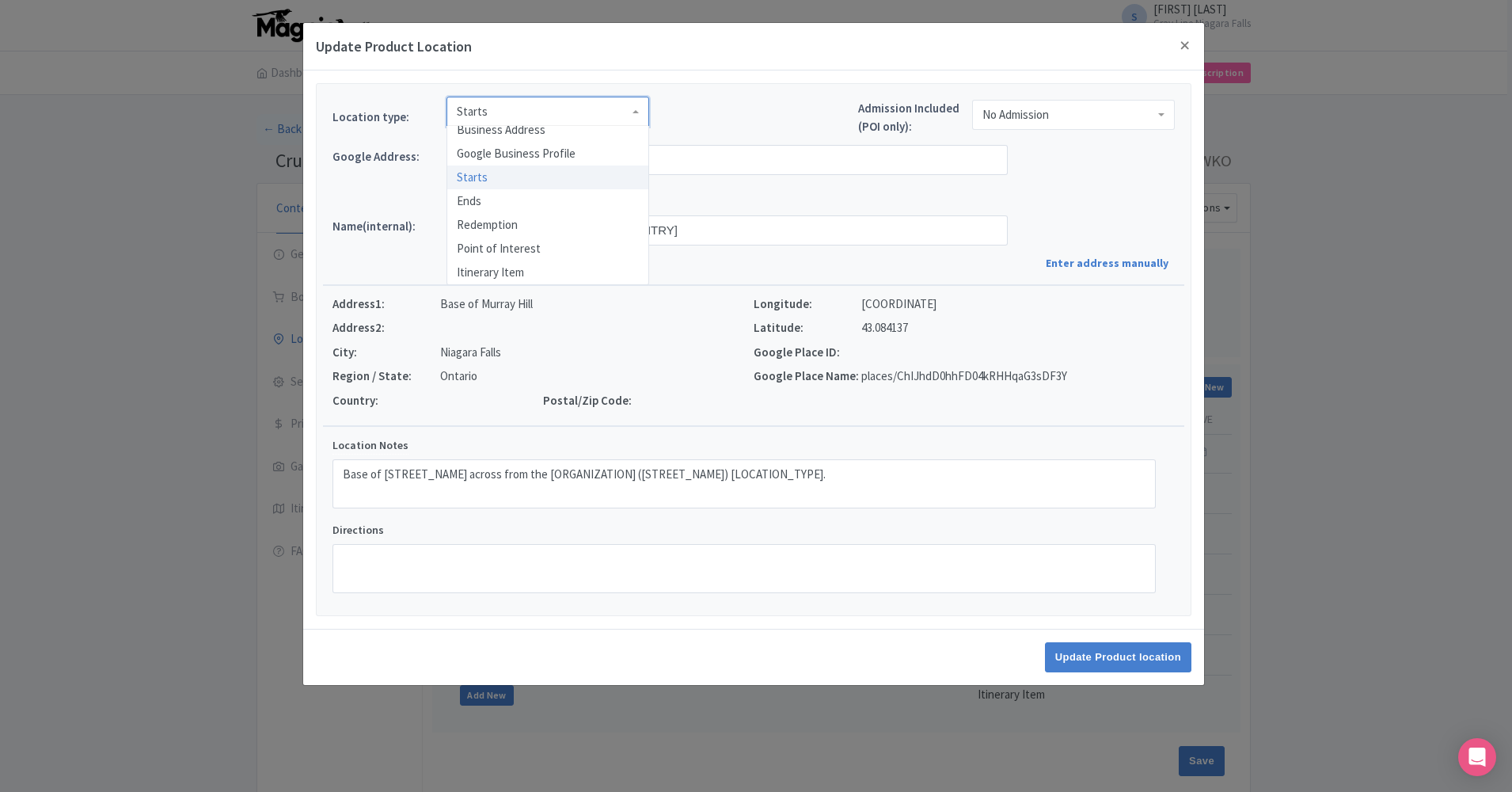 click on "Location type:
Starts Starts Business Address Google Business Profile Starts Ends Redemption Point of Interest Itinerary Item
Admission Included (POI only):
No Admission No Admission" at bounding box center [754, 120] 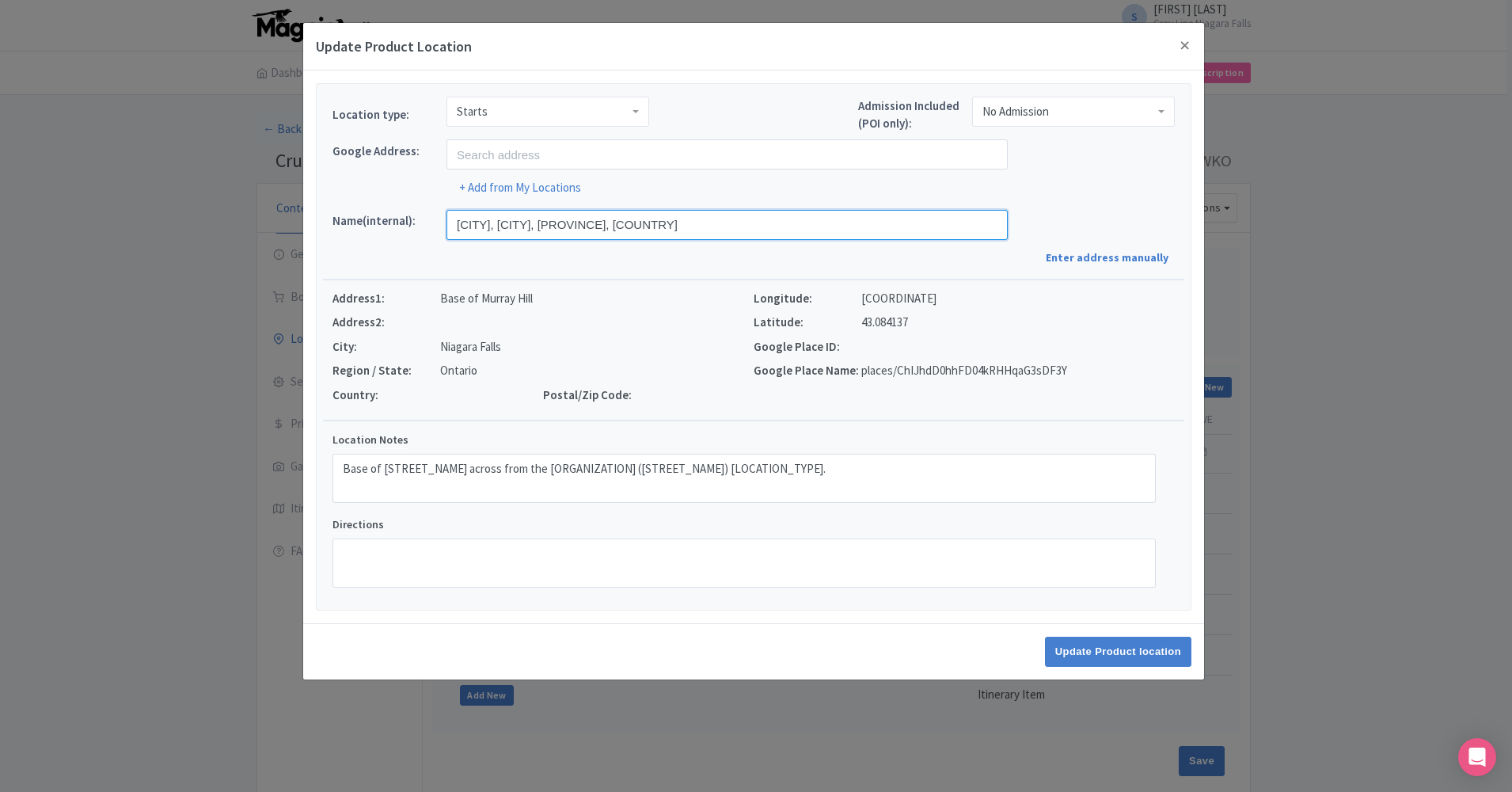 drag, startPoint x: 525, startPoint y: 220, endPoint x: 446, endPoint y: 232, distance: 79.9062 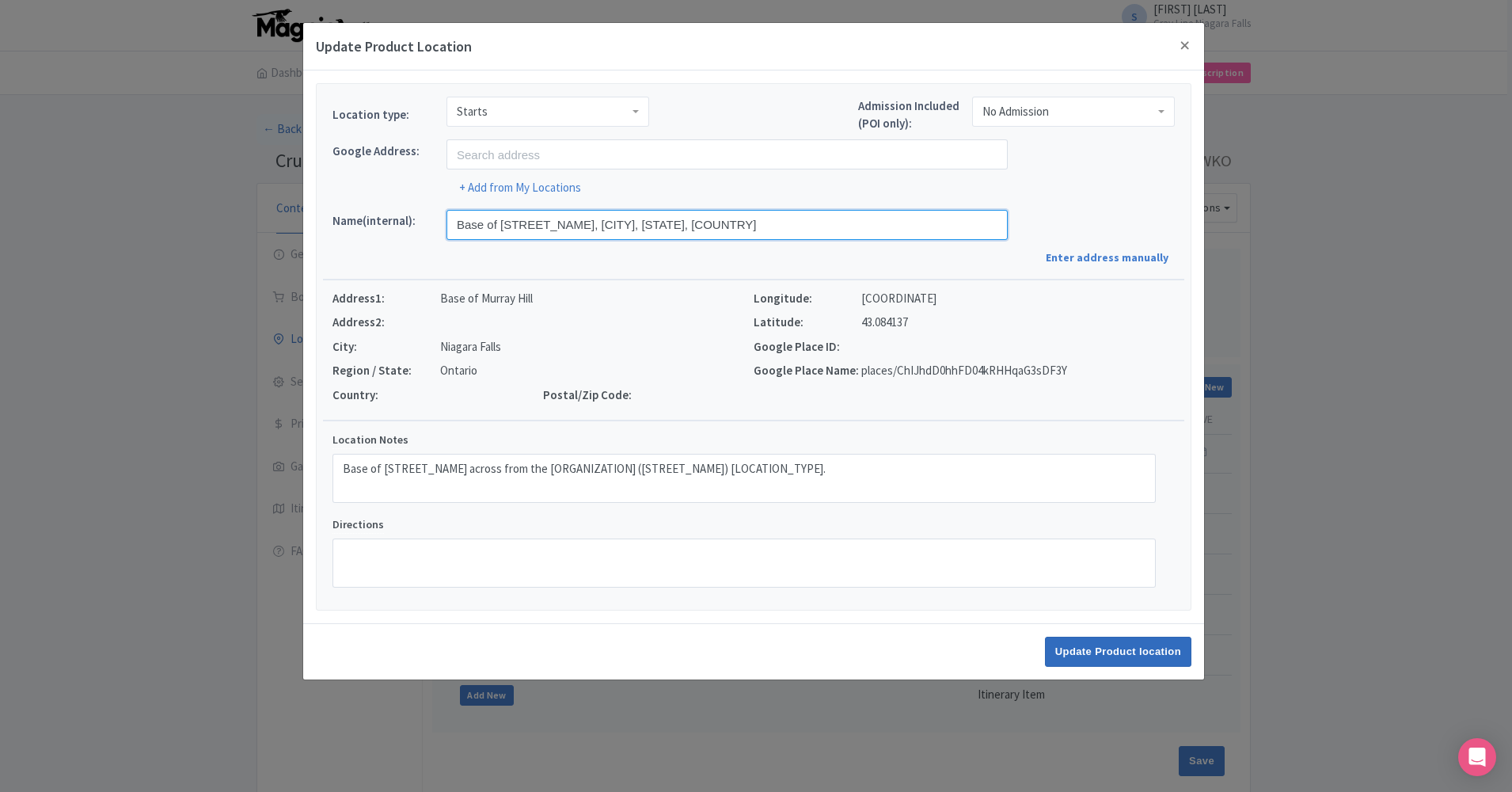 type on "Base of [STREET_NAME], [CITY], [STATE], [COUNTRY]" 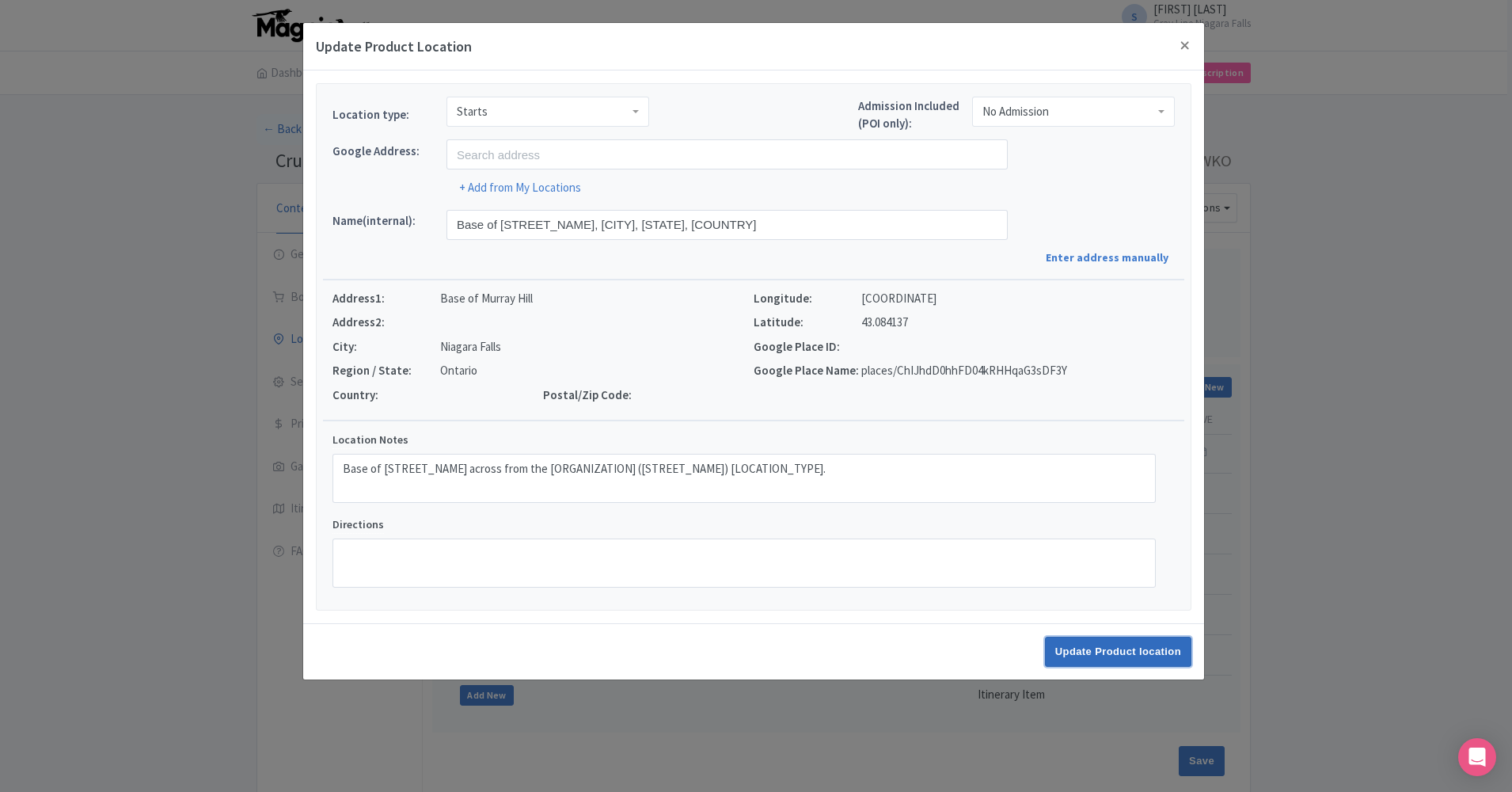 click on "Update Product location" at bounding box center [1118, 652] 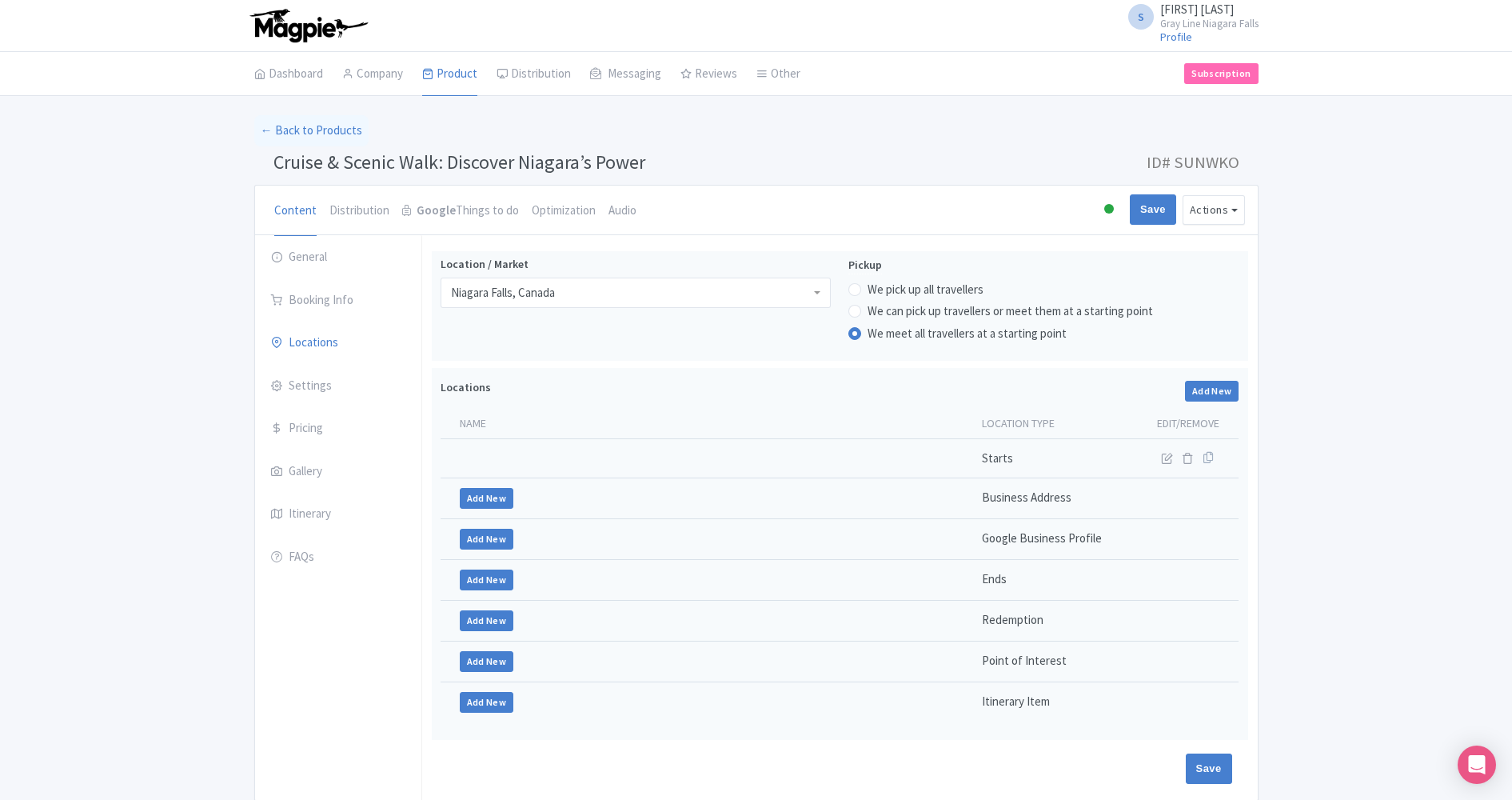 click on "← Back to Products" at bounding box center (756, 130) 